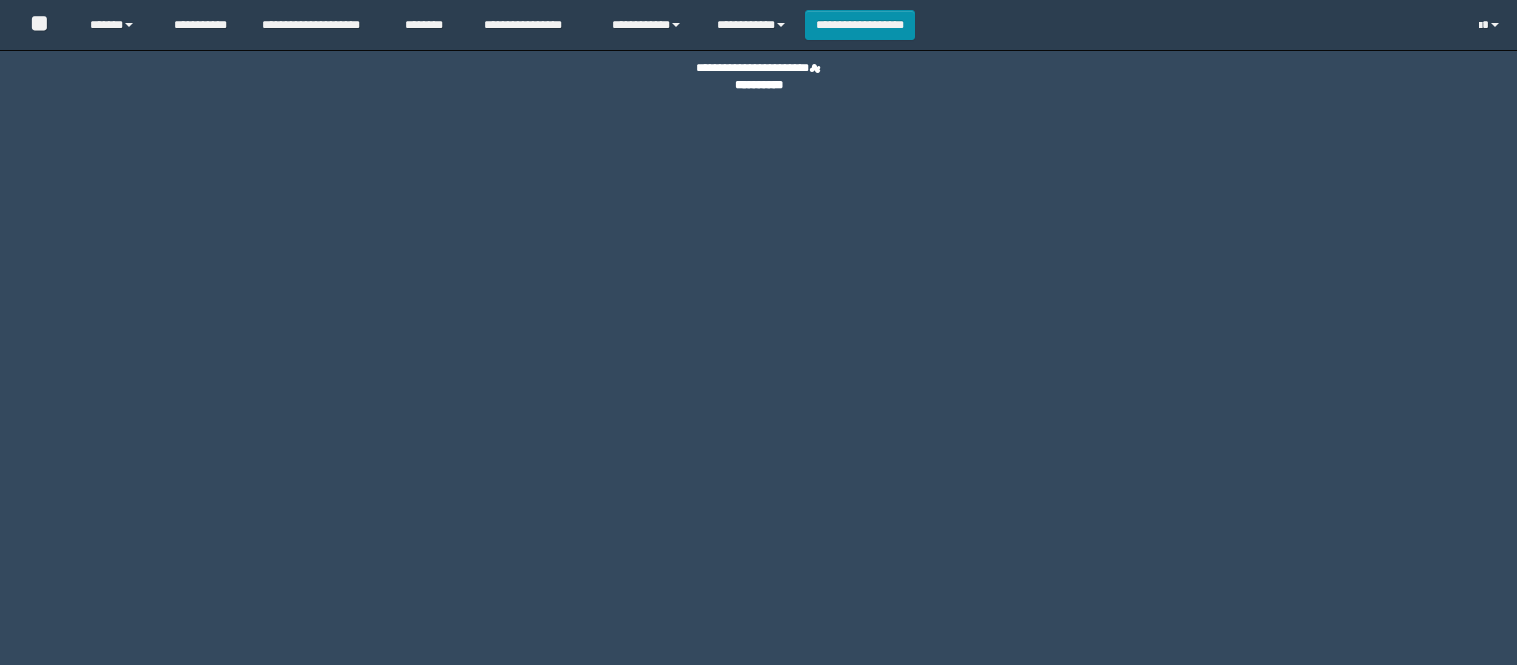 scroll, scrollTop: 0, scrollLeft: 0, axis: both 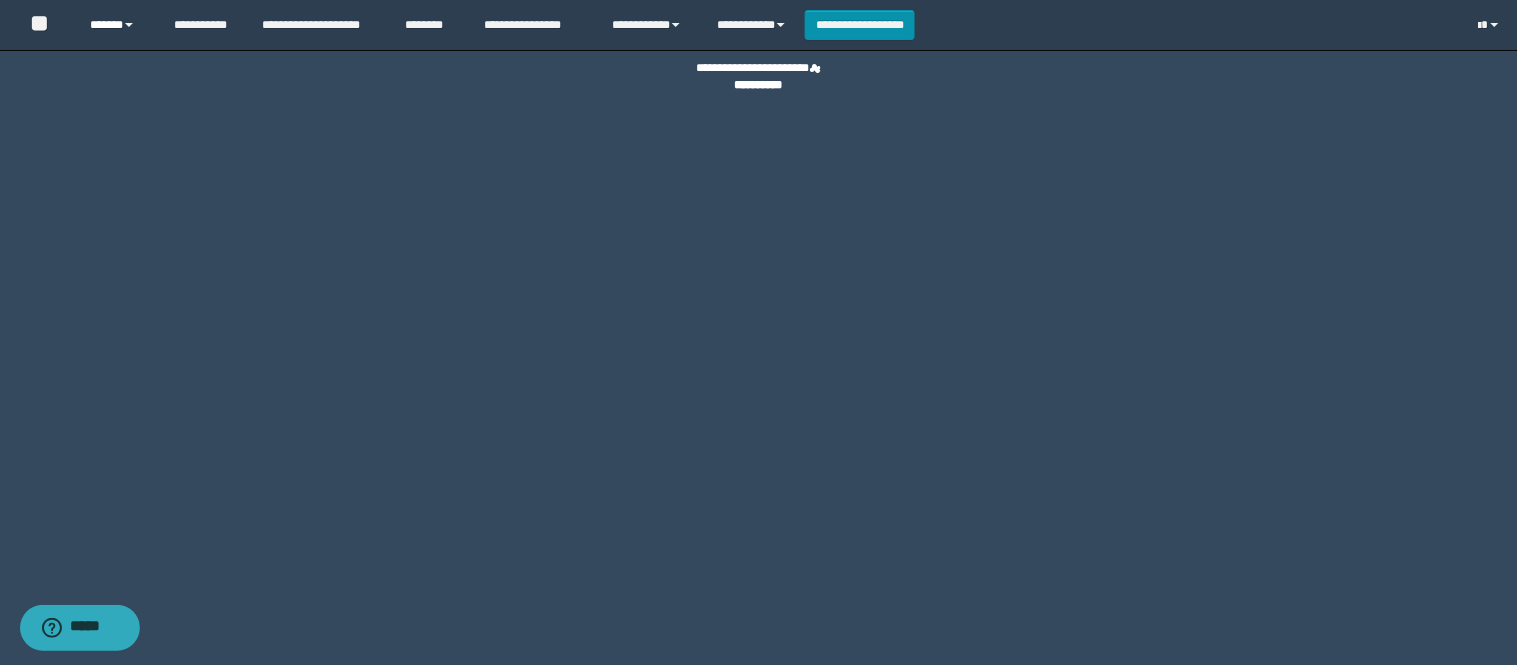 click on "******" at bounding box center [116, 25] 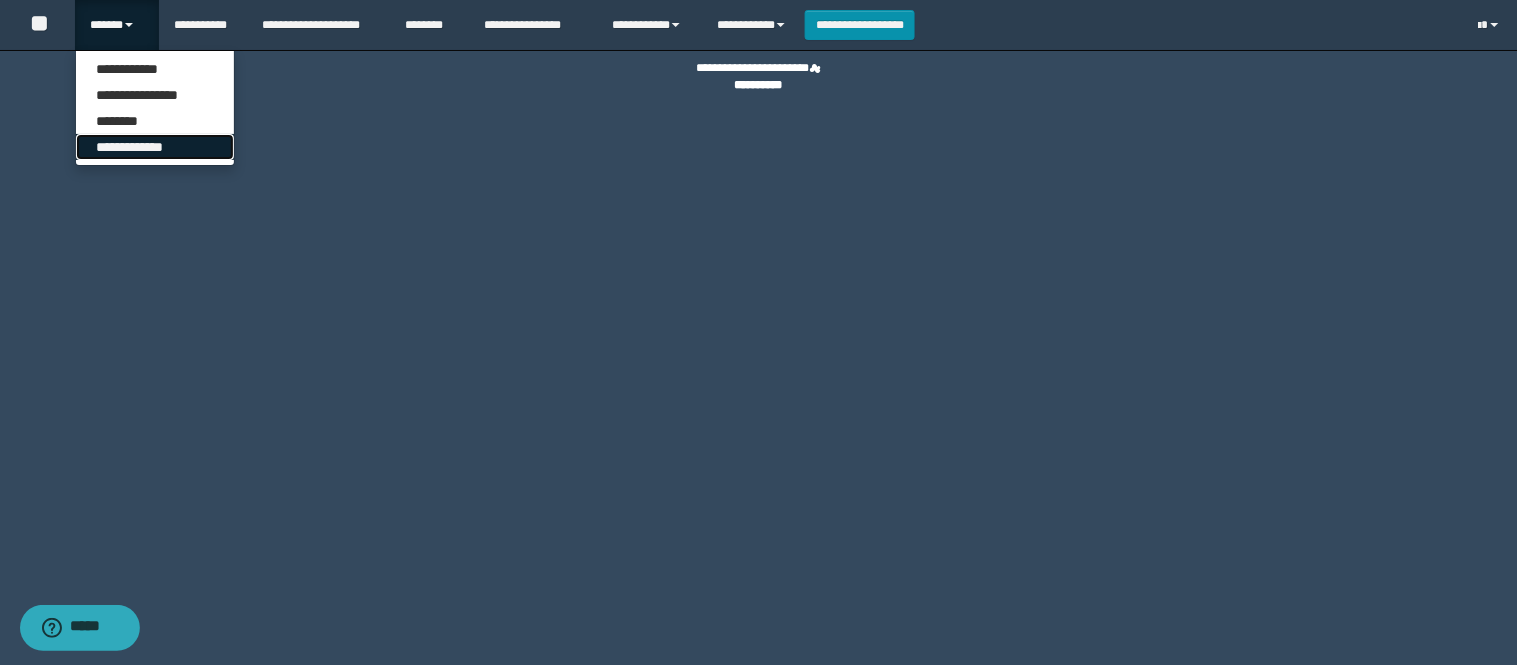 click on "**********" at bounding box center [155, 147] 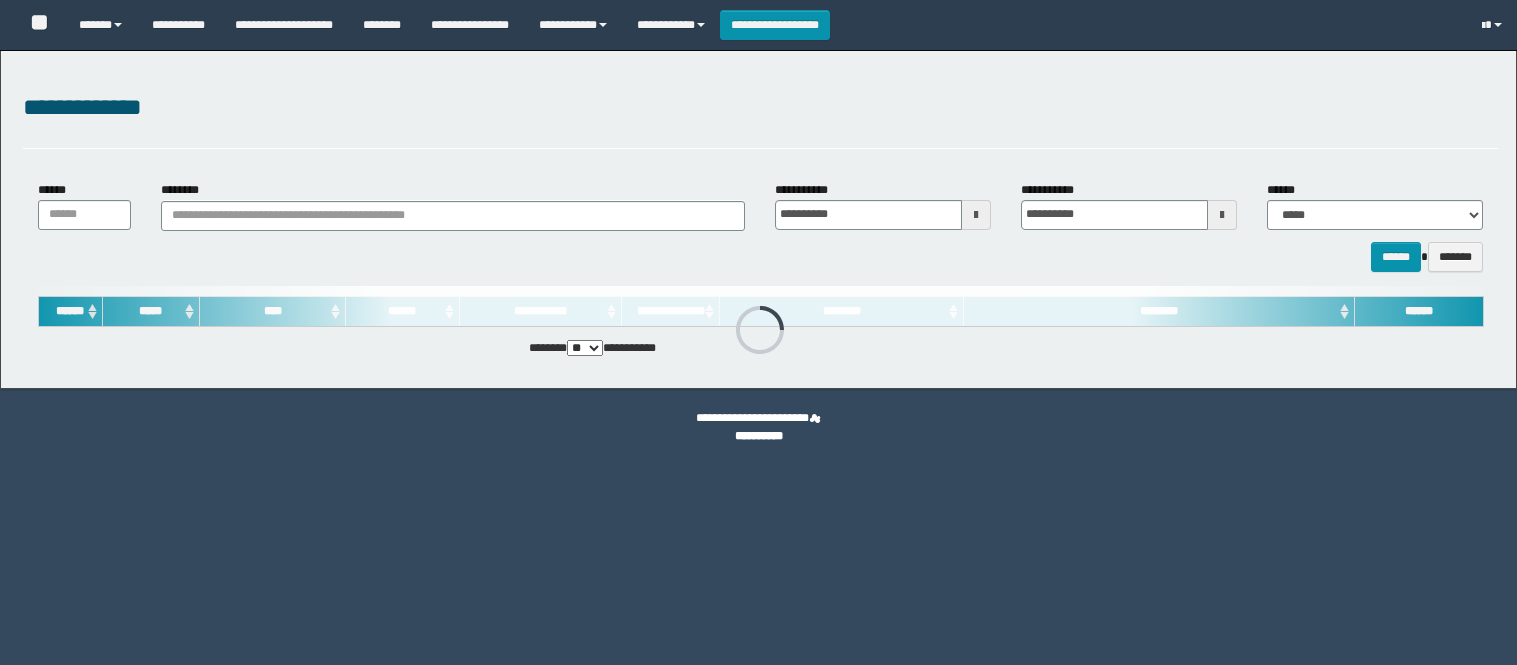scroll, scrollTop: 0, scrollLeft: 0, axis: both 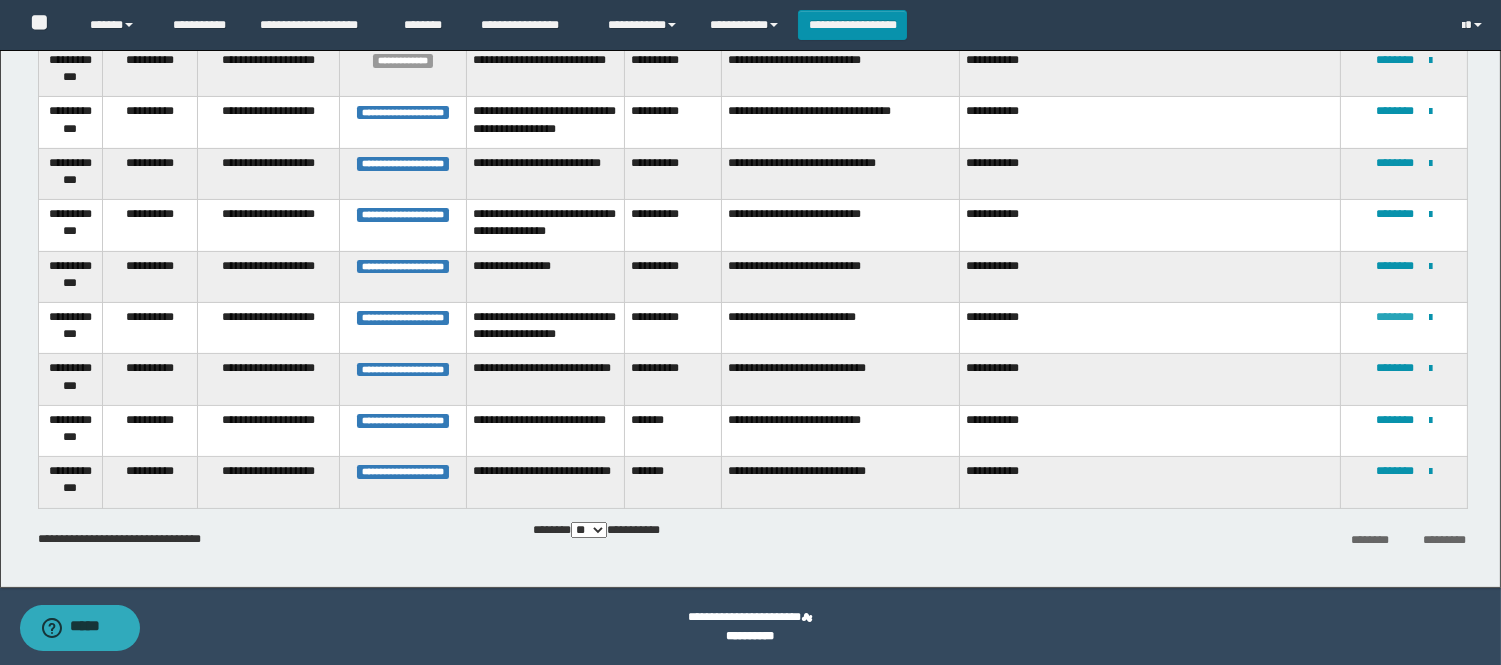 click on "********" at bounding box center [1395, 317] 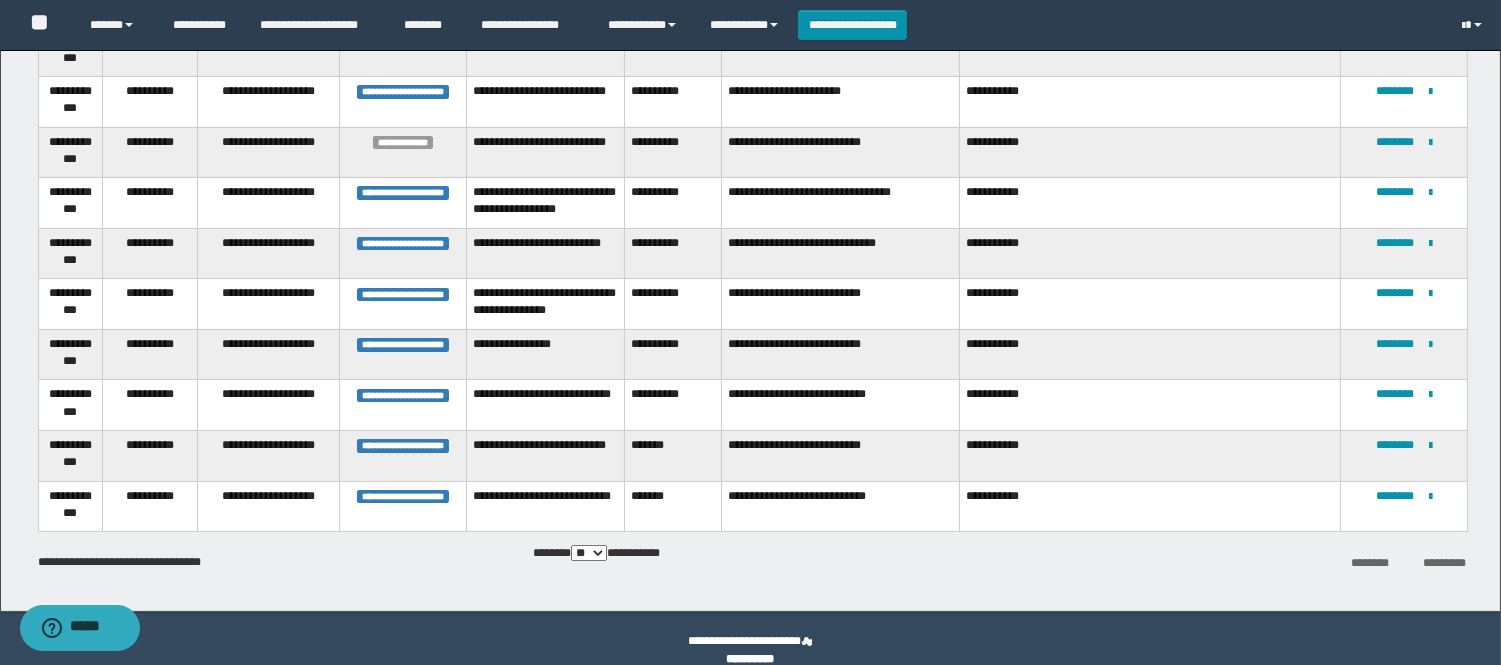 scroll, scrollTop: 627, scrollLeft: 0, axis: vertical 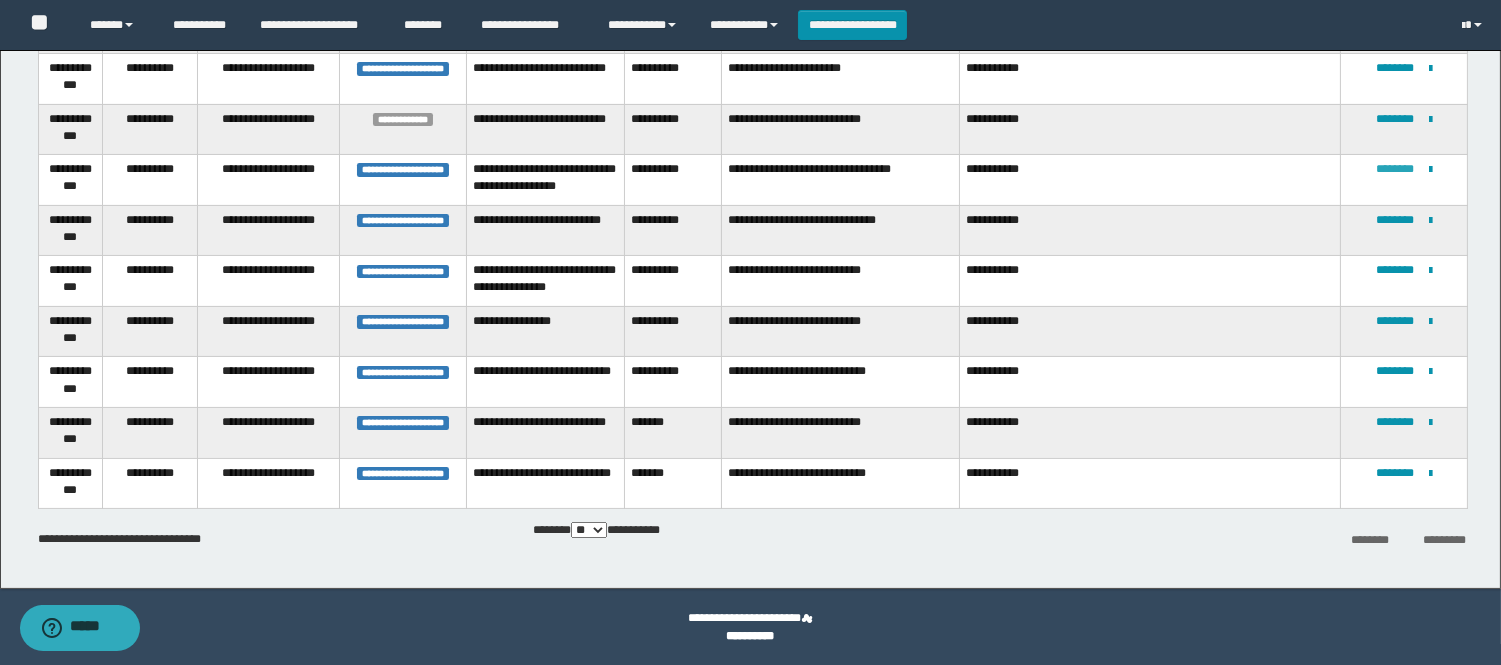 click on "********" at bounding box center [1395, 169] 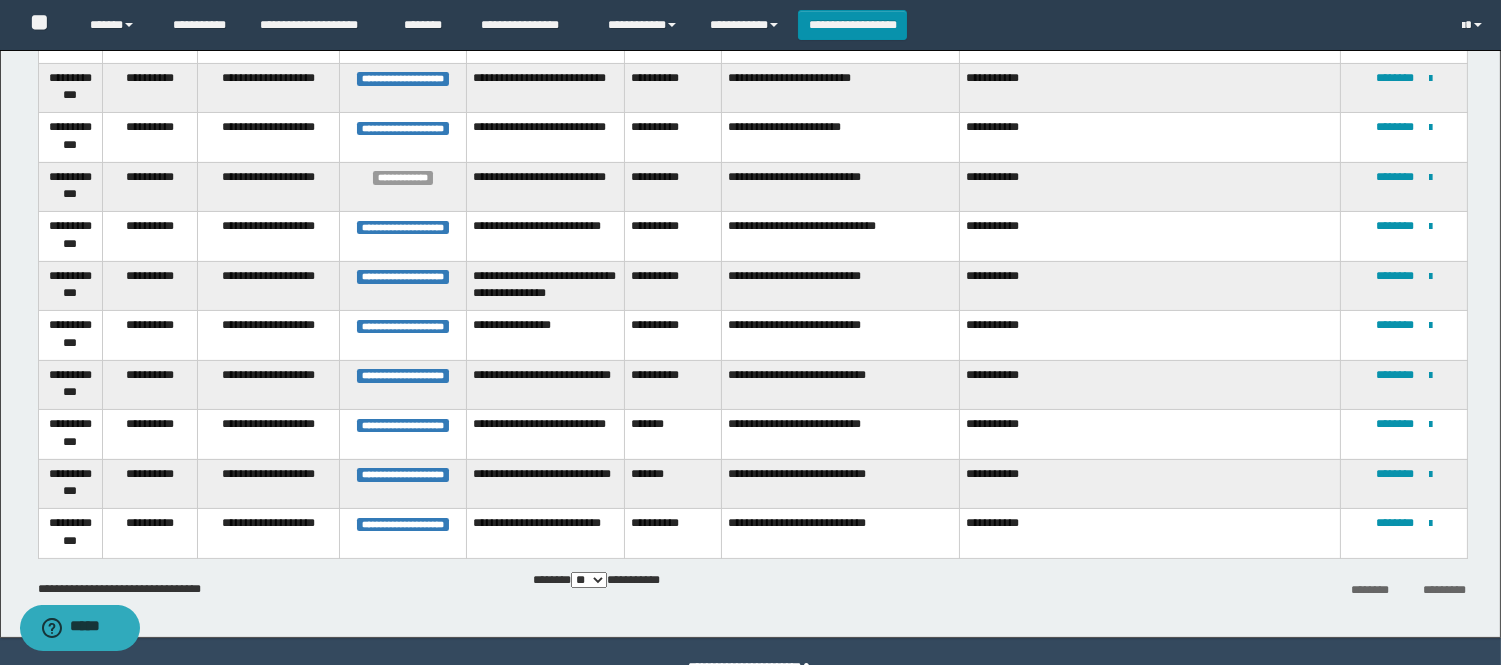 scroll, scrollTop: 610, scrollLeft: 0, axis: vertical 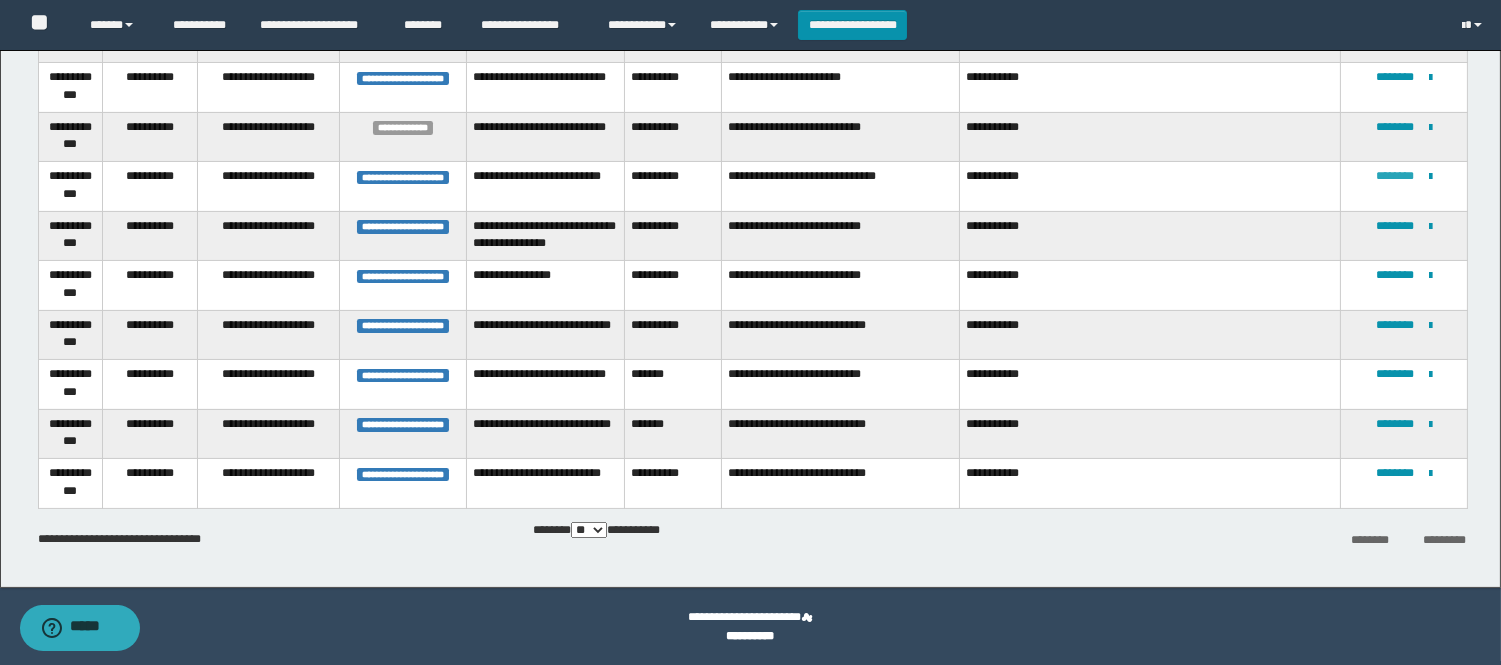 click on "********" at bounding box center [1395, 176] 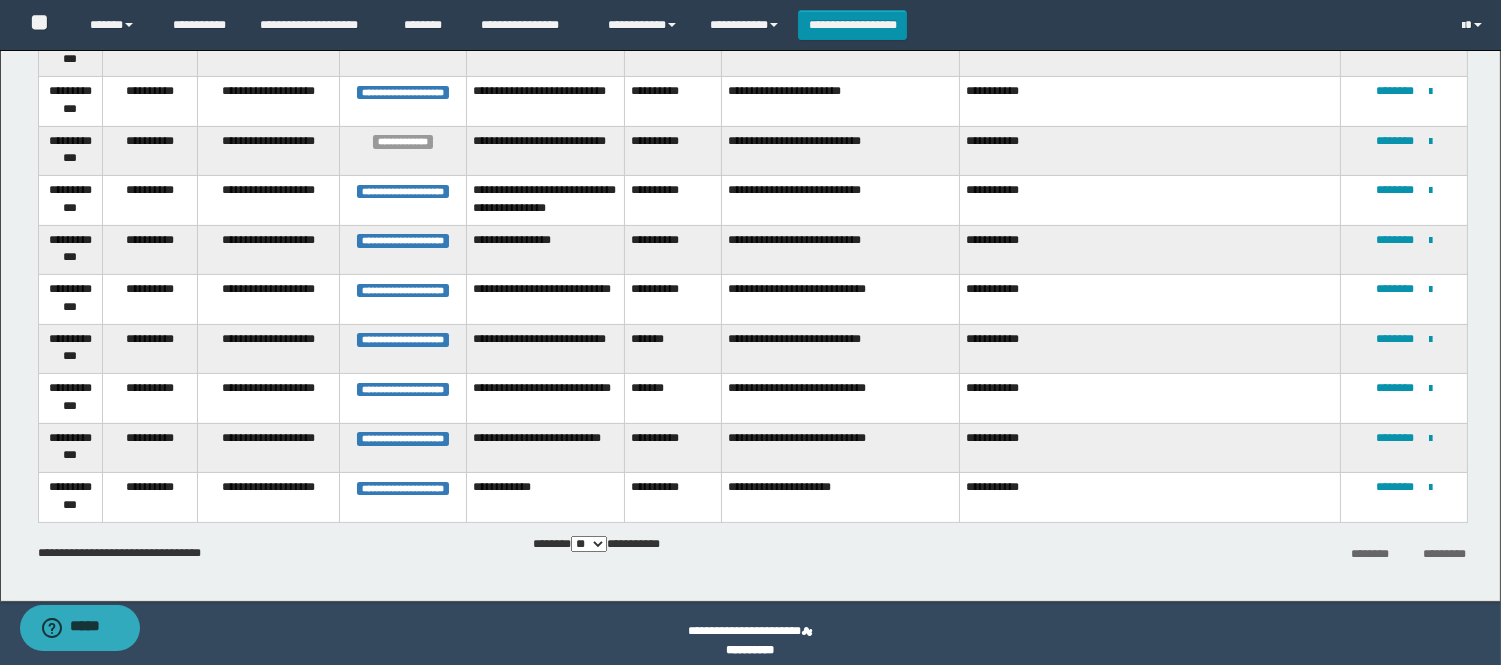 scroll, scrollTop: 610, scrollLeft: 0, axis: vertical 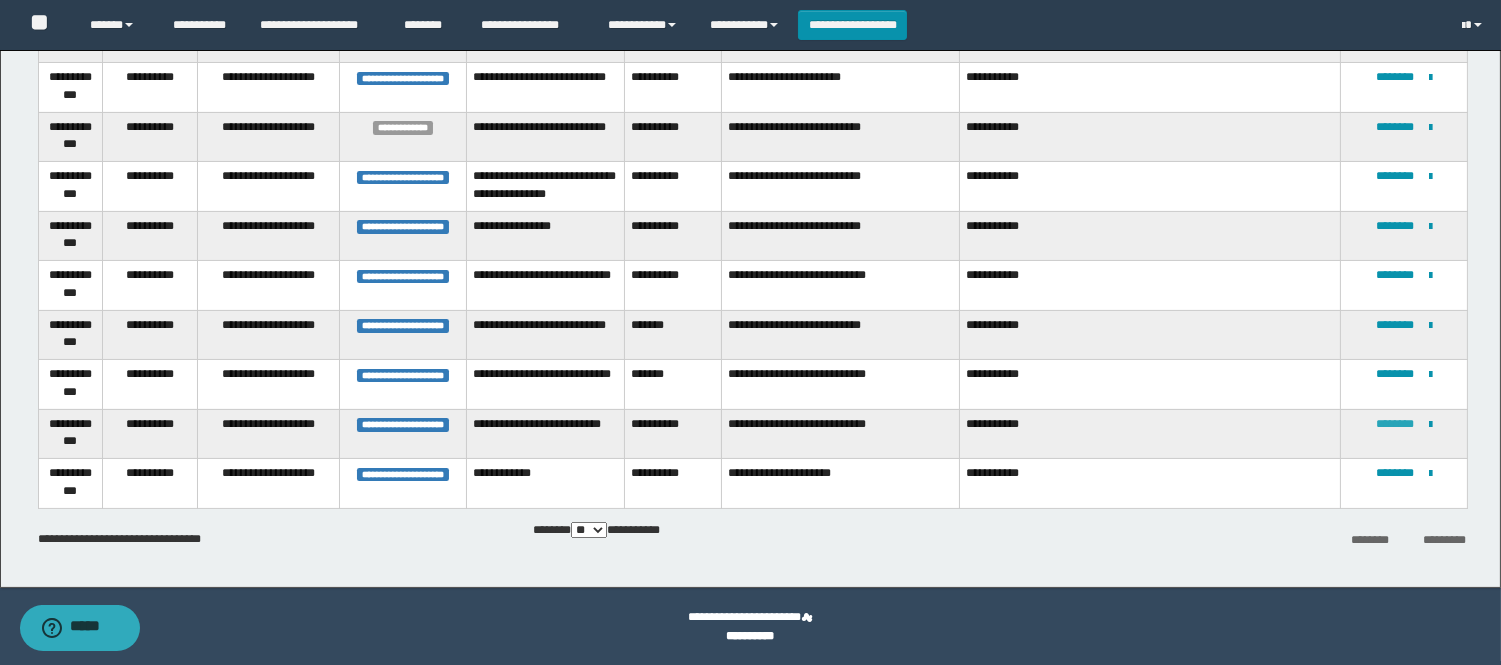 click on "********" at bounding box center [1395, 424] 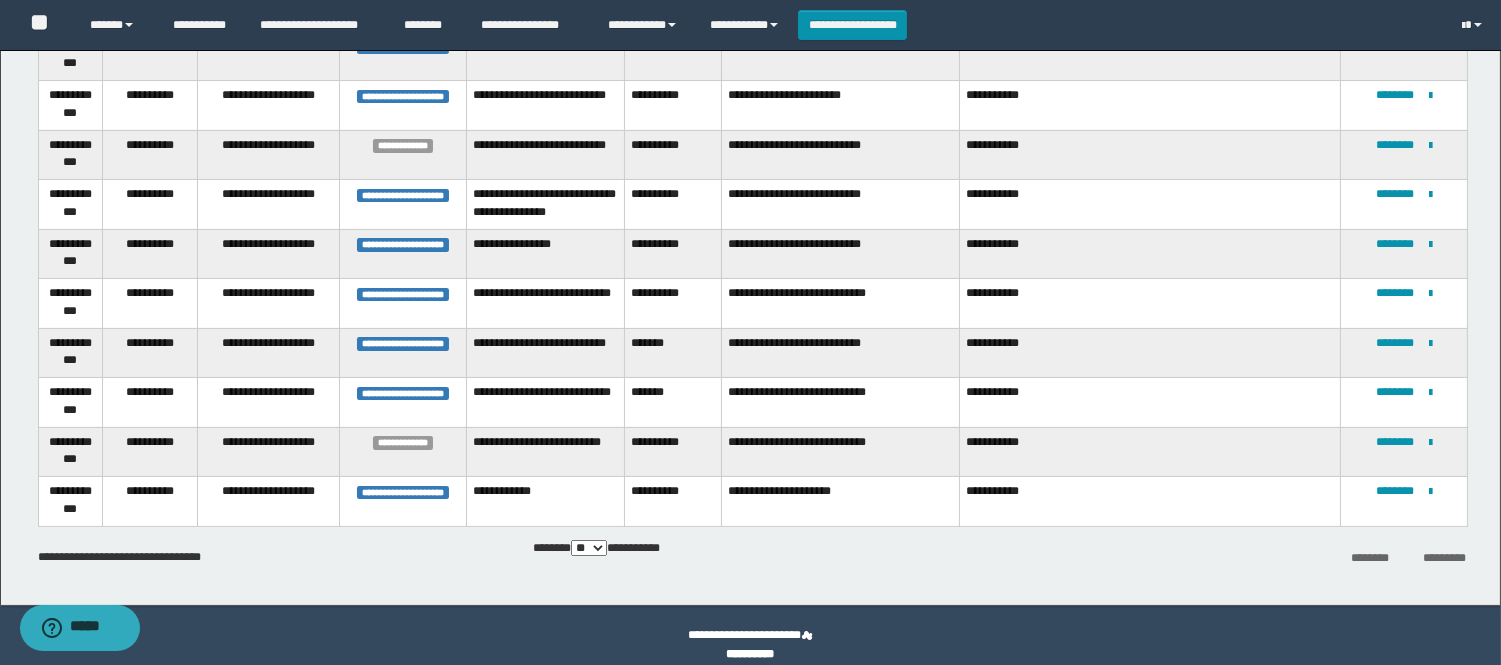scroll, scrollTop: 610, scrollLeft: 0, axis: vertical 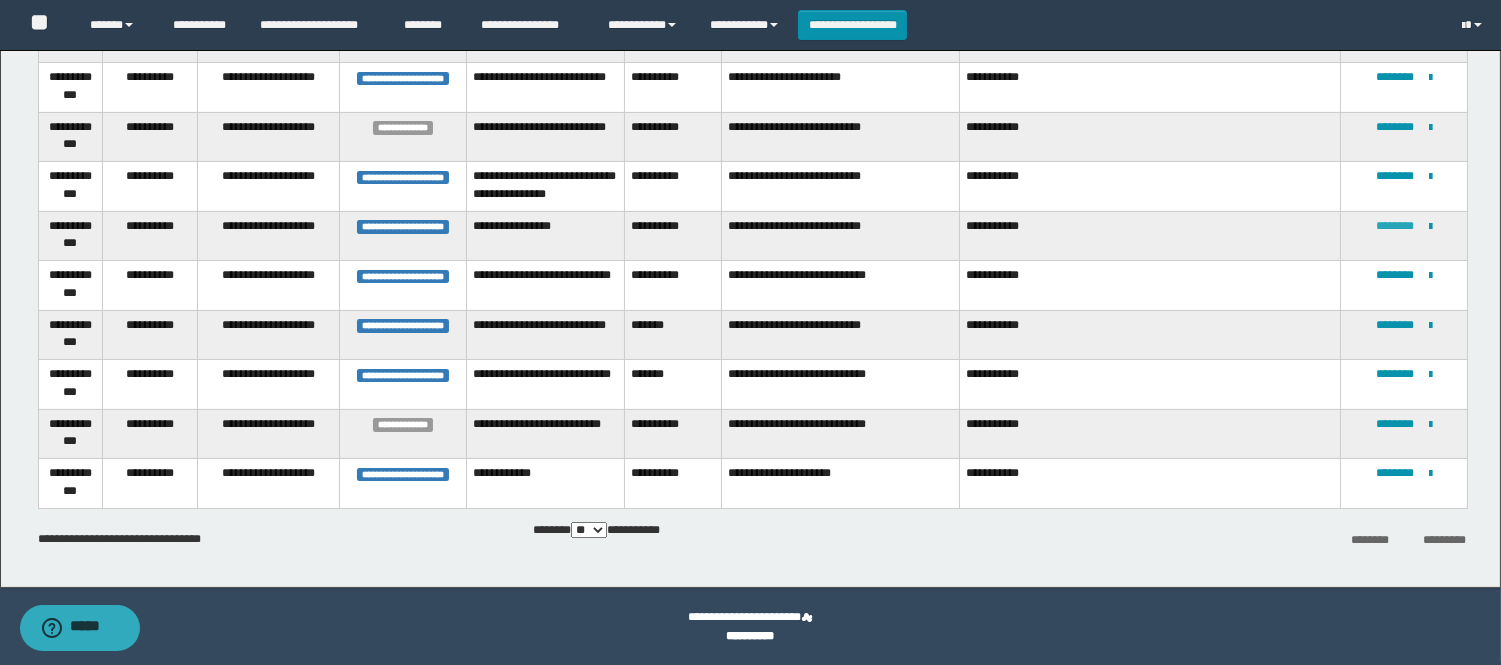 click on "********" at bounding box center (1395, 226) 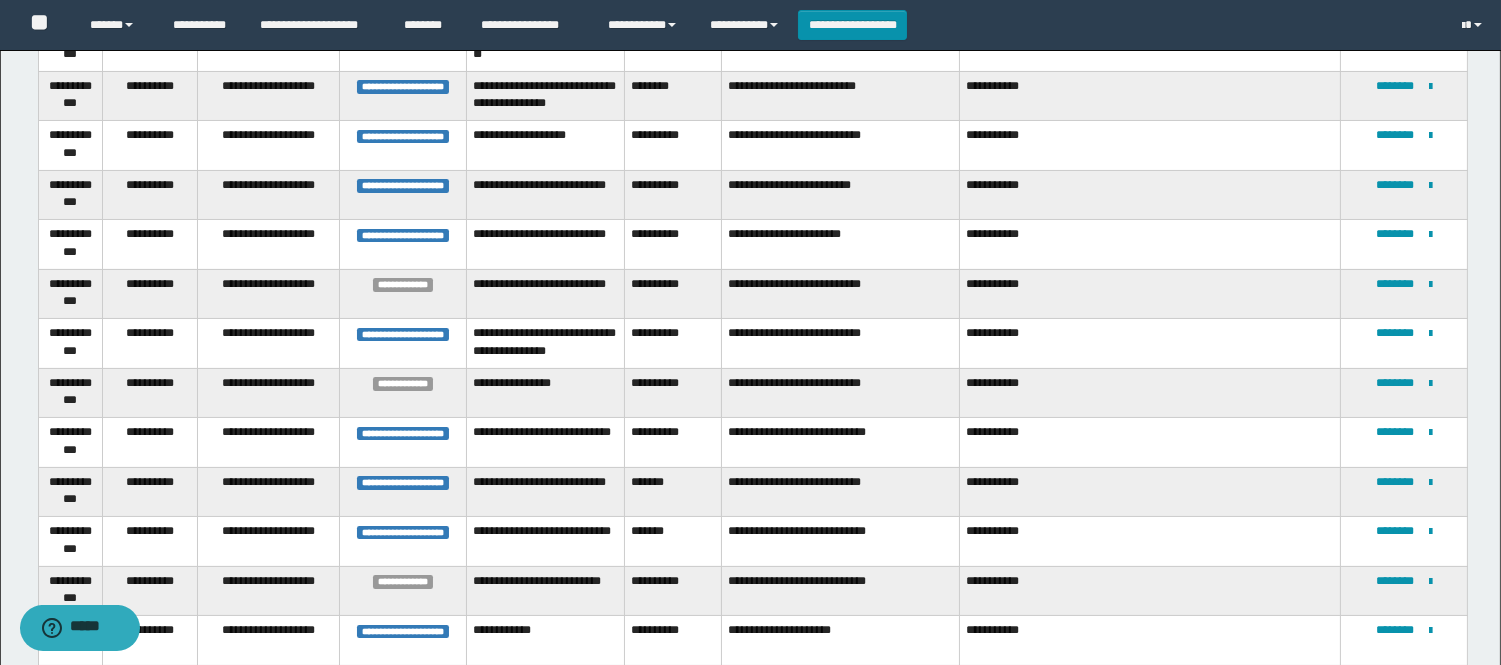 scroll, scrollTop: 610, scrollLeft: 0, axis: vertical 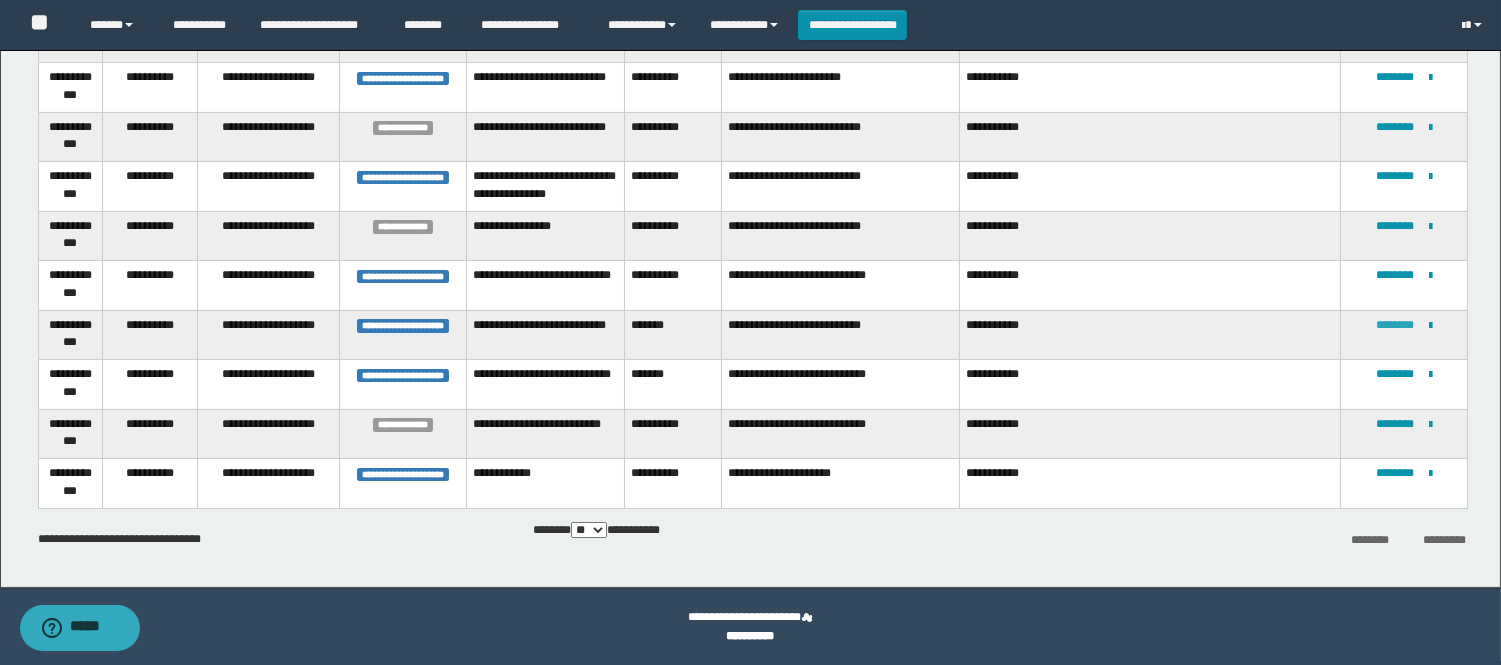 click on "********" at bounding box center [1395, 325] 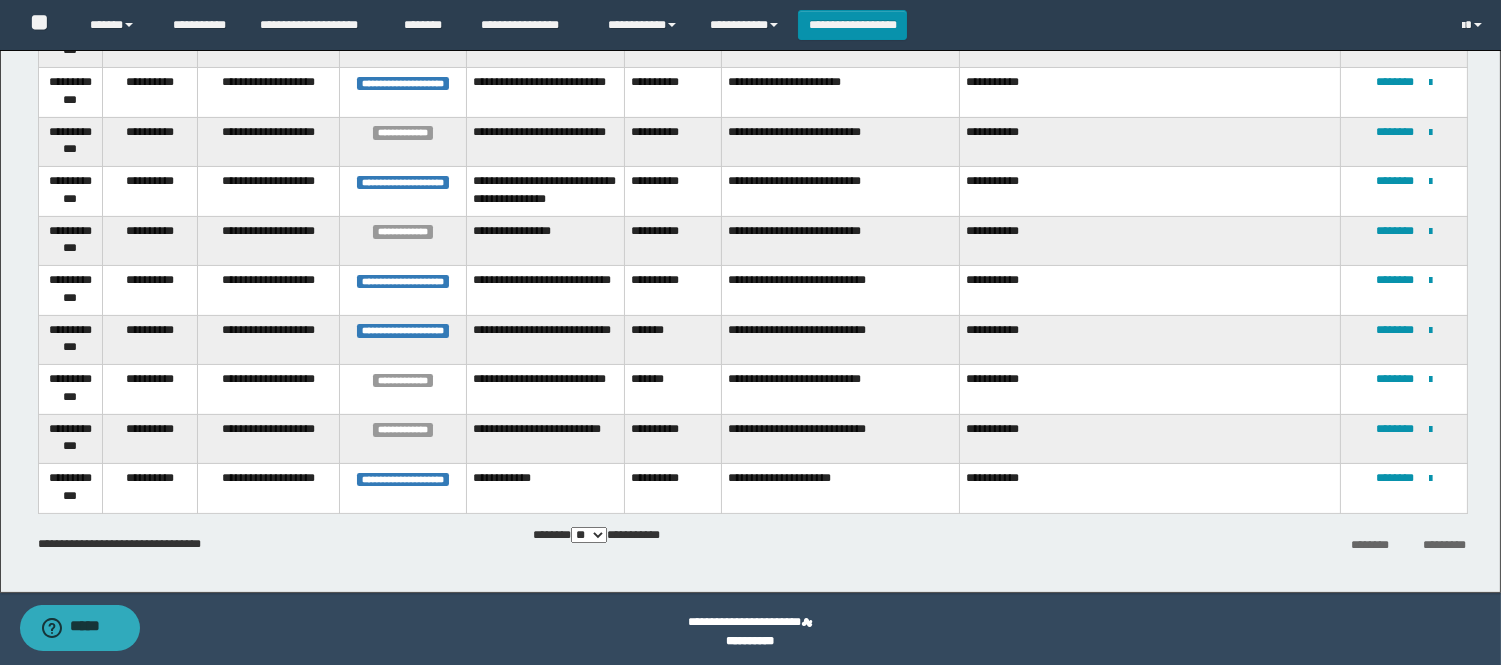 scroll, scrollTop: 610, scrollLeft: 0, axis: vertical 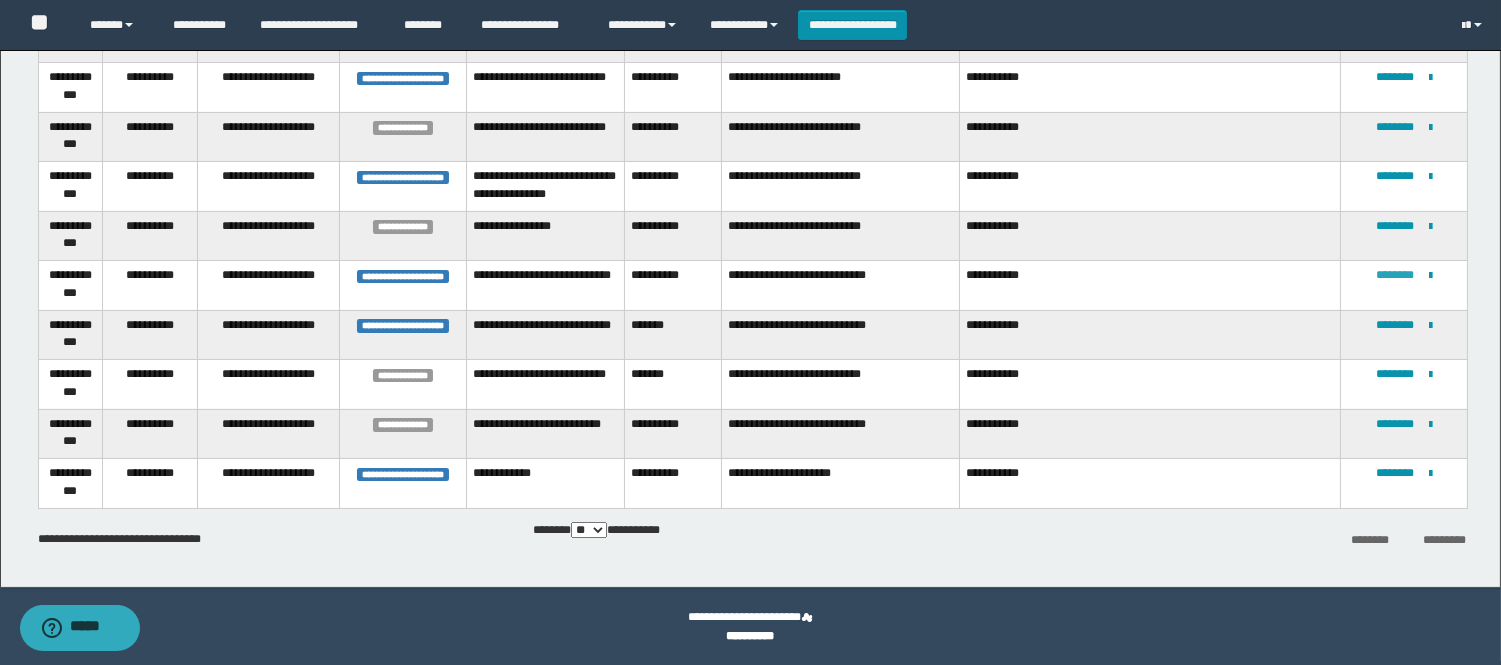 click on "********" at bounding box center (1395, 275) 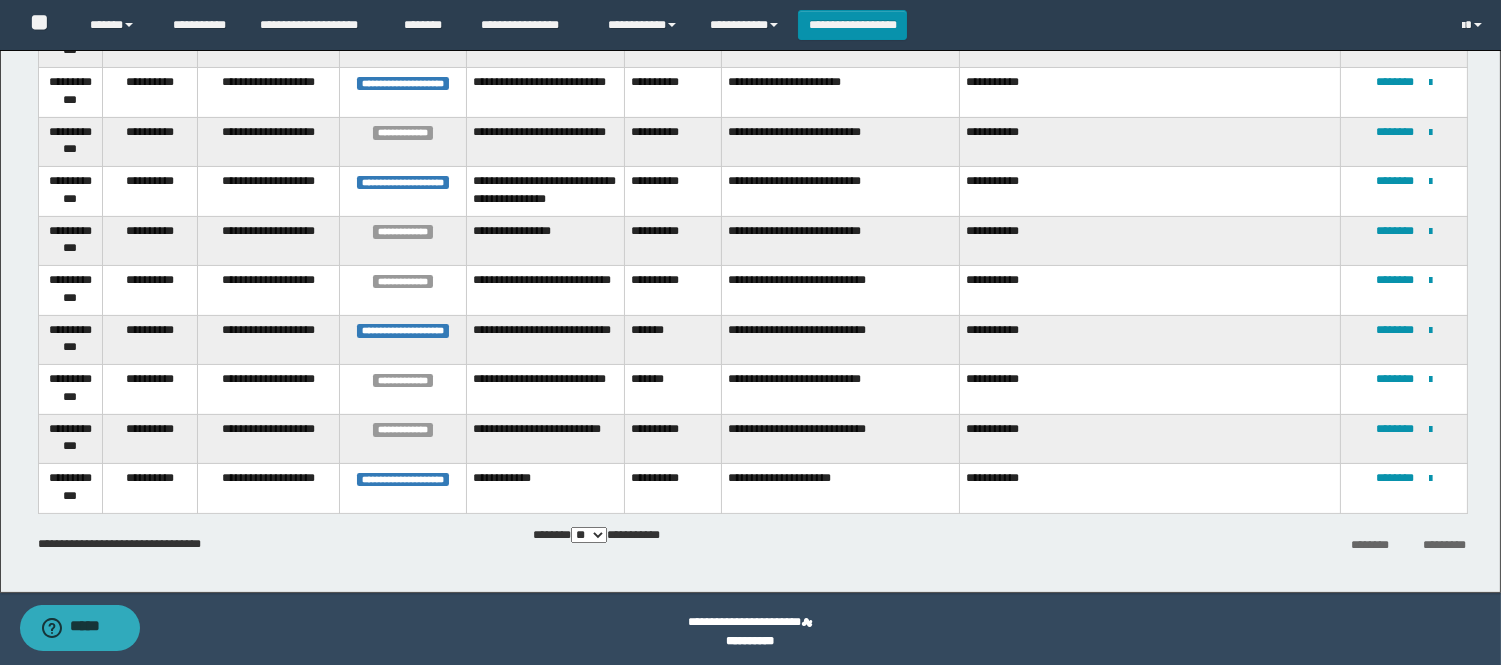 scroll, scrollTop: 610, scrollLeft: 0, axis: vertical 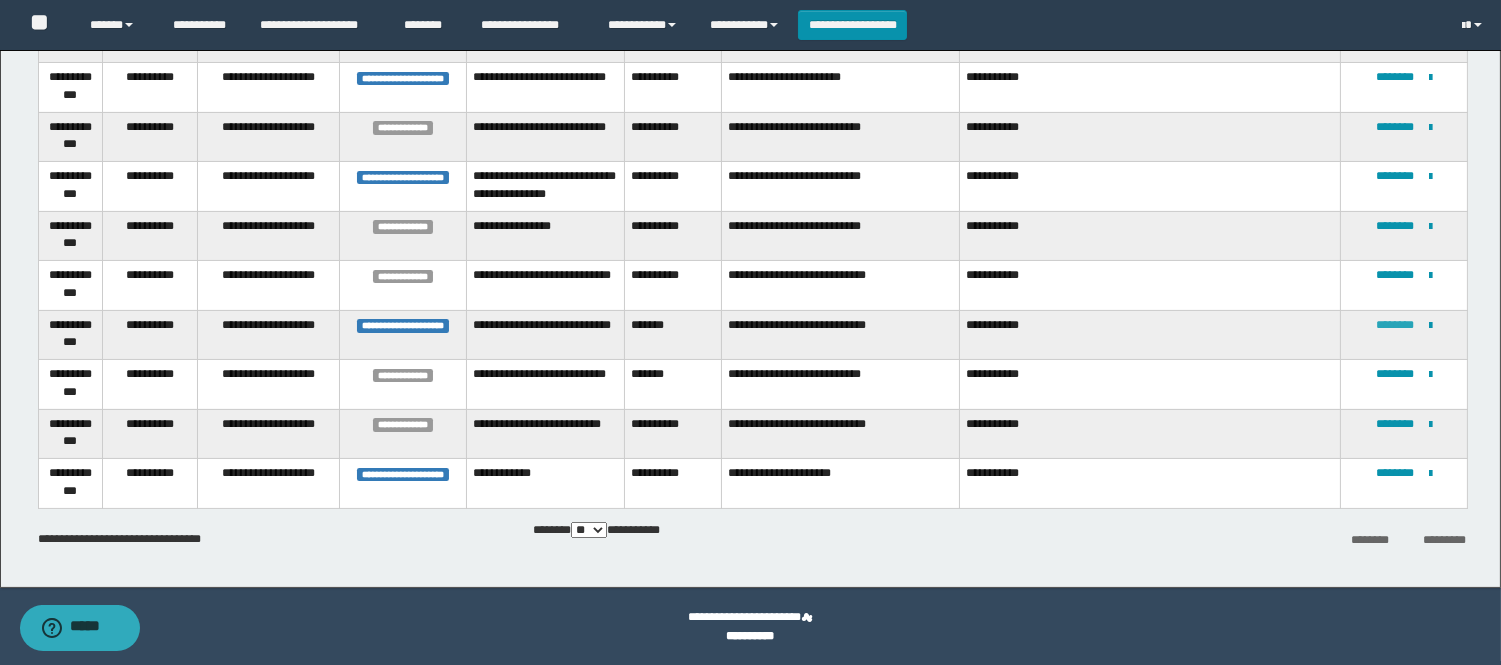 click on "********" at bounding box center [1395, 325] 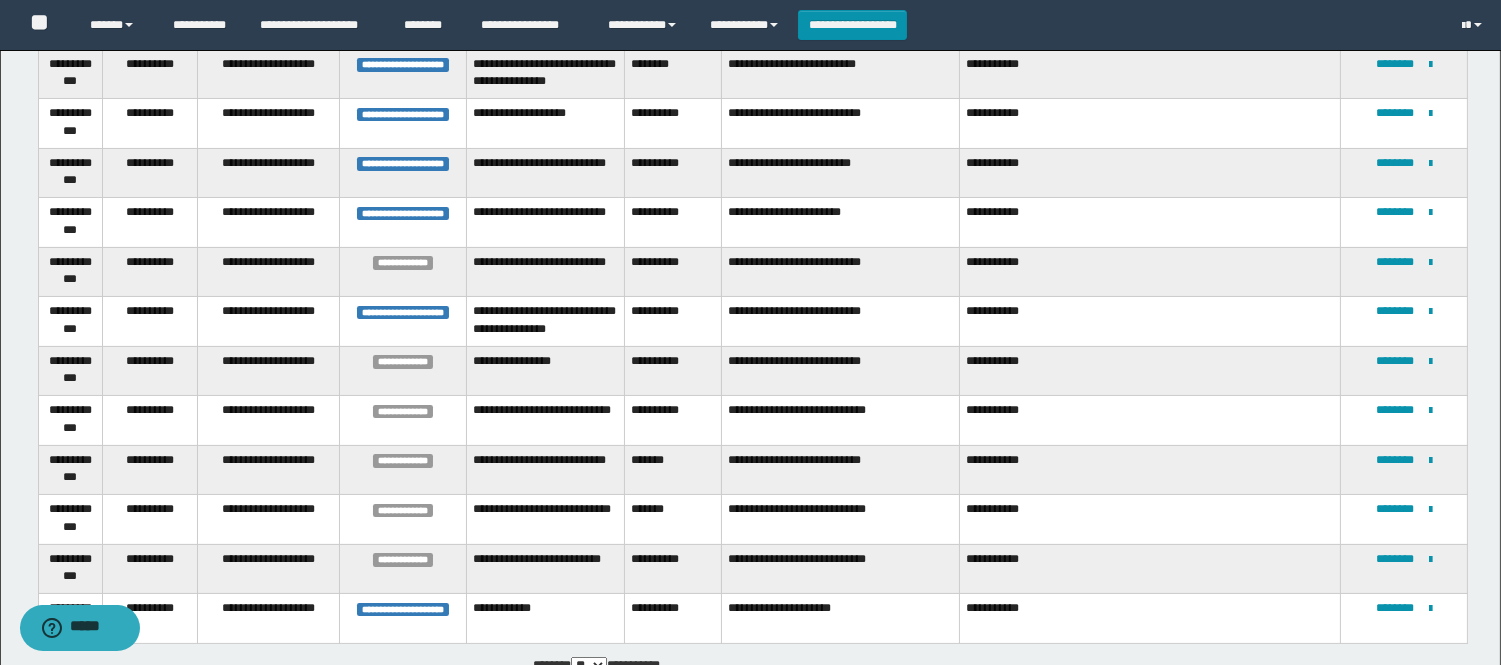 scroll, scrollTop: 610, scrollLeft: 0, axis: vertical 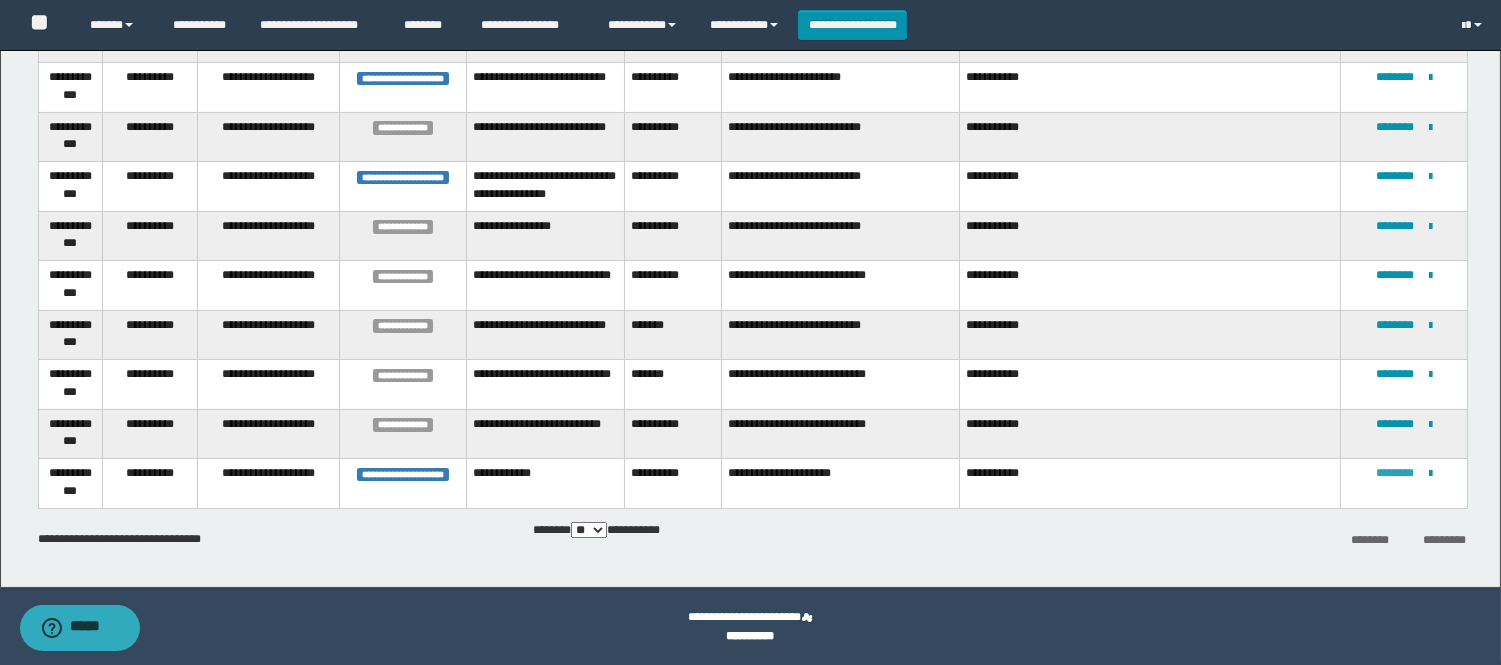 click on "********" at bounding box center [1395, 473] 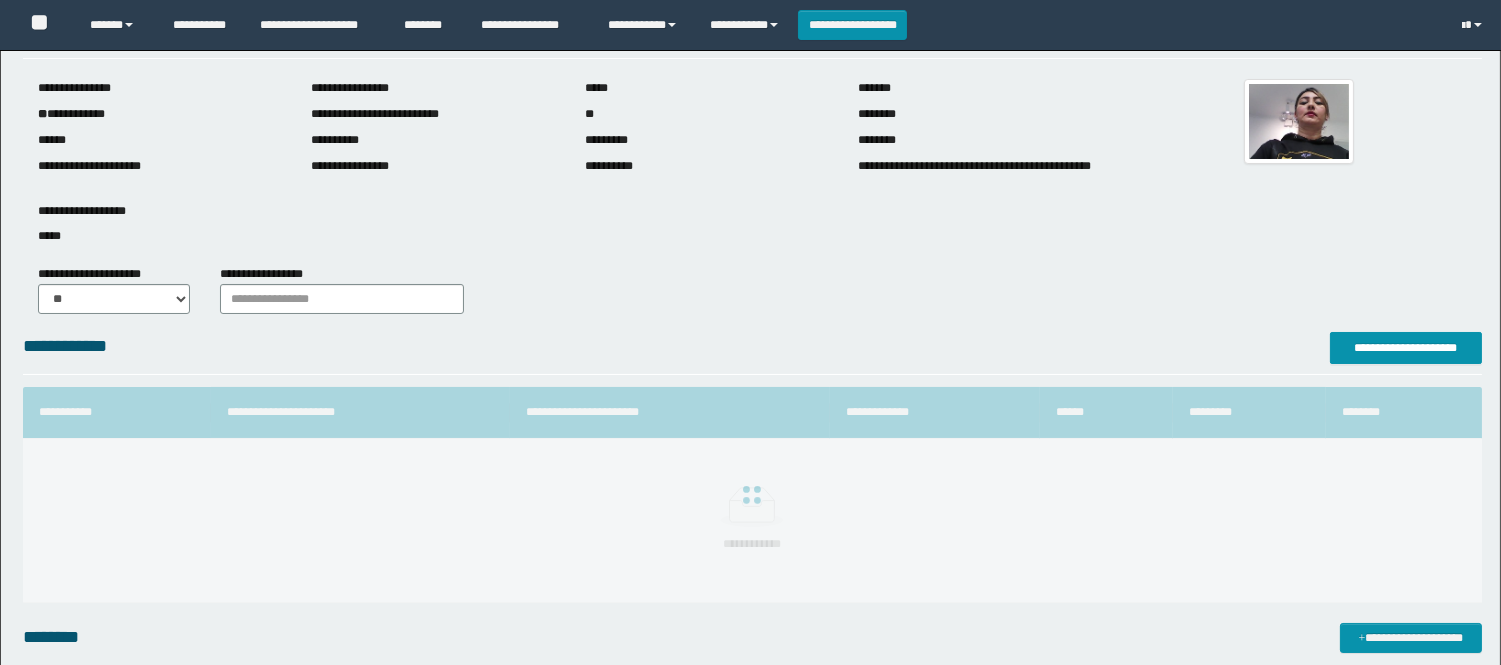scroll, scrollTop: 0, scrollLeft: 0, axis: both 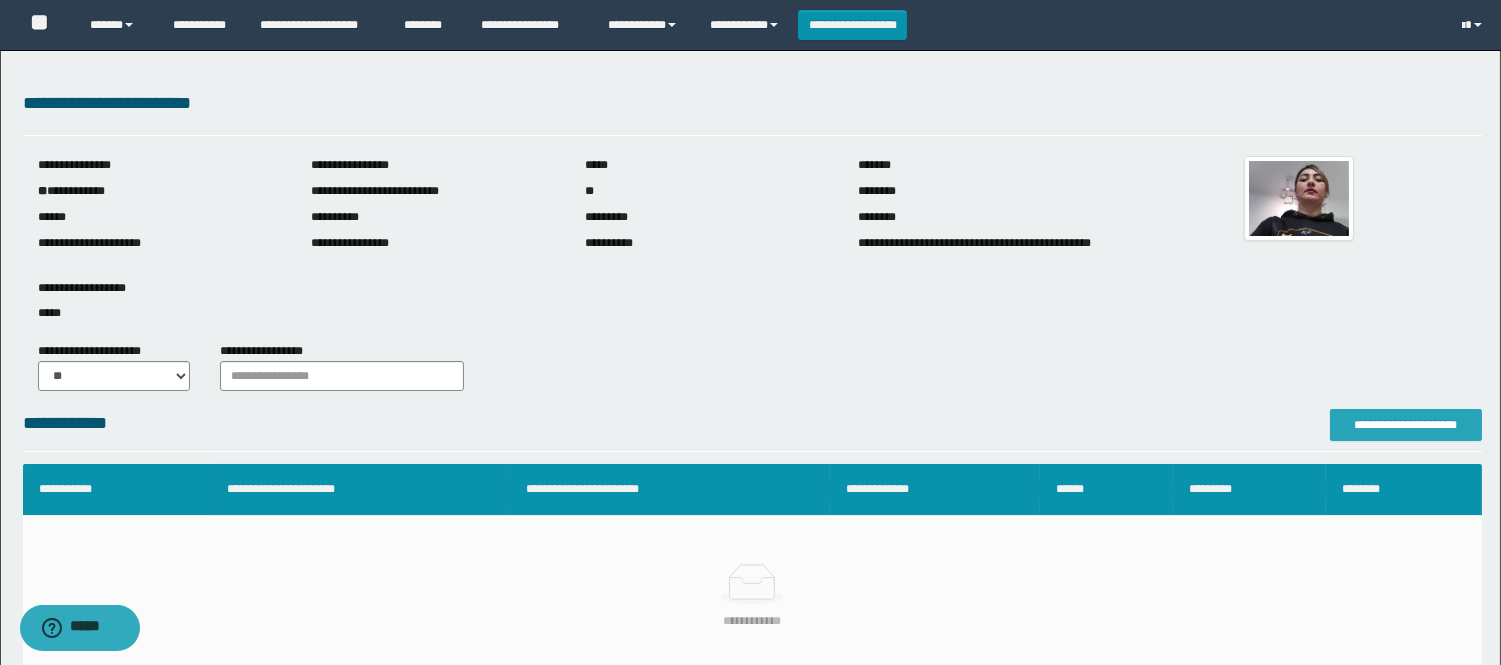 click on "**********" at bounding box center (1406, 425) 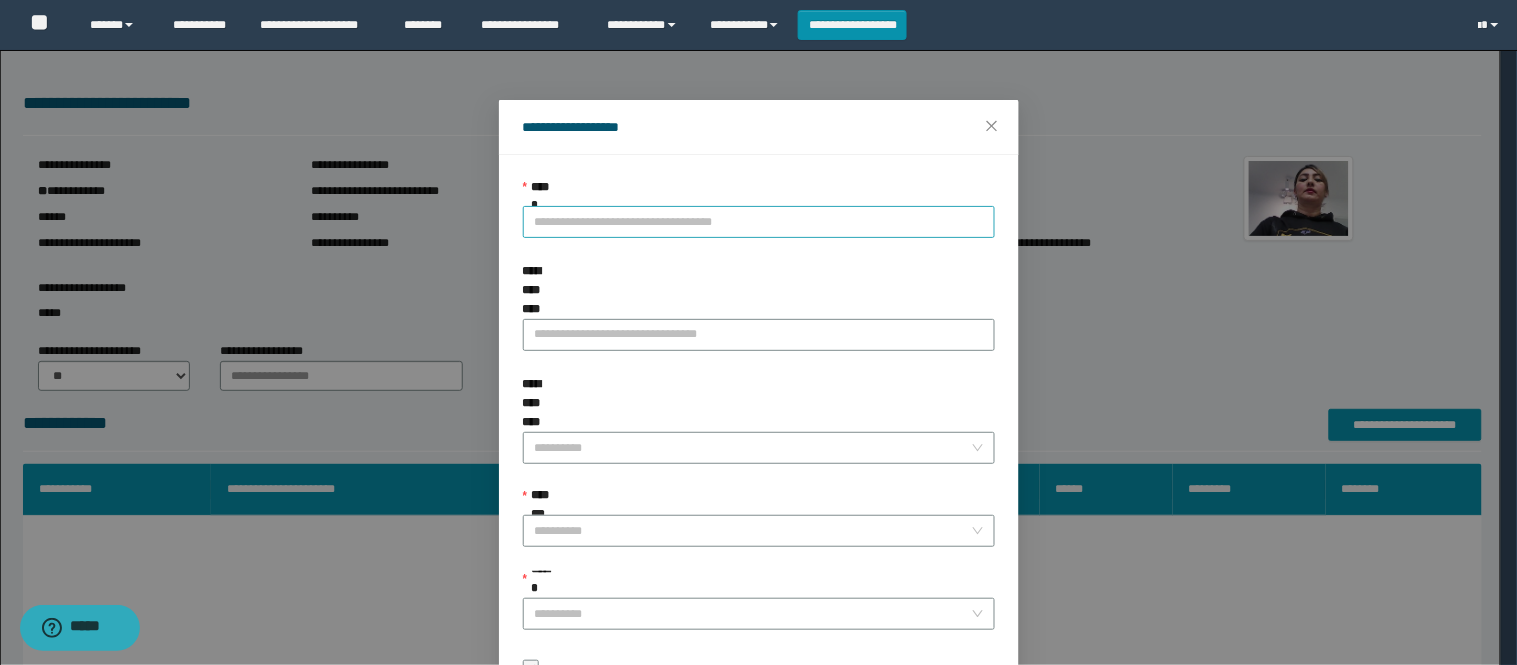 click on "**********" at bounding box center (759, 222) 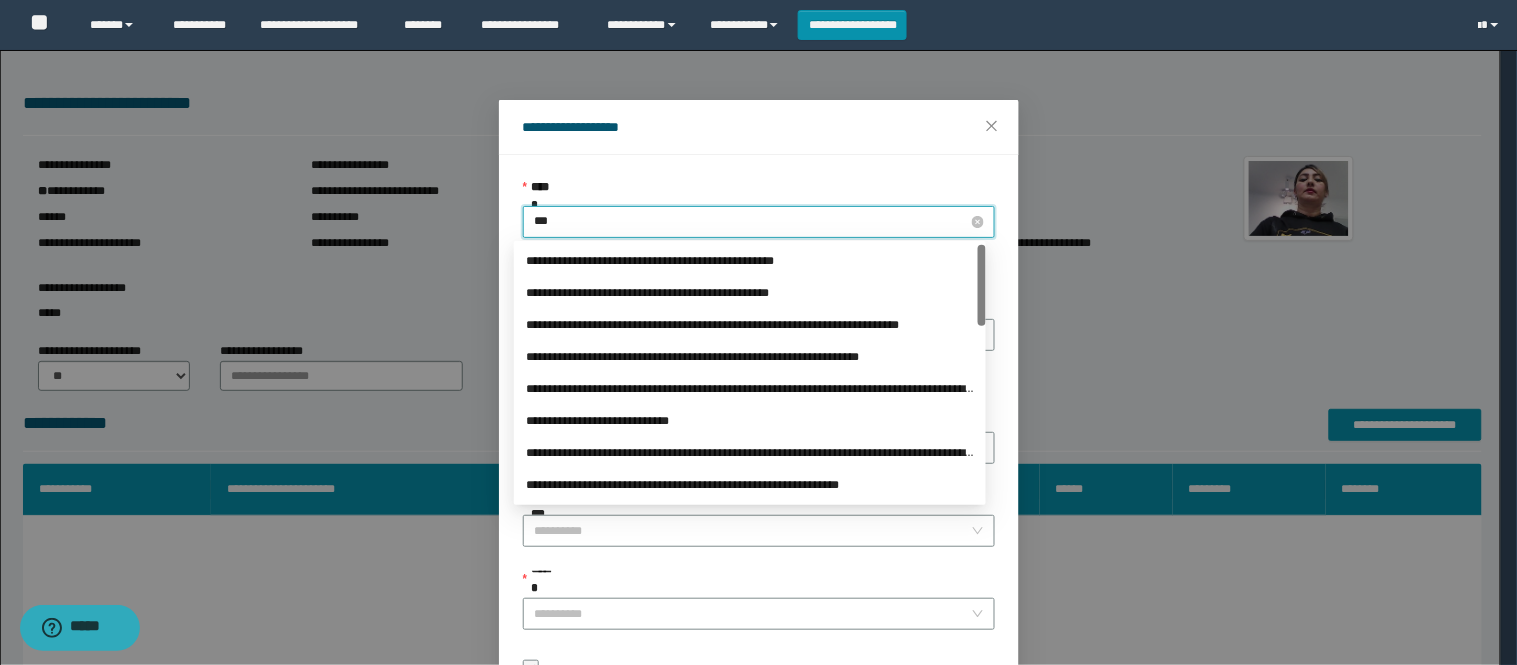 type on "****" 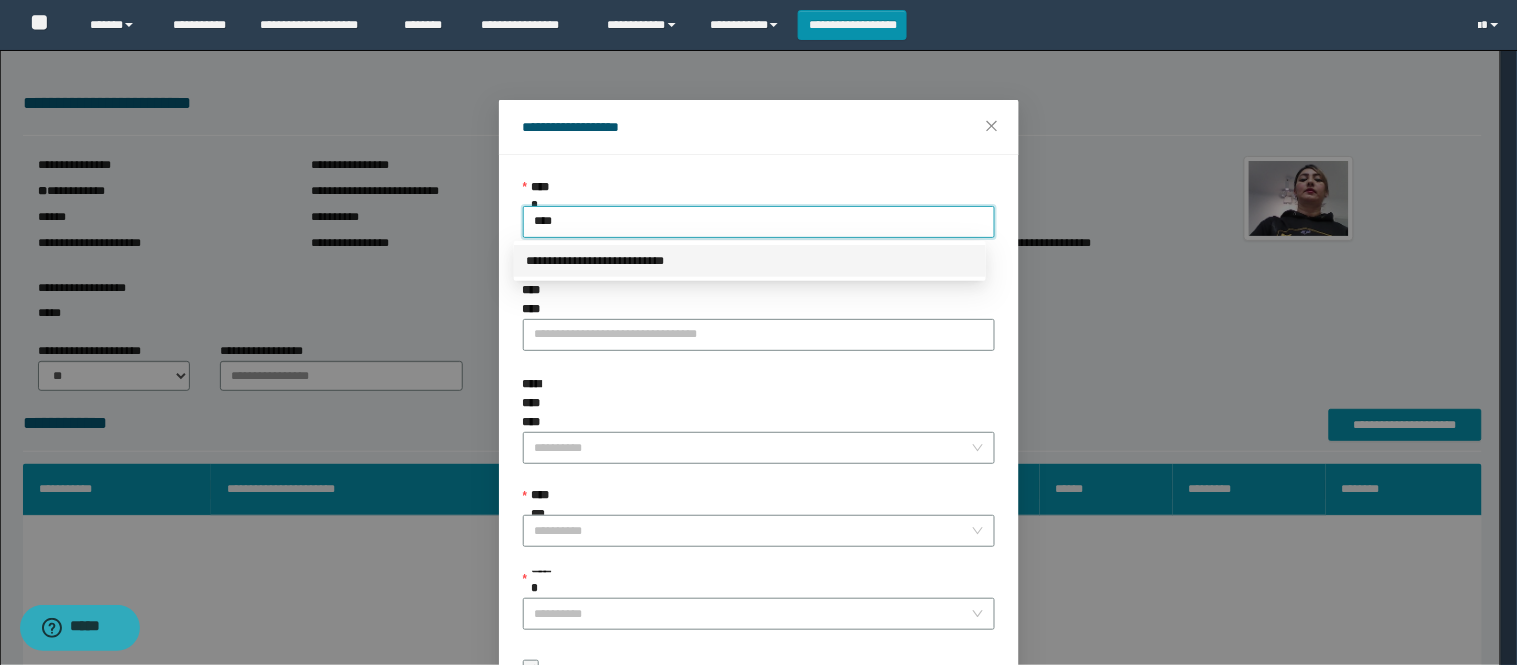 click on "**********" at bounding box center [750, 261] 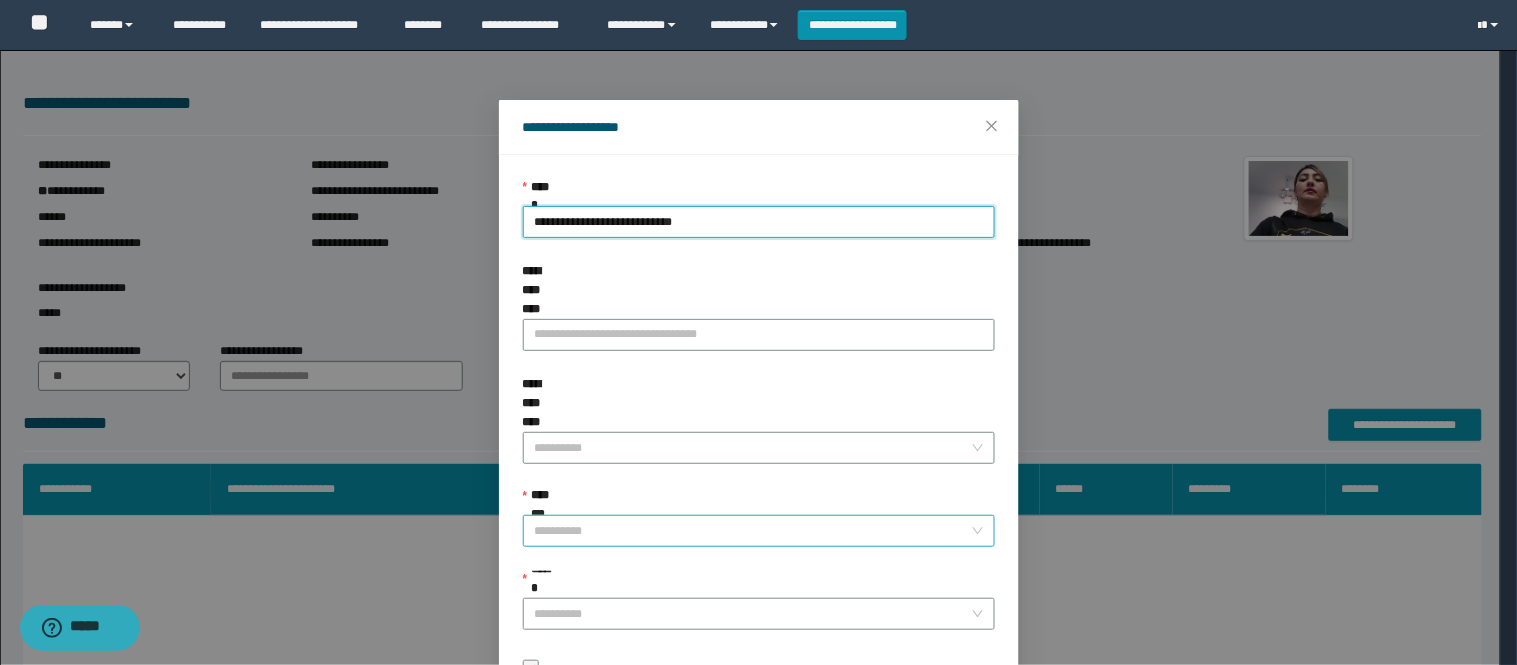 click on "**********" at bounding box center (753, 531) 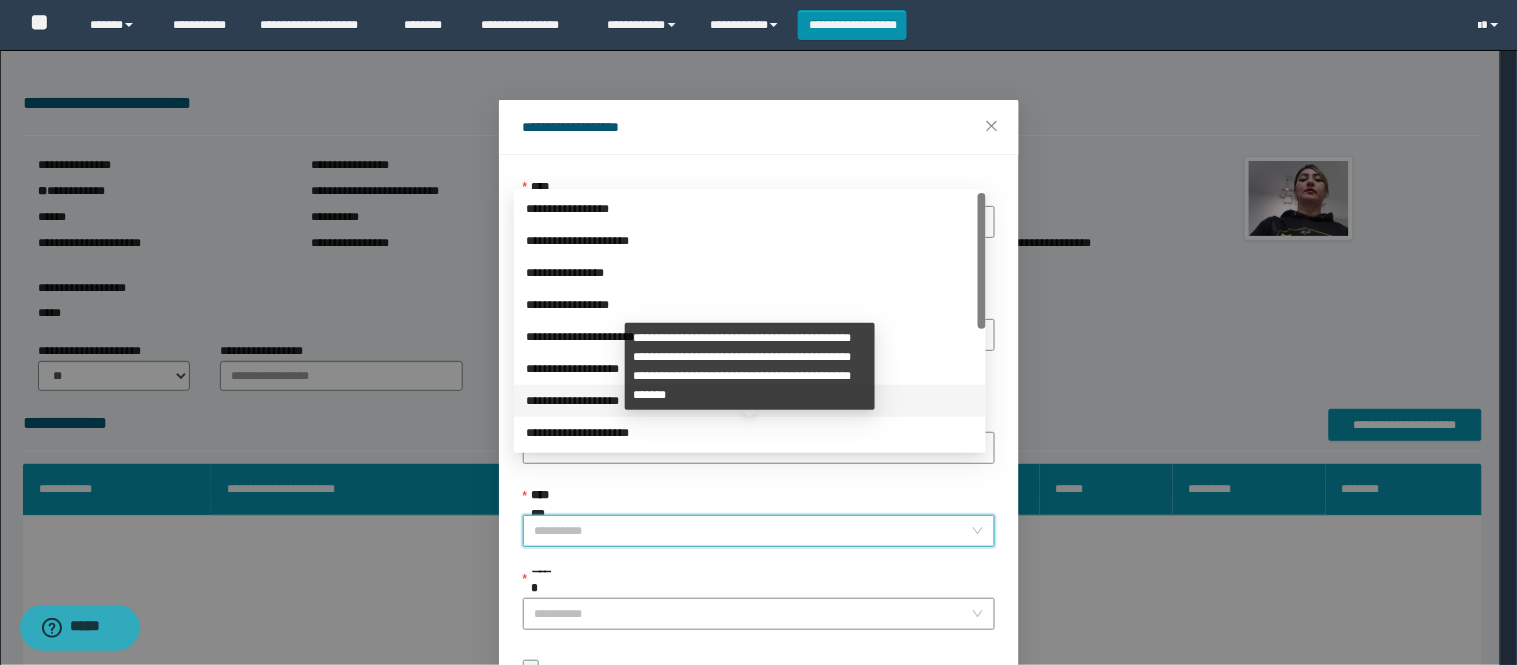 scroll, scrollTop: 224, scrollLeft: 0, axis: vertical 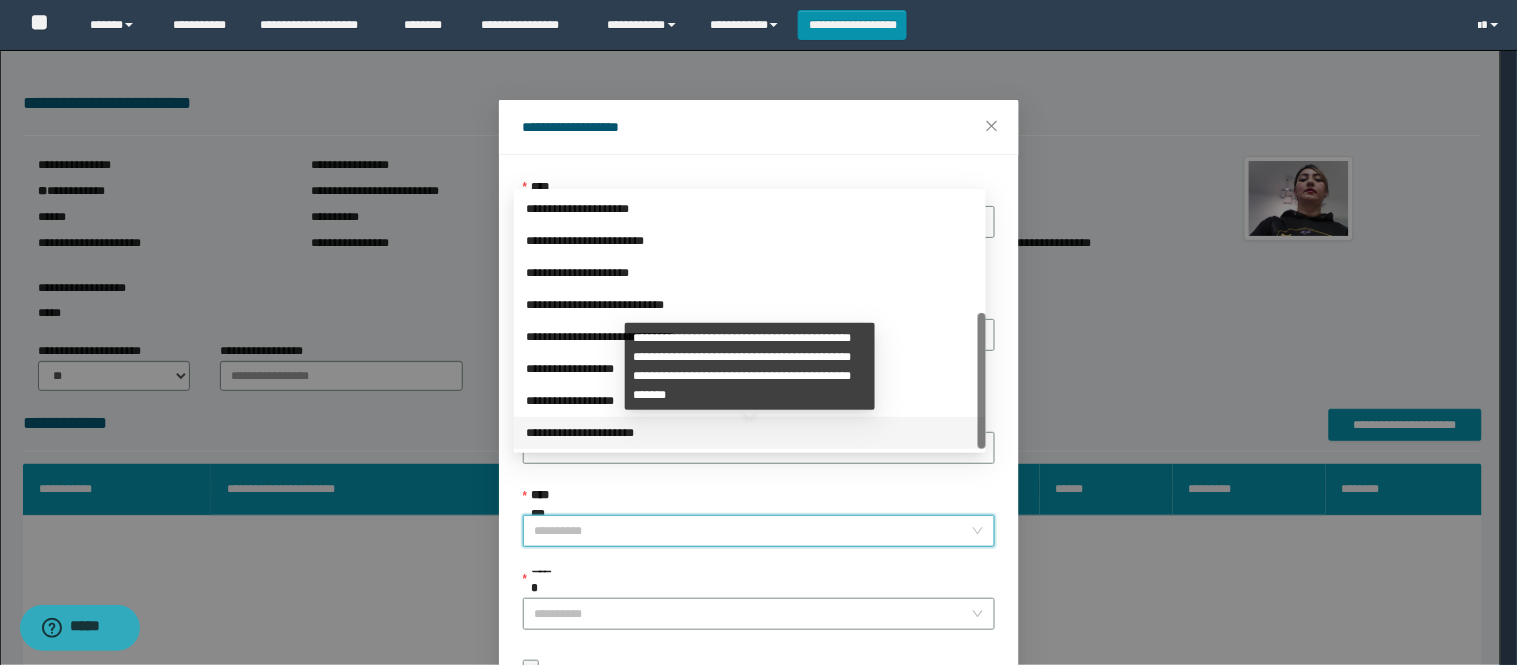 click on "**********" at bounding box center (750, 433) 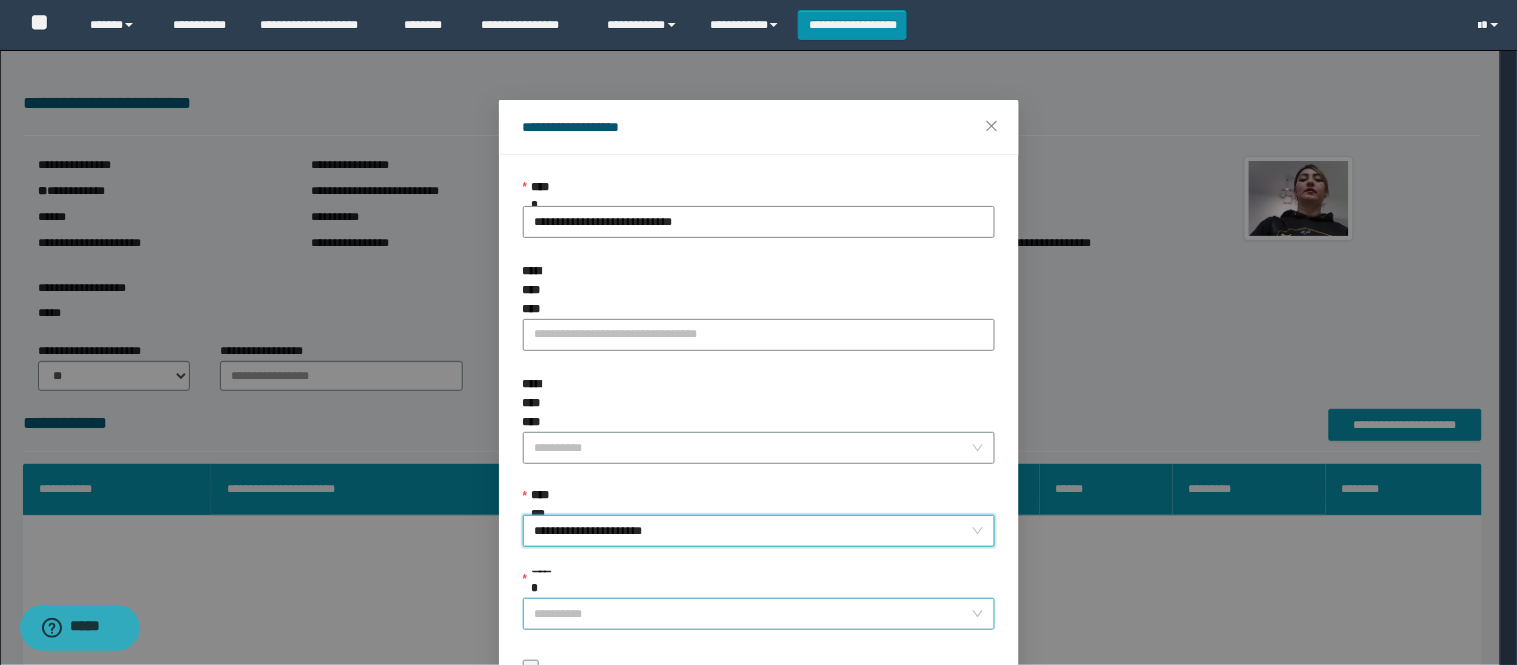 click on "******" at bounding box center (753, 614) 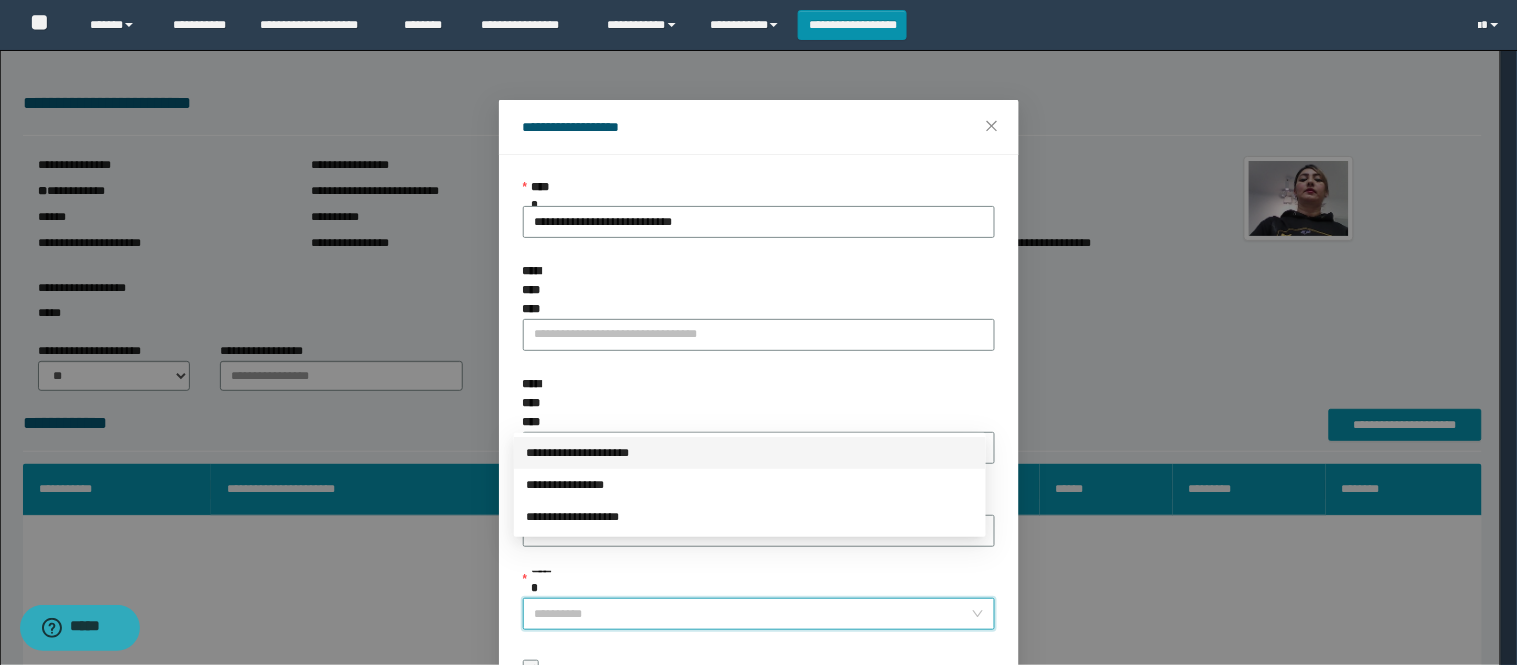 click on "**********" at bounding box center (750, 453) 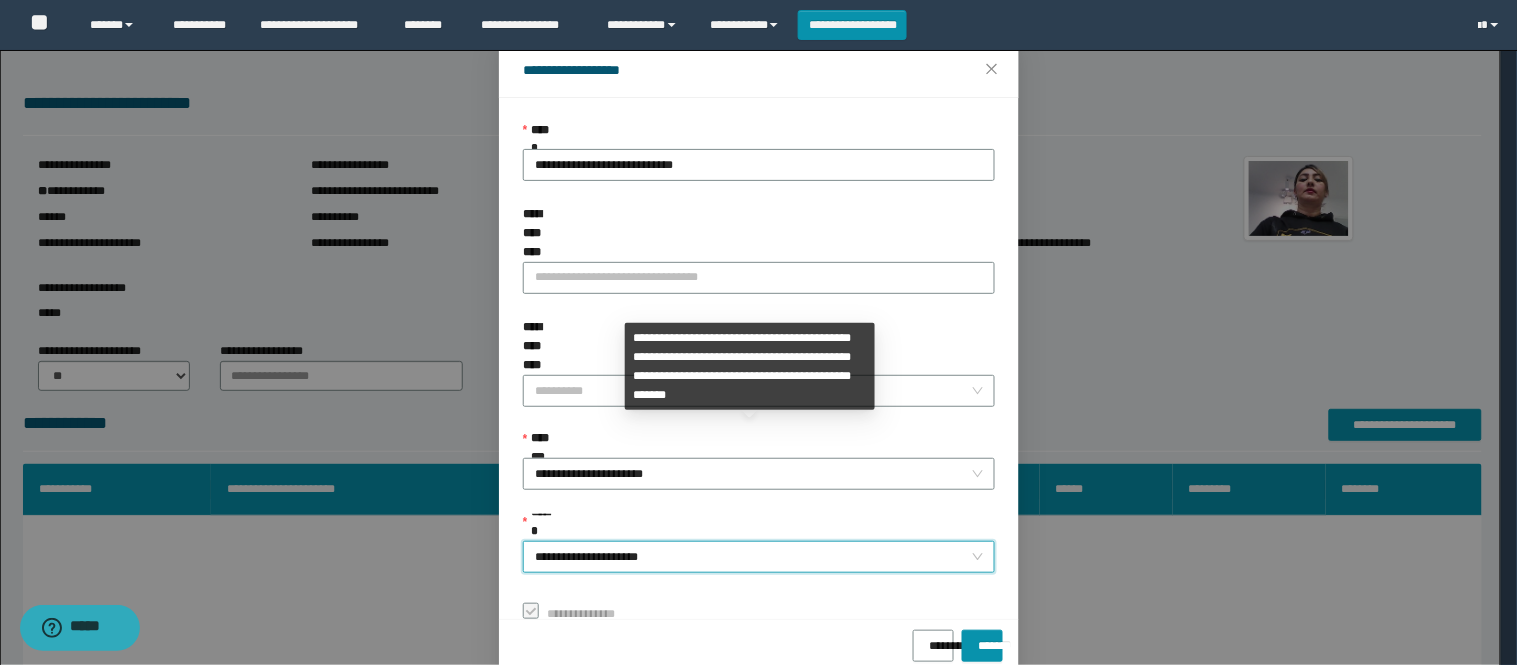 scroll, scrollTop: 87, scrollLeft: 0, axis: vertical 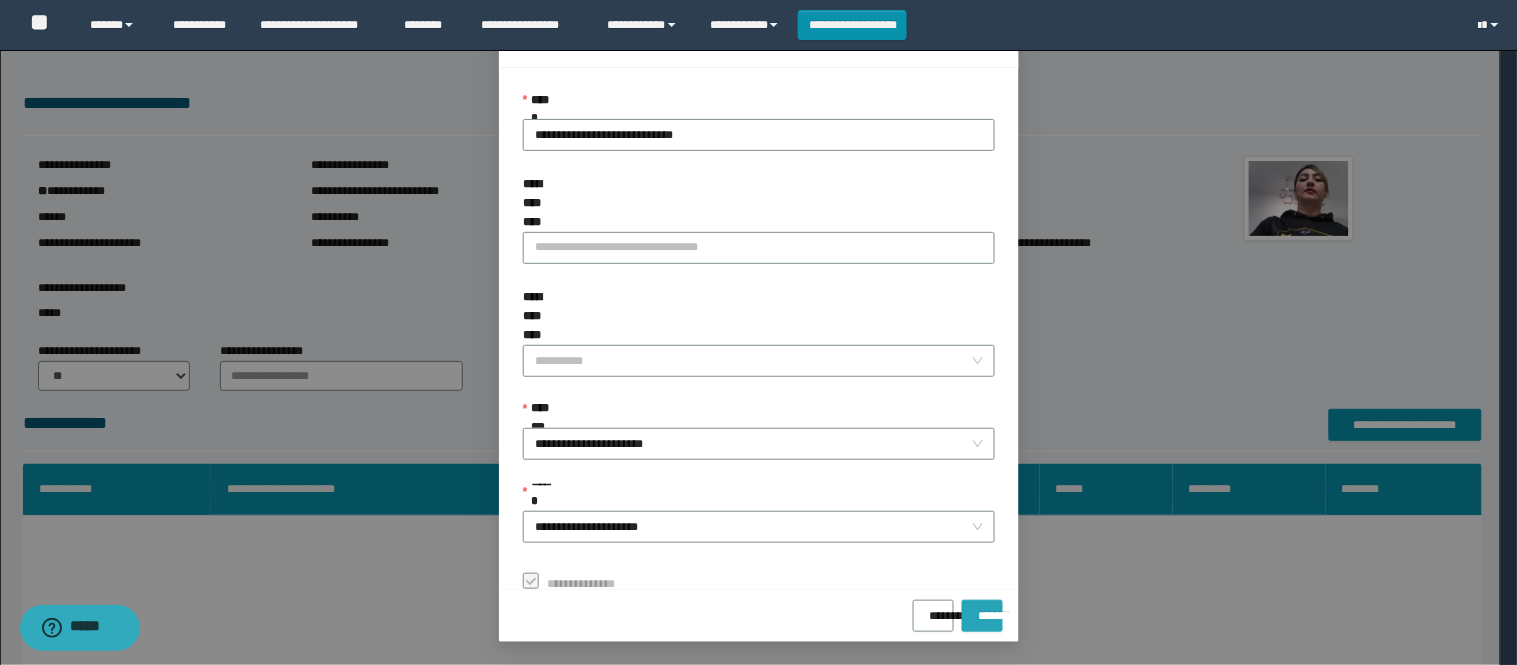 click on "*******" at bounding box center (982, 609) 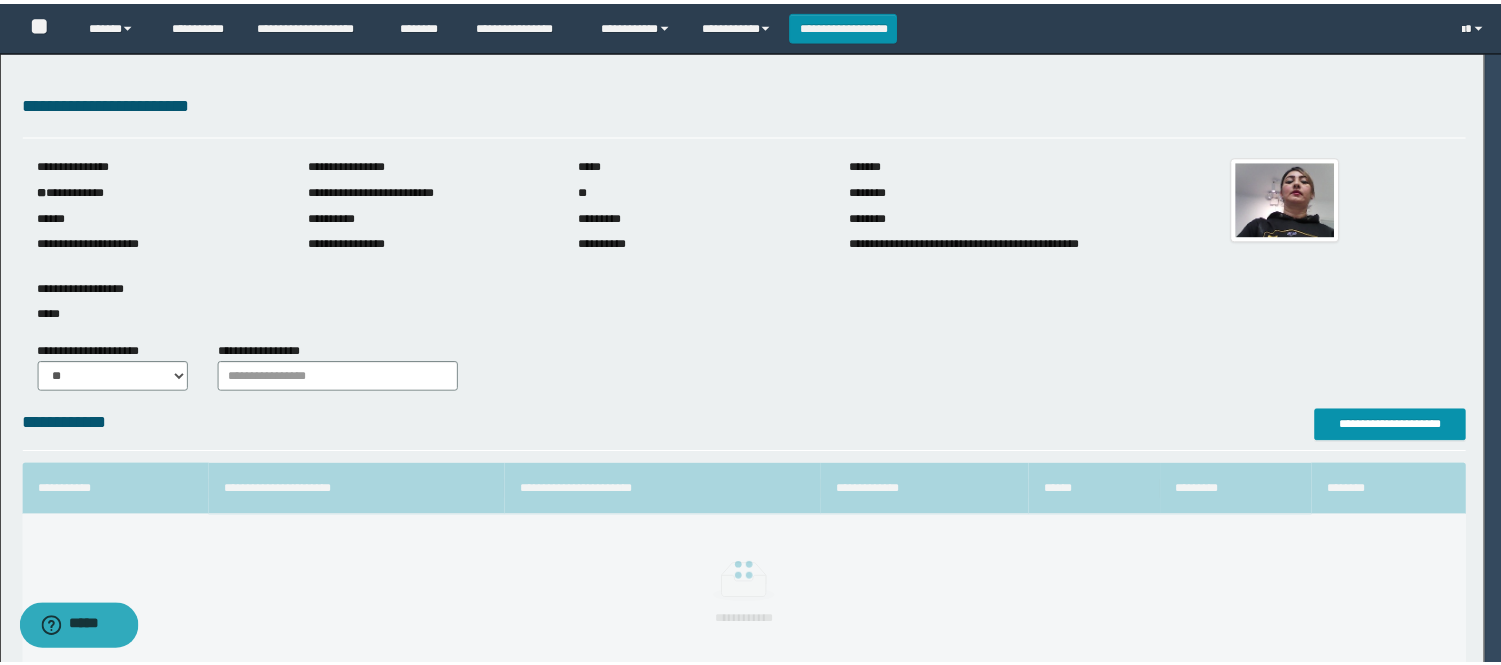 scroll, scrollTop: 41, scrollLeft: 0, axis: vertical 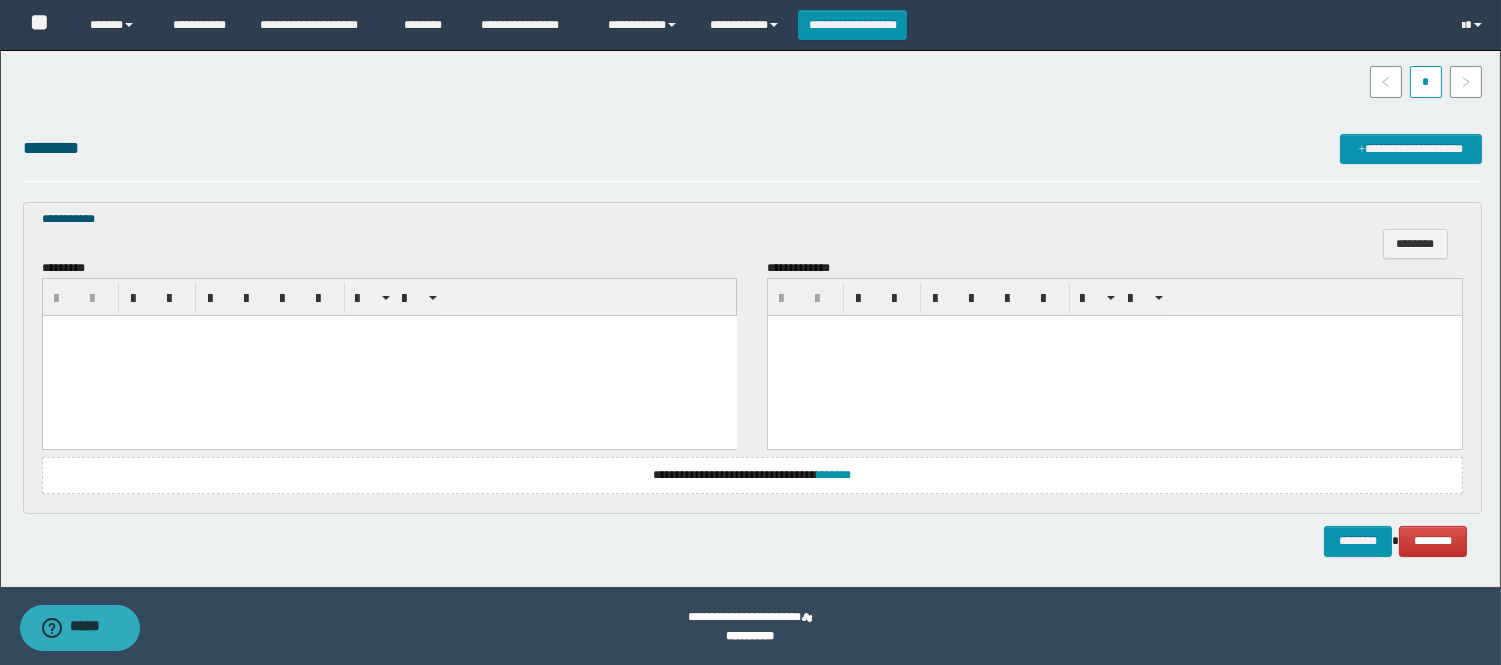 type 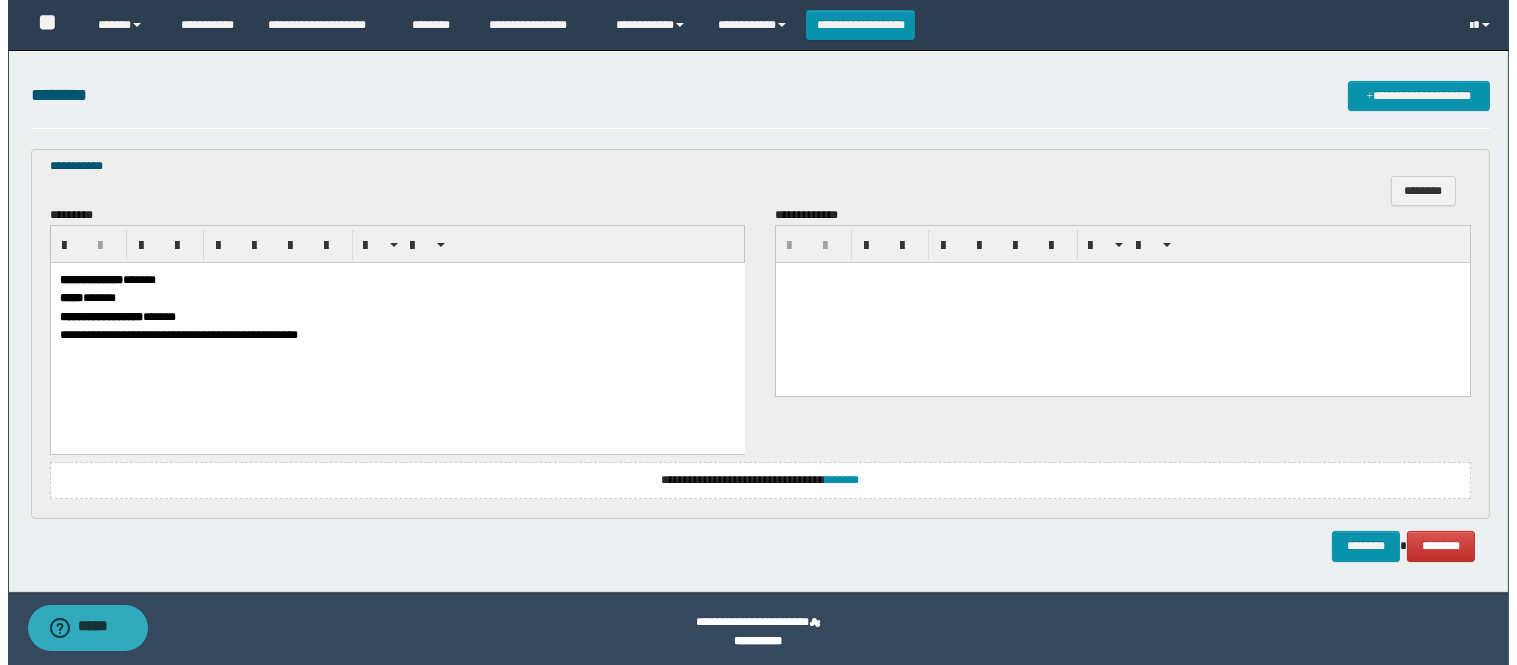 scroll, scrollTop: 588, scrollLeft: 0, axis: vertical 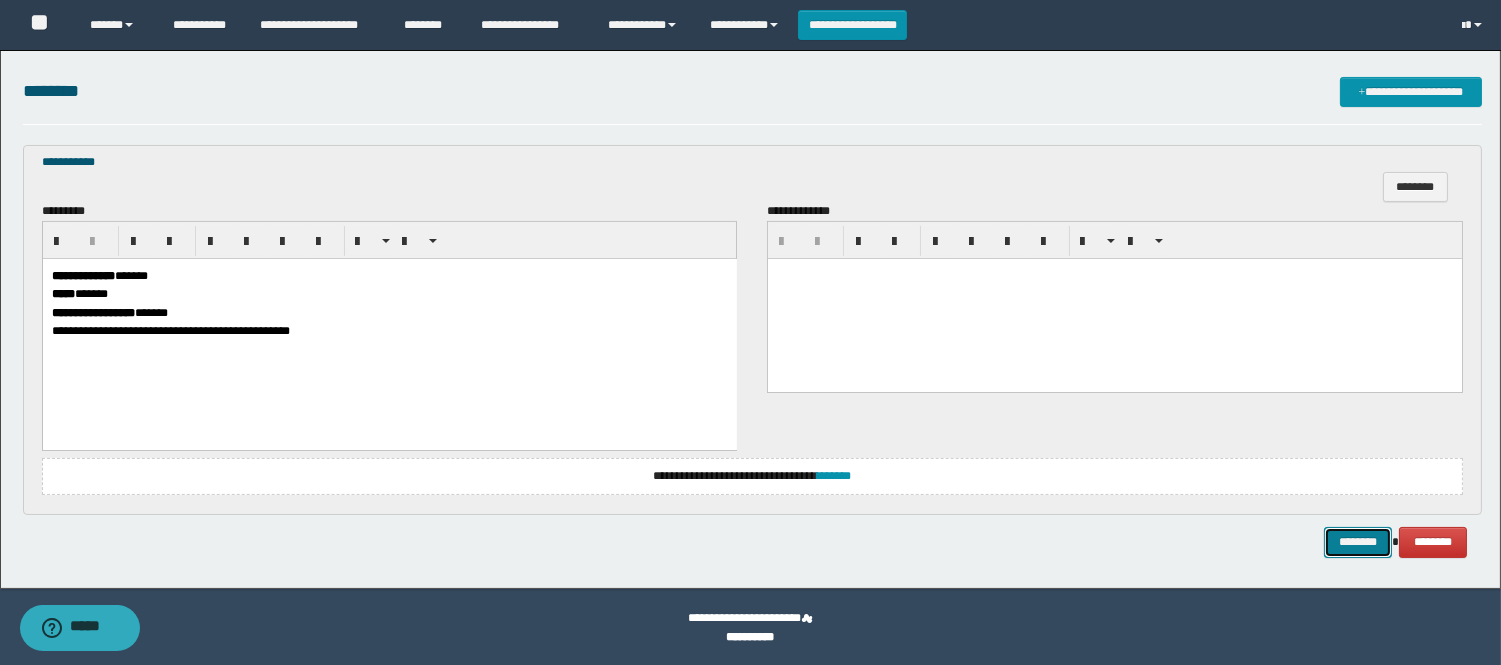 click on "********" at bounding box center (1358, 542) 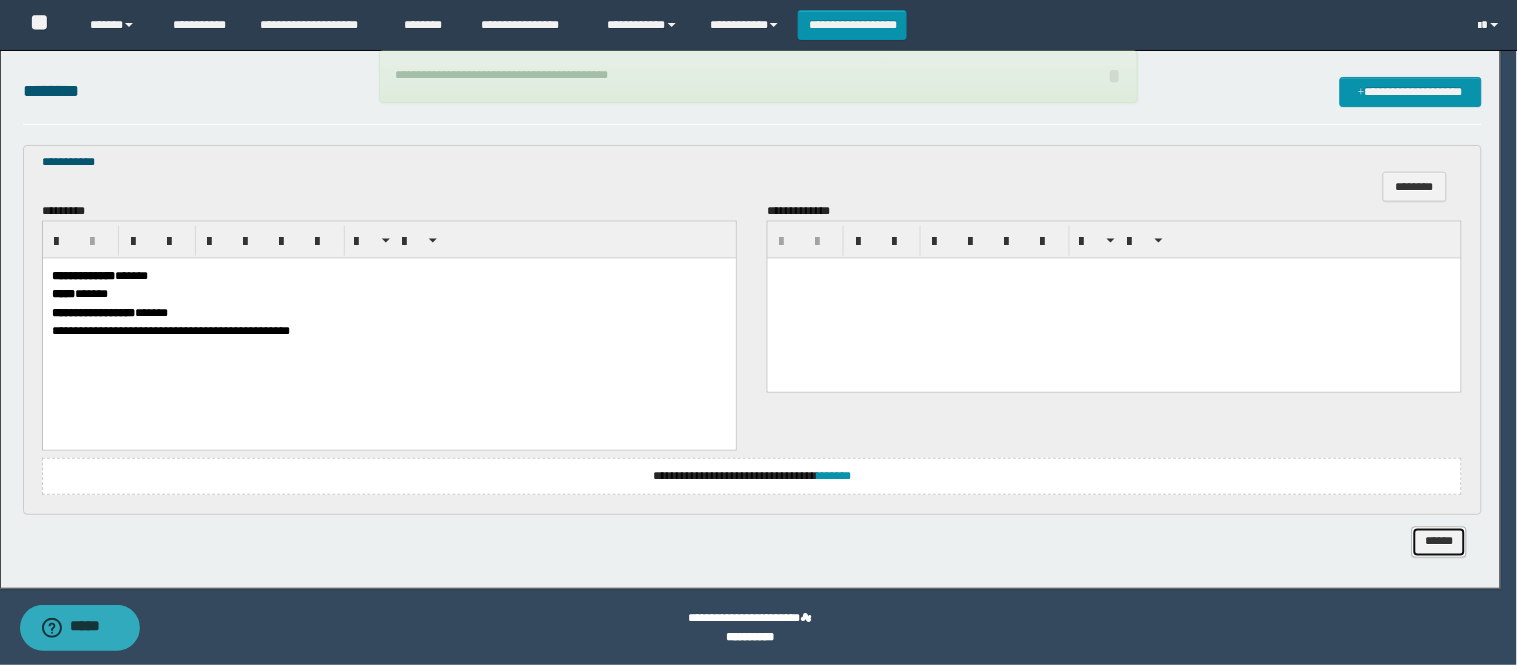 click on "******" at bounding box center [1439, 542] 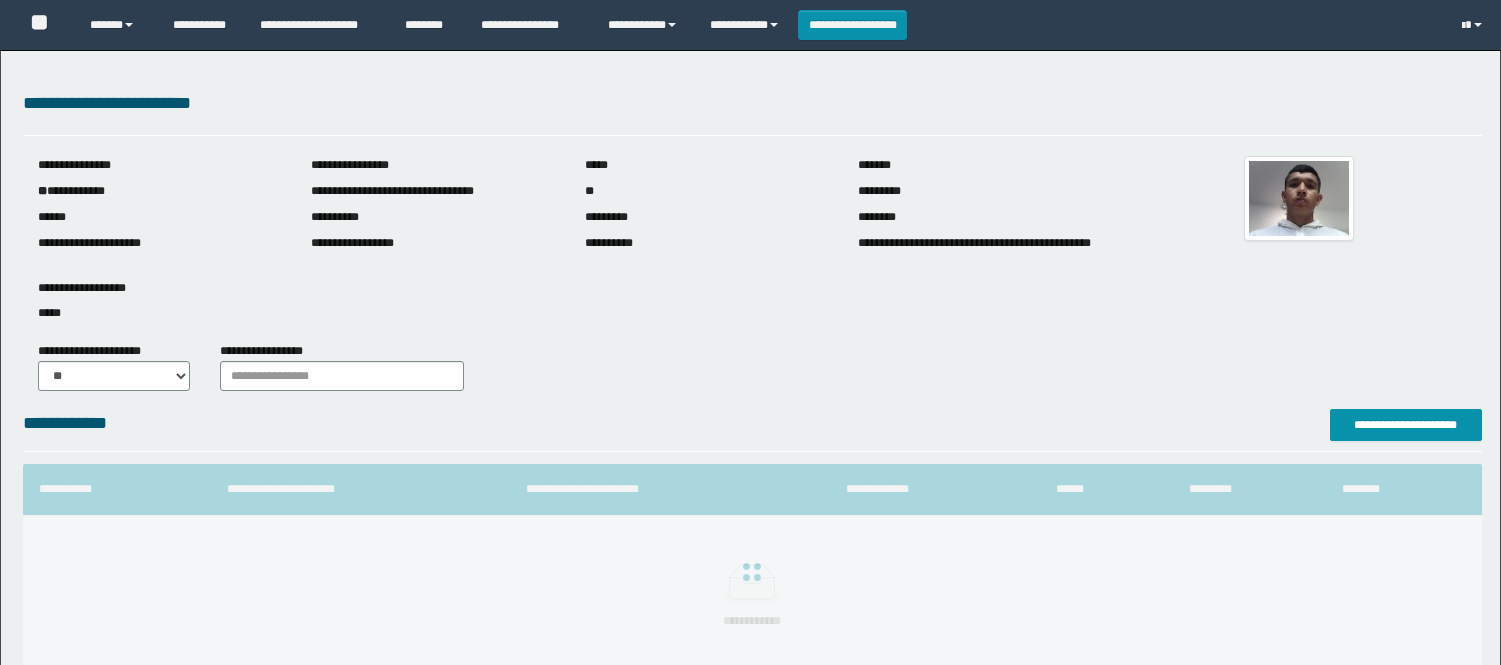 scroll, scrollTop: 0, scrollLeft: 0, axis: both 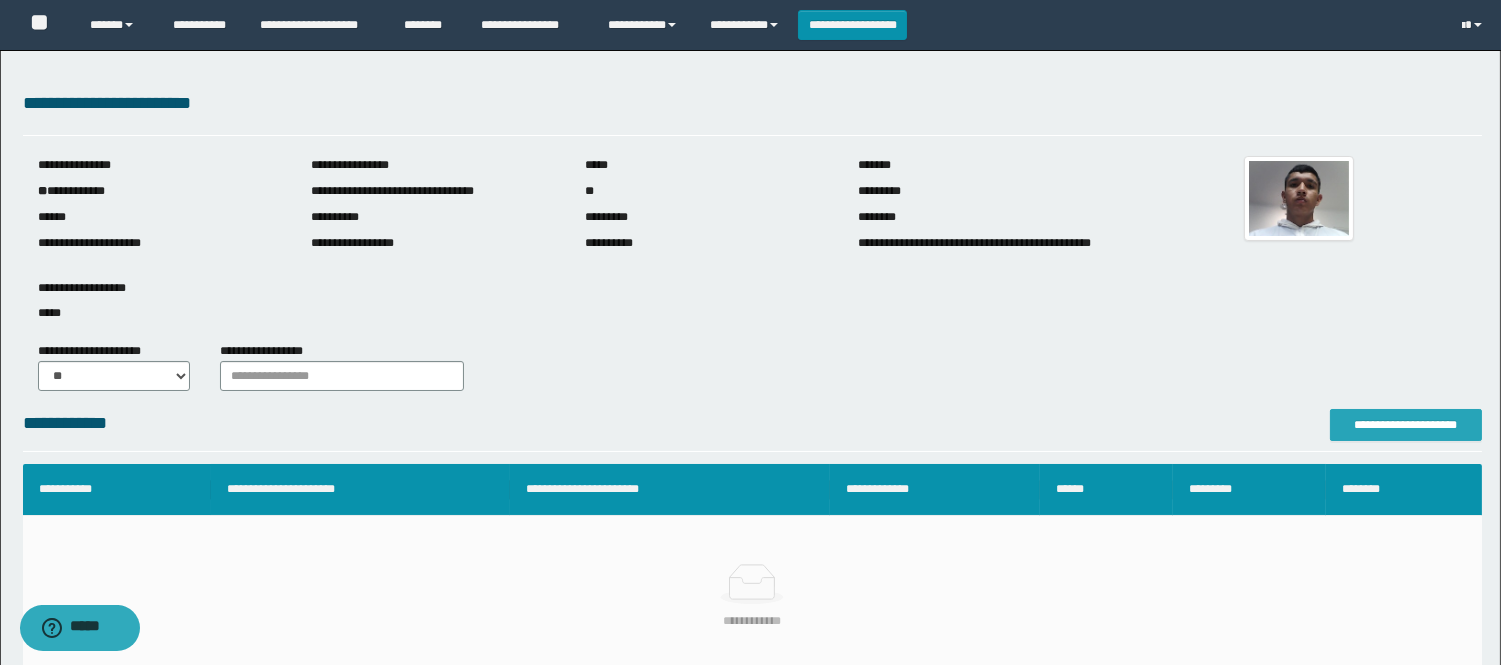 click on "**********" at bounding box center (1406, 425) 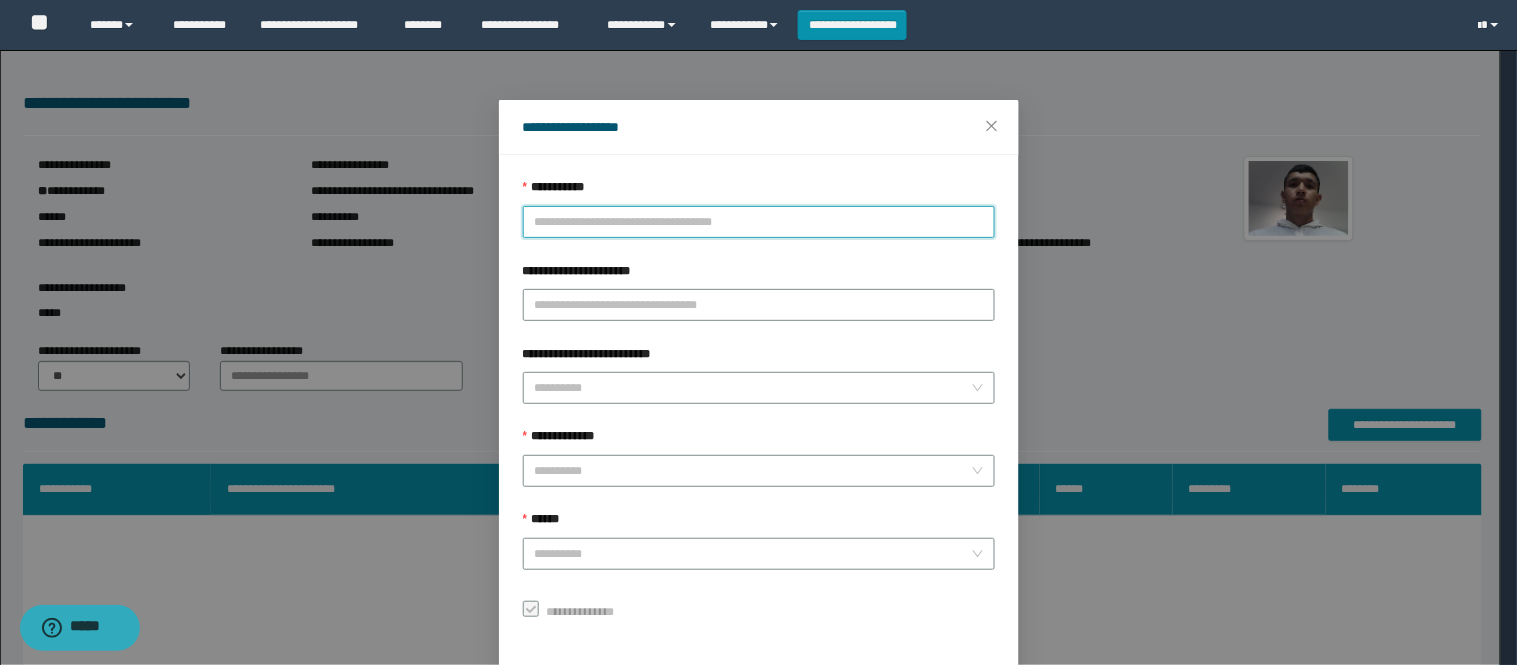 click on "**********" at bounding box center [759, 222] 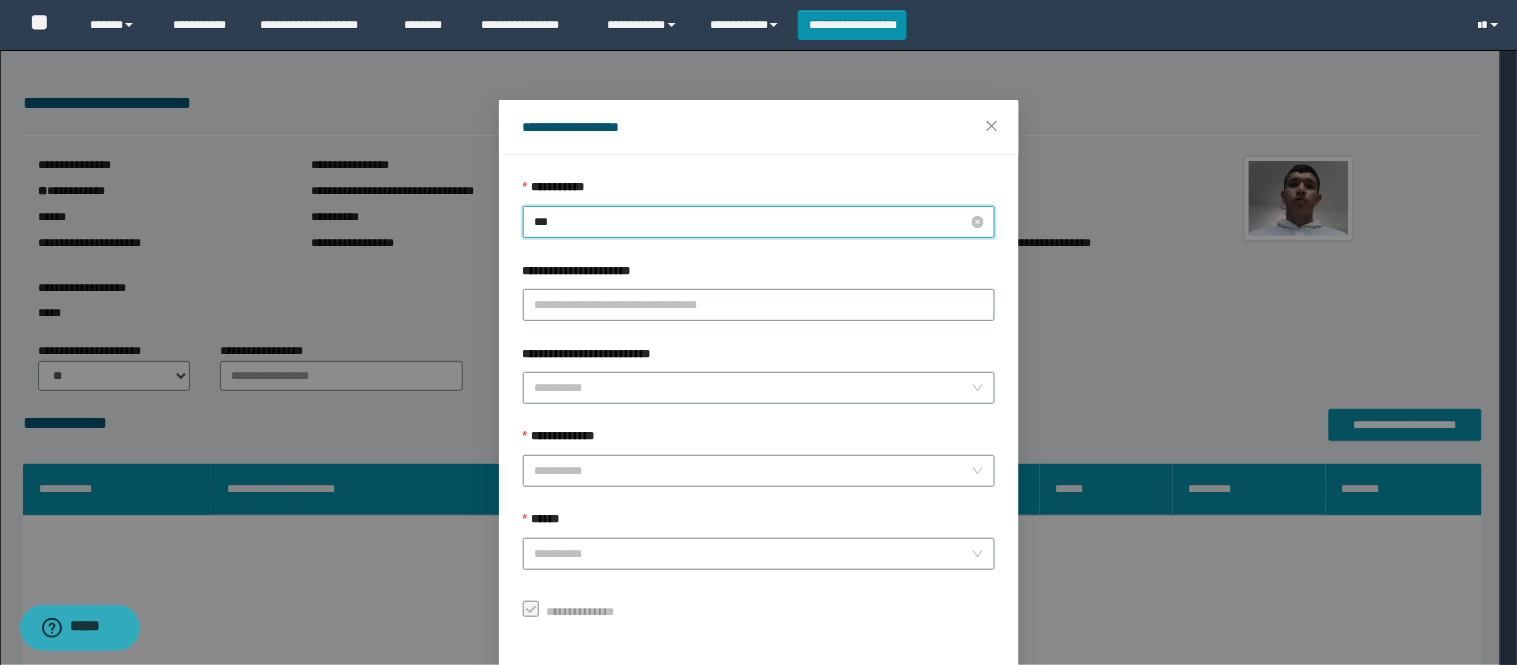 type on "****" 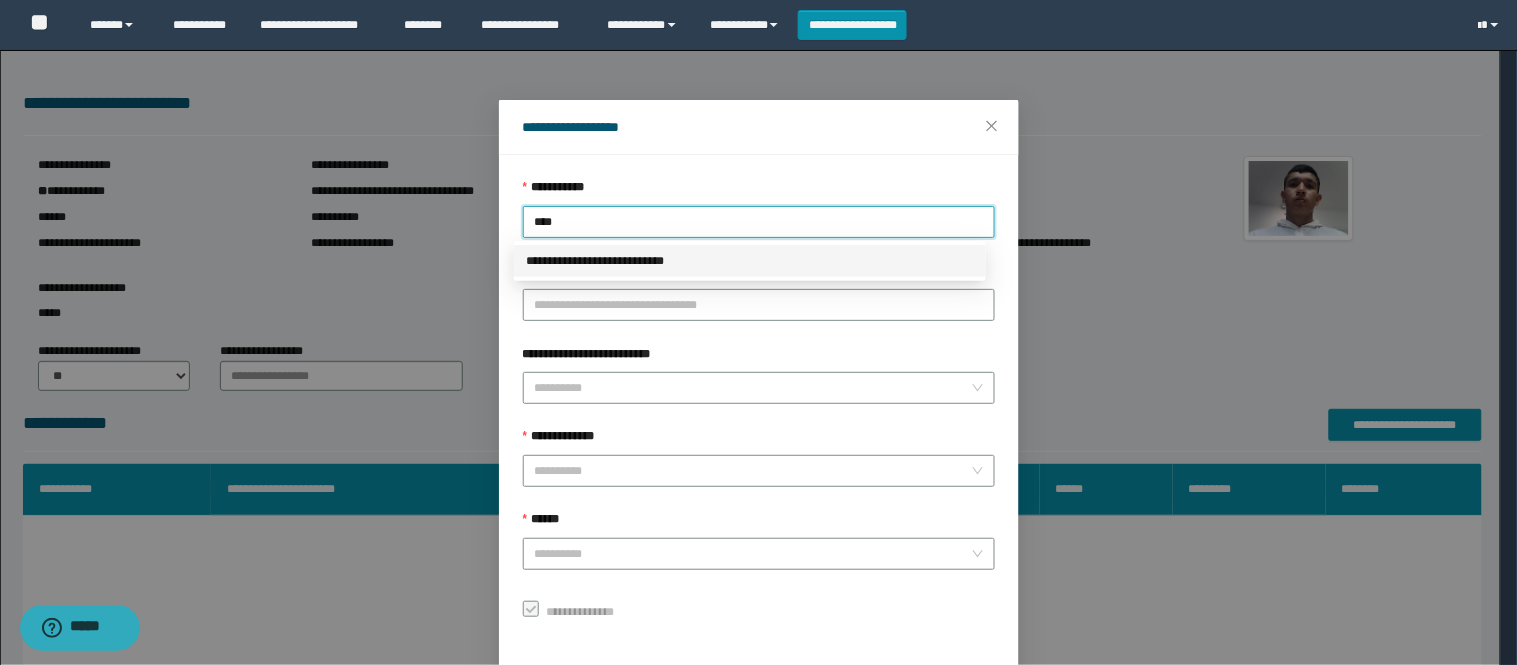 click on "**********" at bounding box center (750, 261) 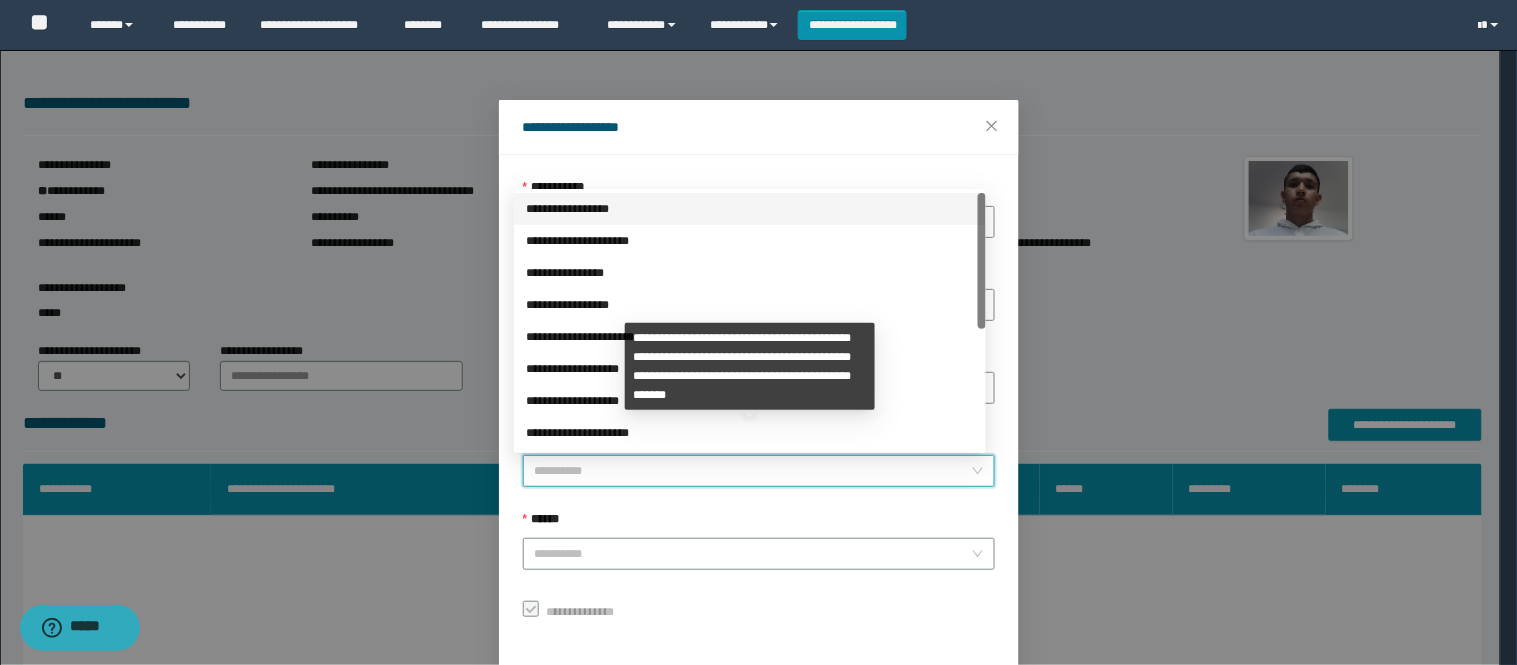 click on "**********" at bounding box center (753, 471) 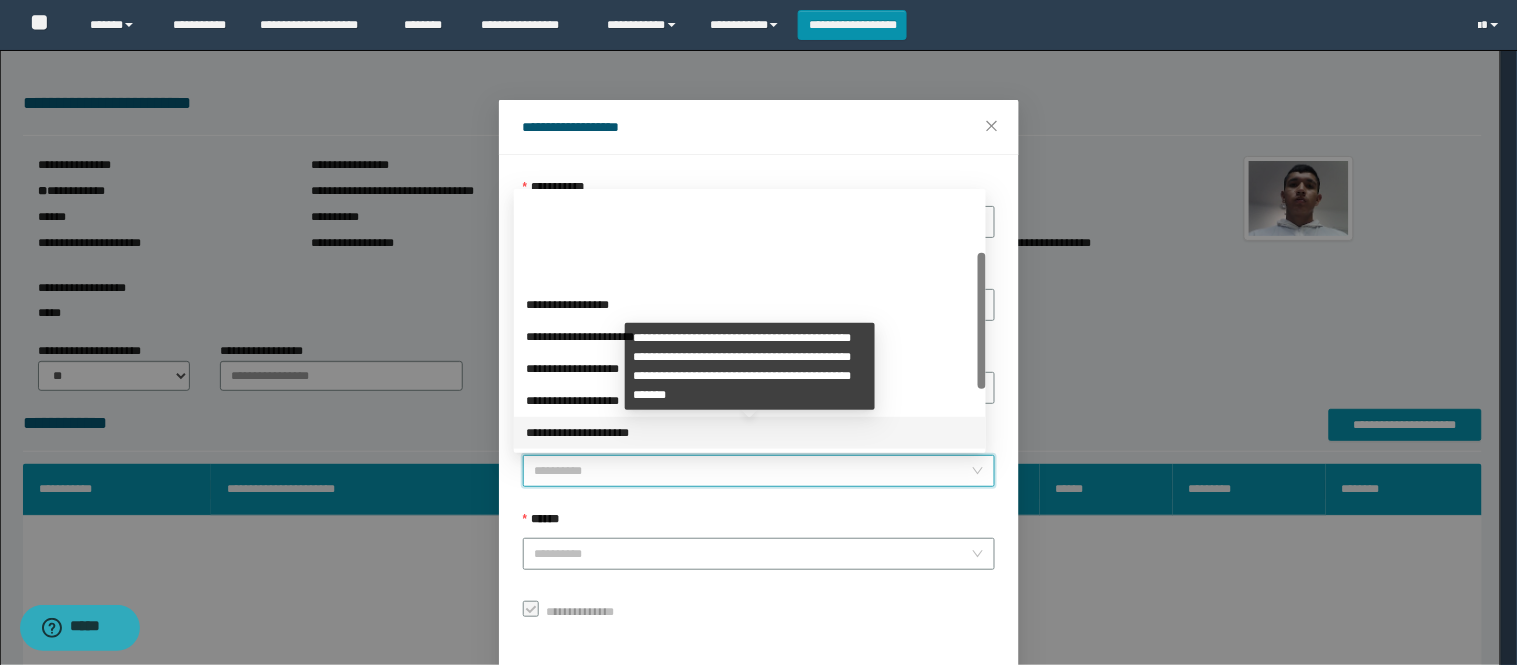 scroll, scrollTop: 224, scrollLeft: 0, axis: vertical 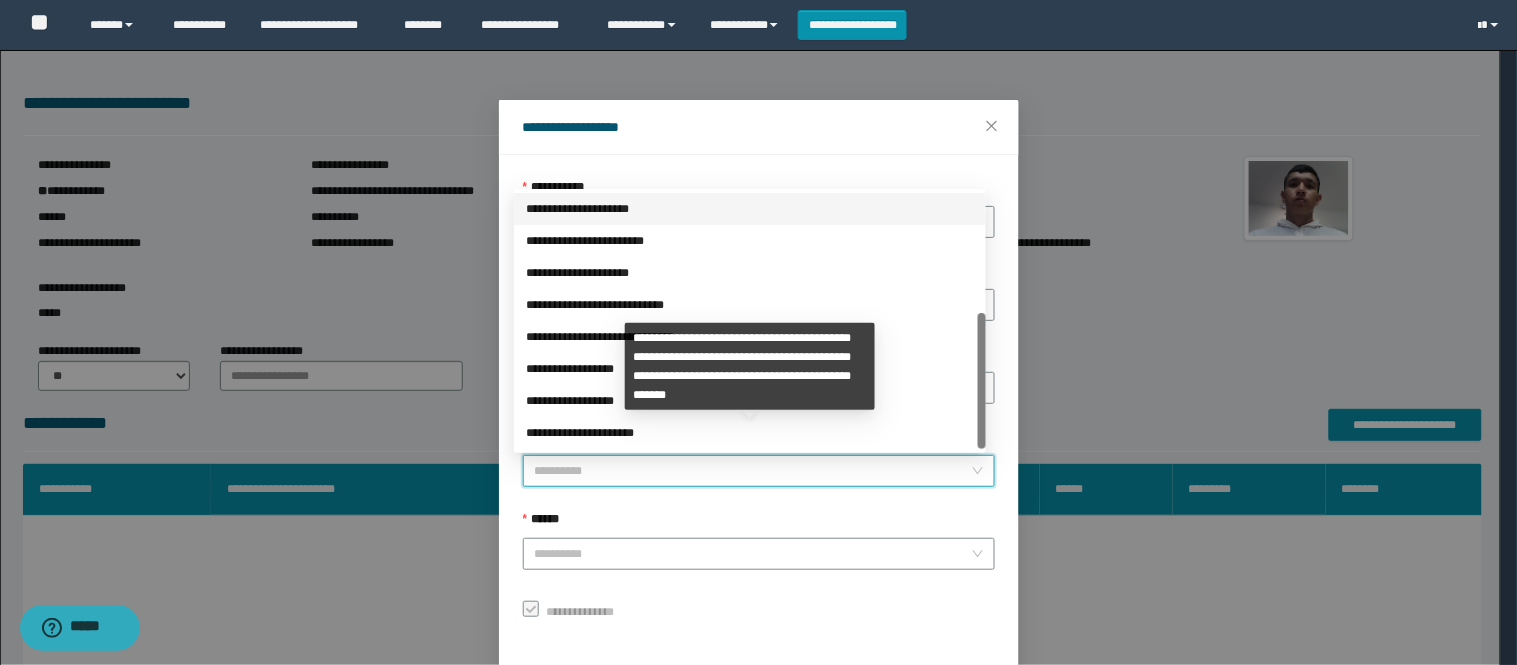 click on "**********" at bounding box center (750, 433) 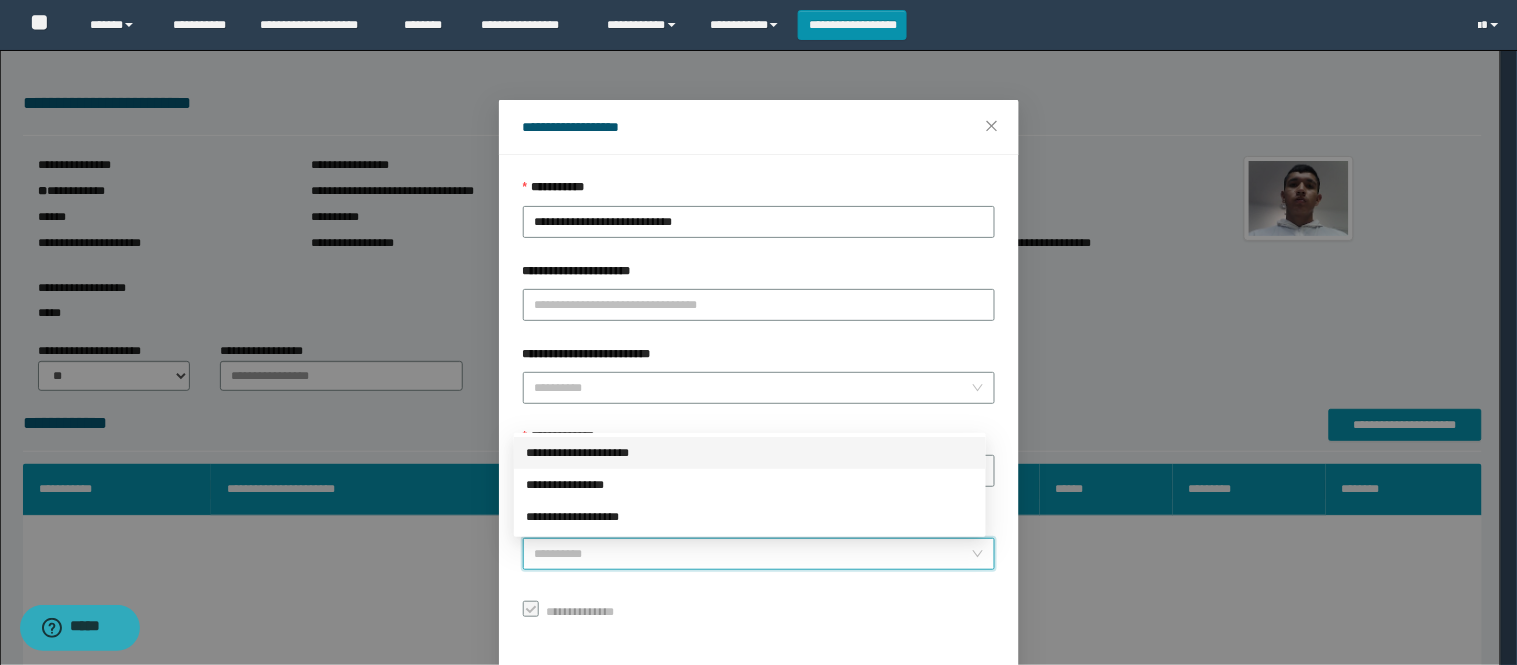 click on "******" at bounding box center (753, 554) 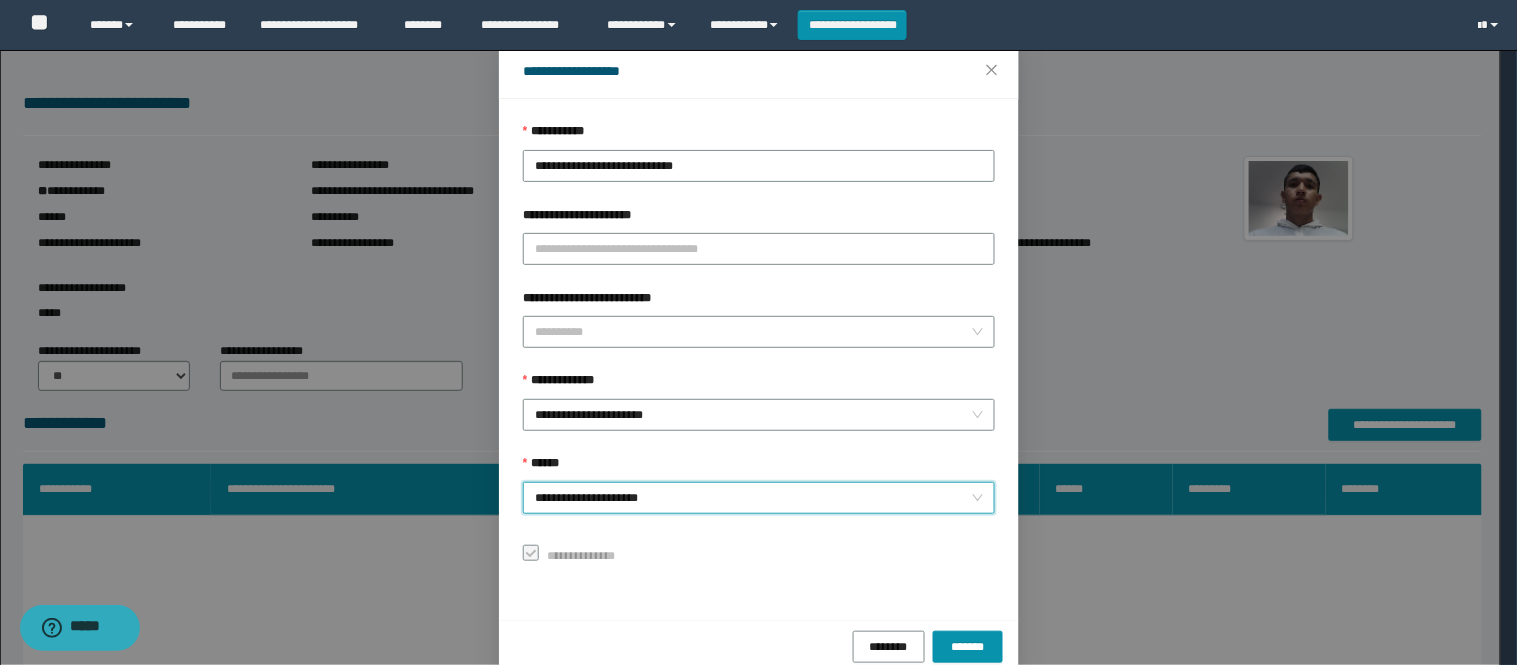 scroll, scrollTop: 87, scrollLeft: 0, axis: vertical 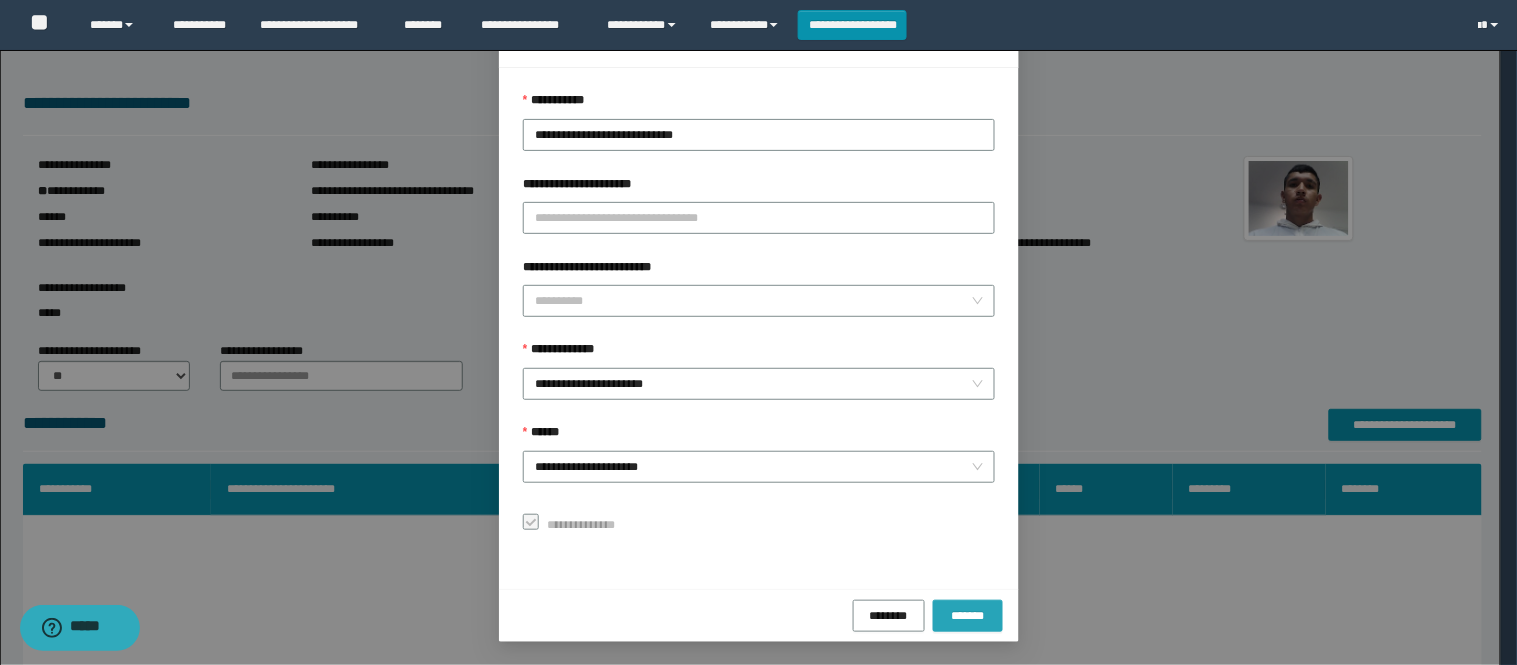 click on "*******" at bounding box center [968, 615] 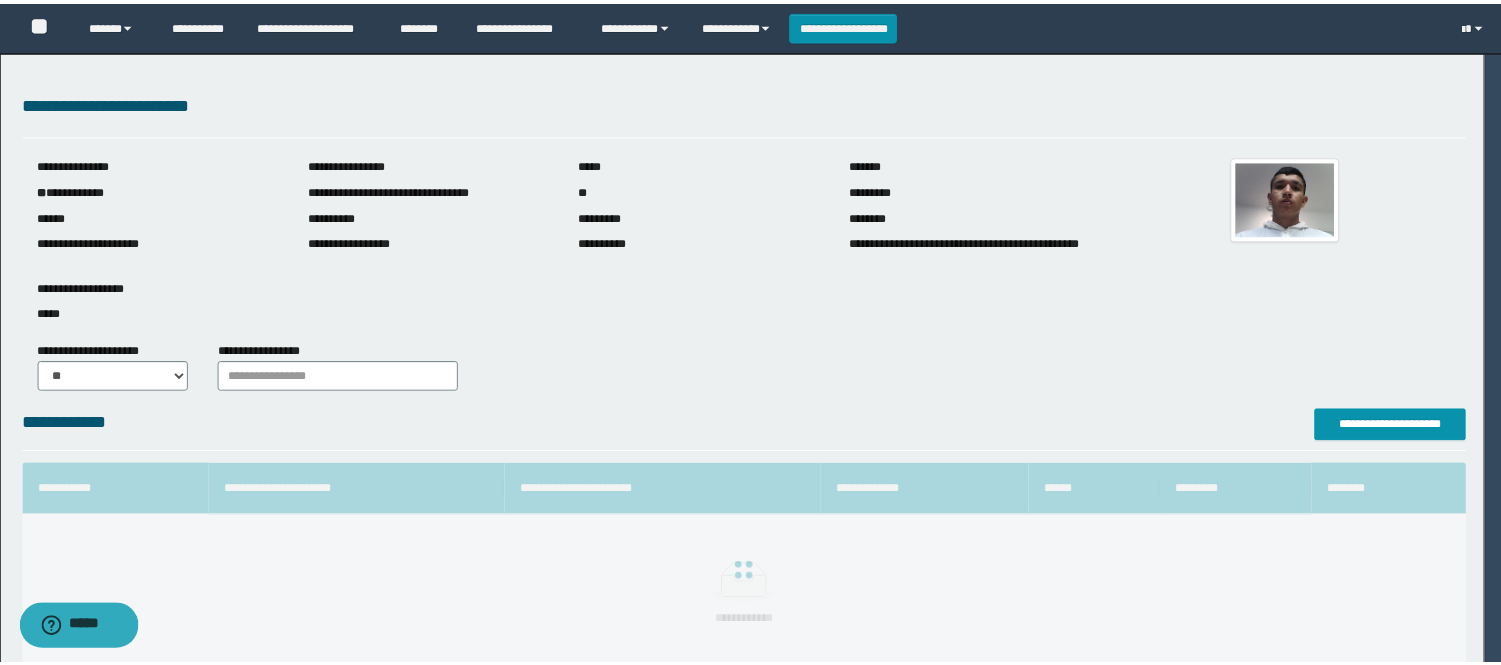 scroll, scrollTop: 41, scrollLeft: 0, axis: vertical 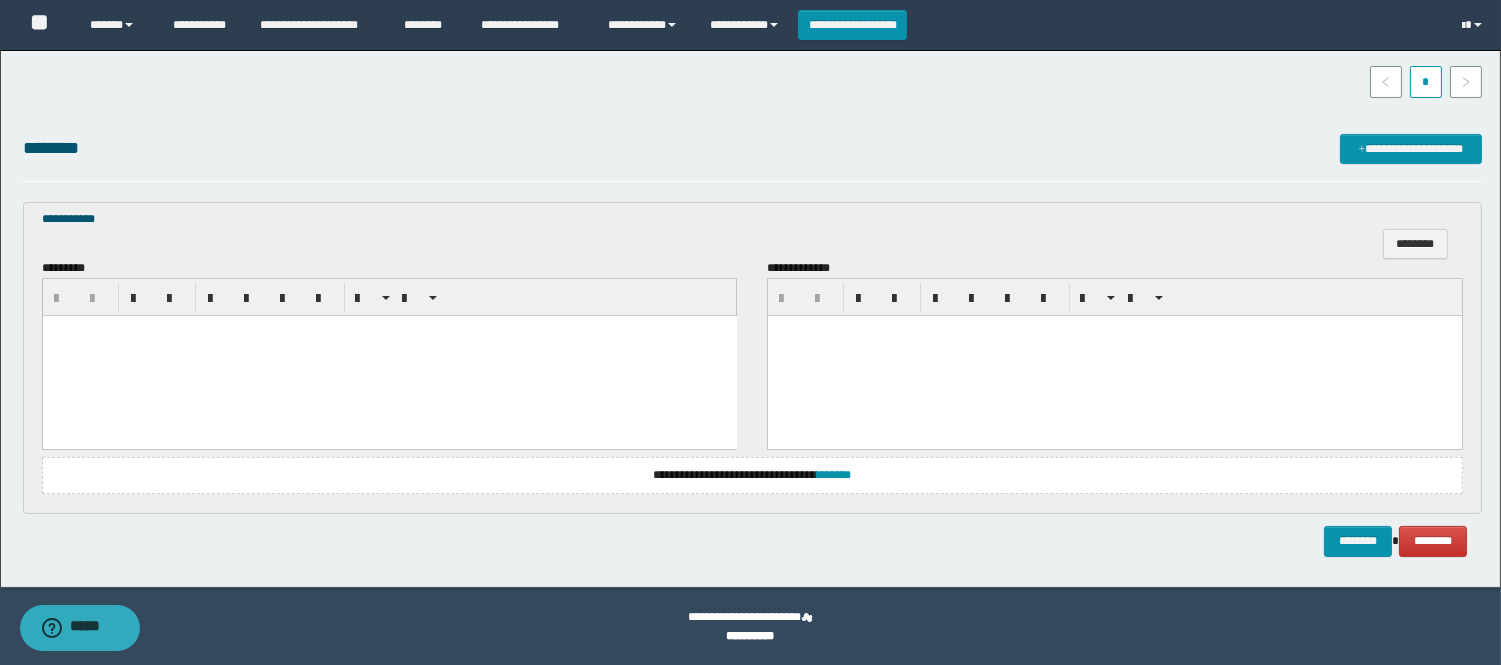 click at bounding box center [389, 355] 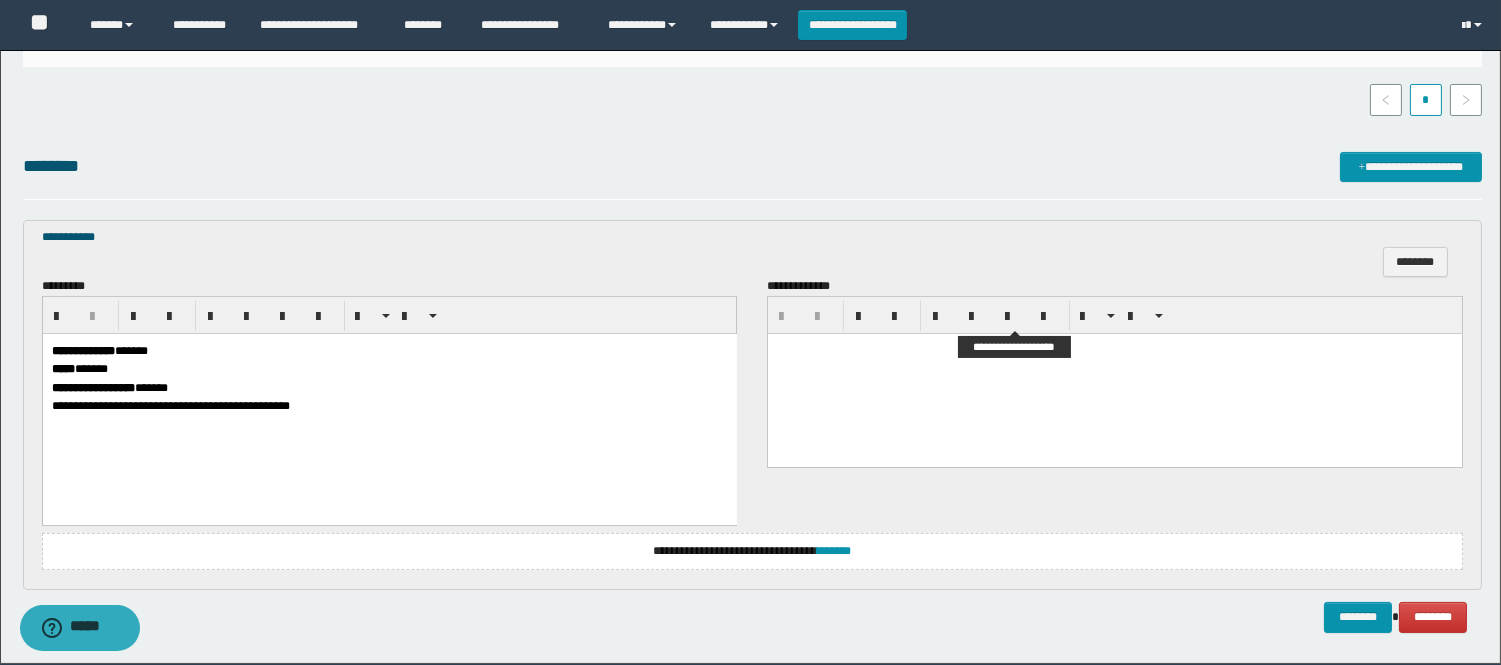 scroll, scrollTop: 588, scrollLeft: 0, axis: vertical 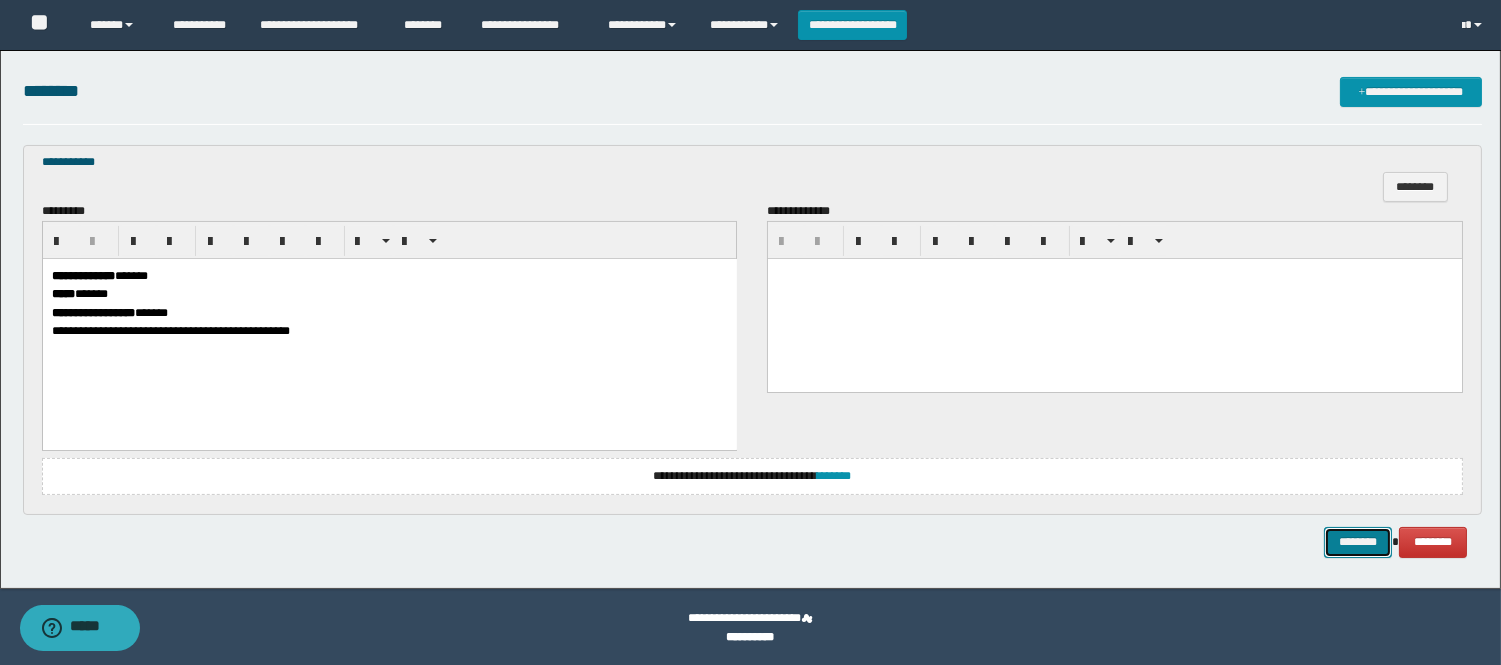 click on "********" at bounding box center [1358, 542] 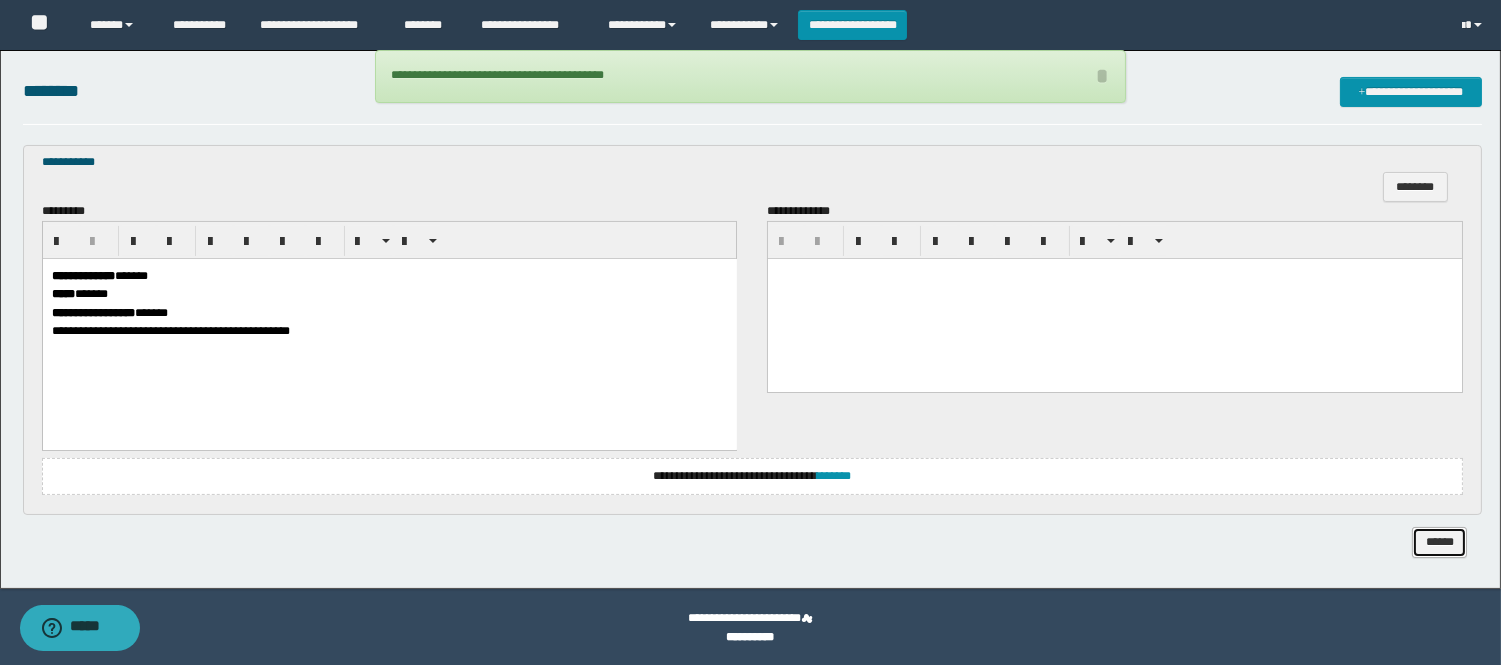 click on "******" at bounding box center (1439, 542) 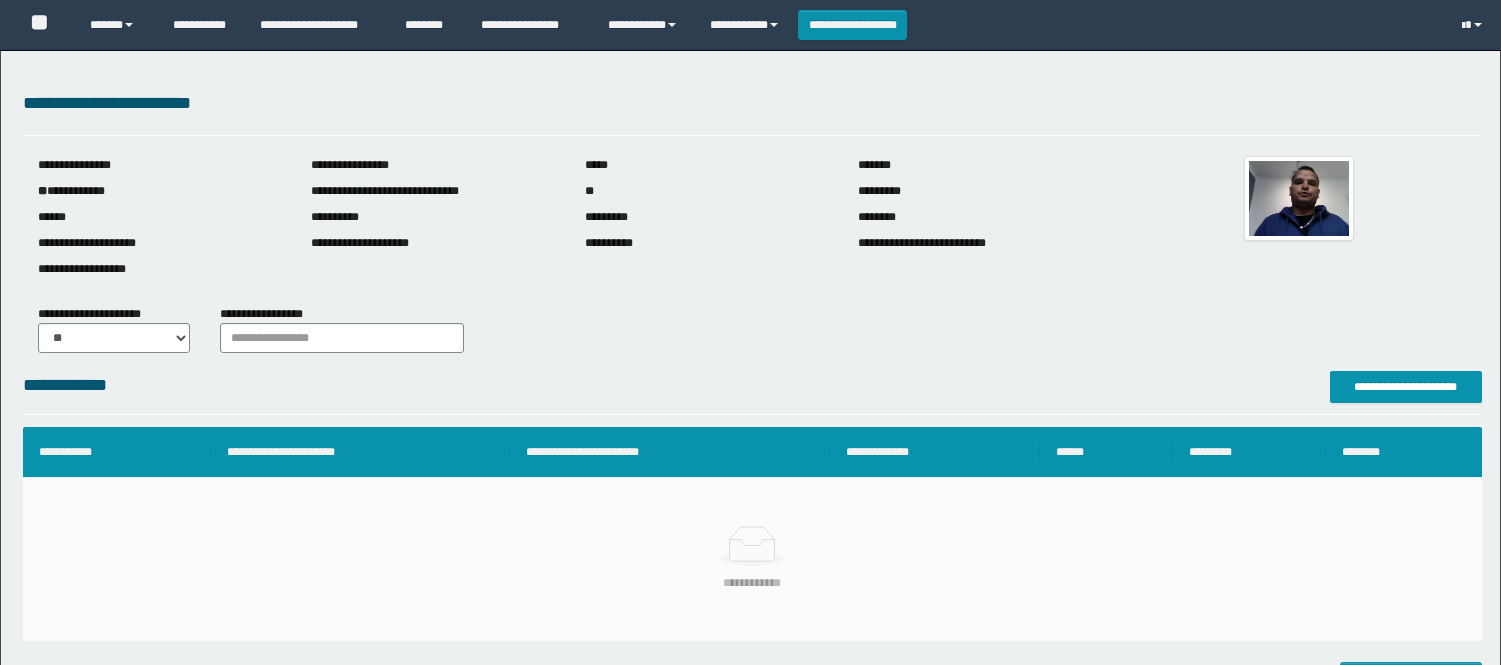 scroll, scrollTop: 0, scrollLeft: 0, axis: both 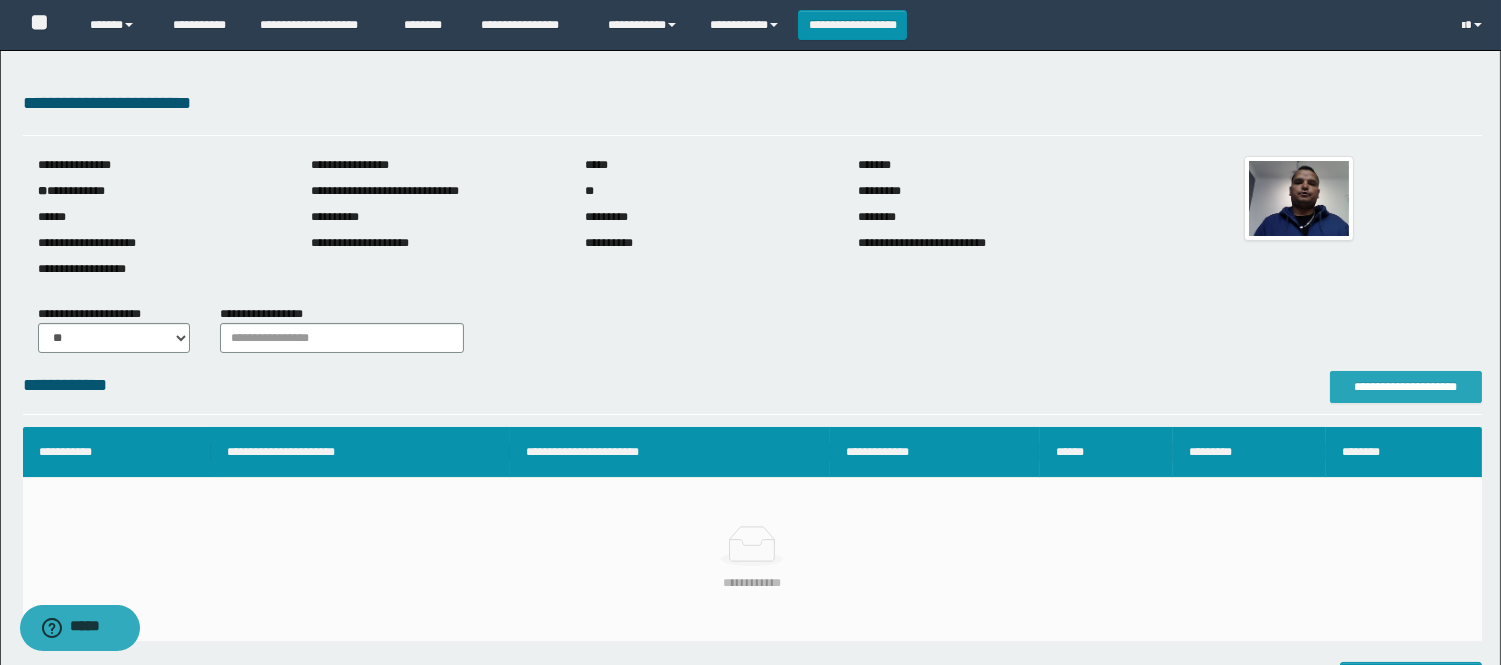 click on "**********" at bounding box center (1406, 387) 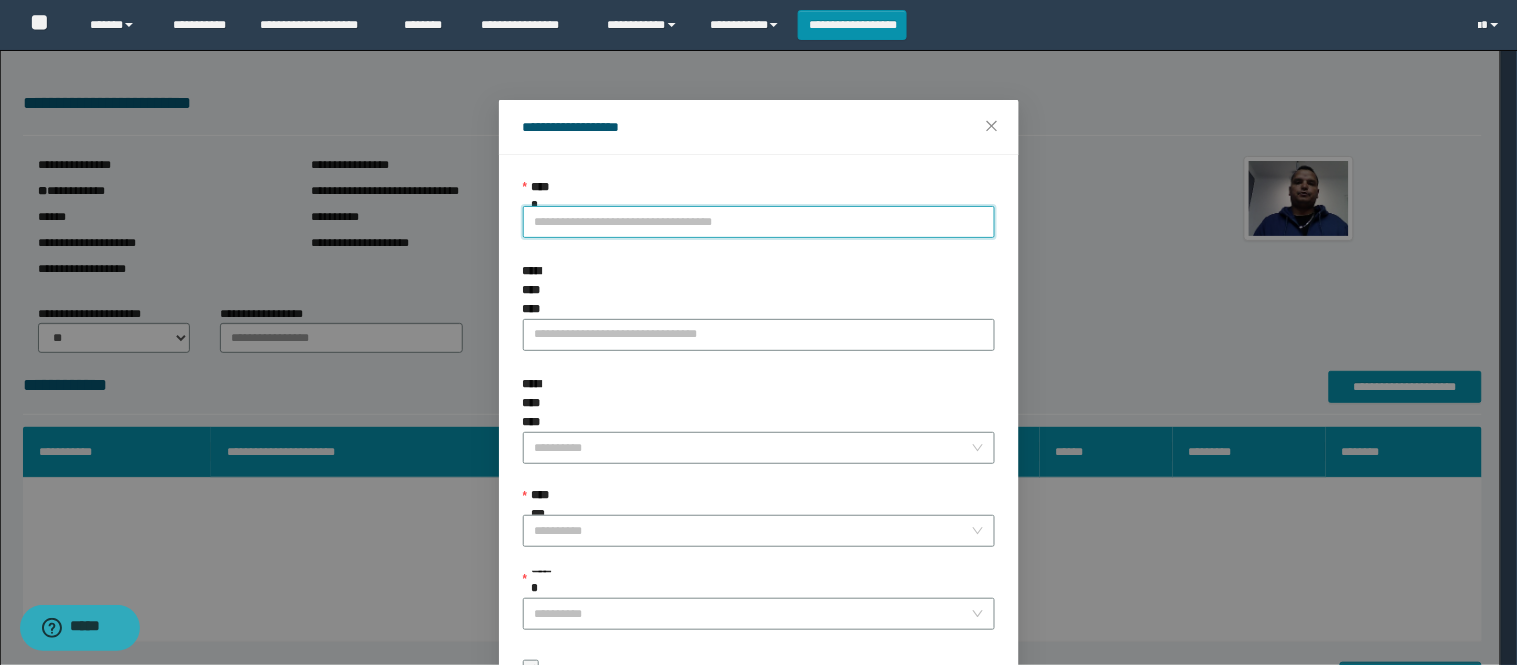 click on "**********" at bounding box center [759, 222] 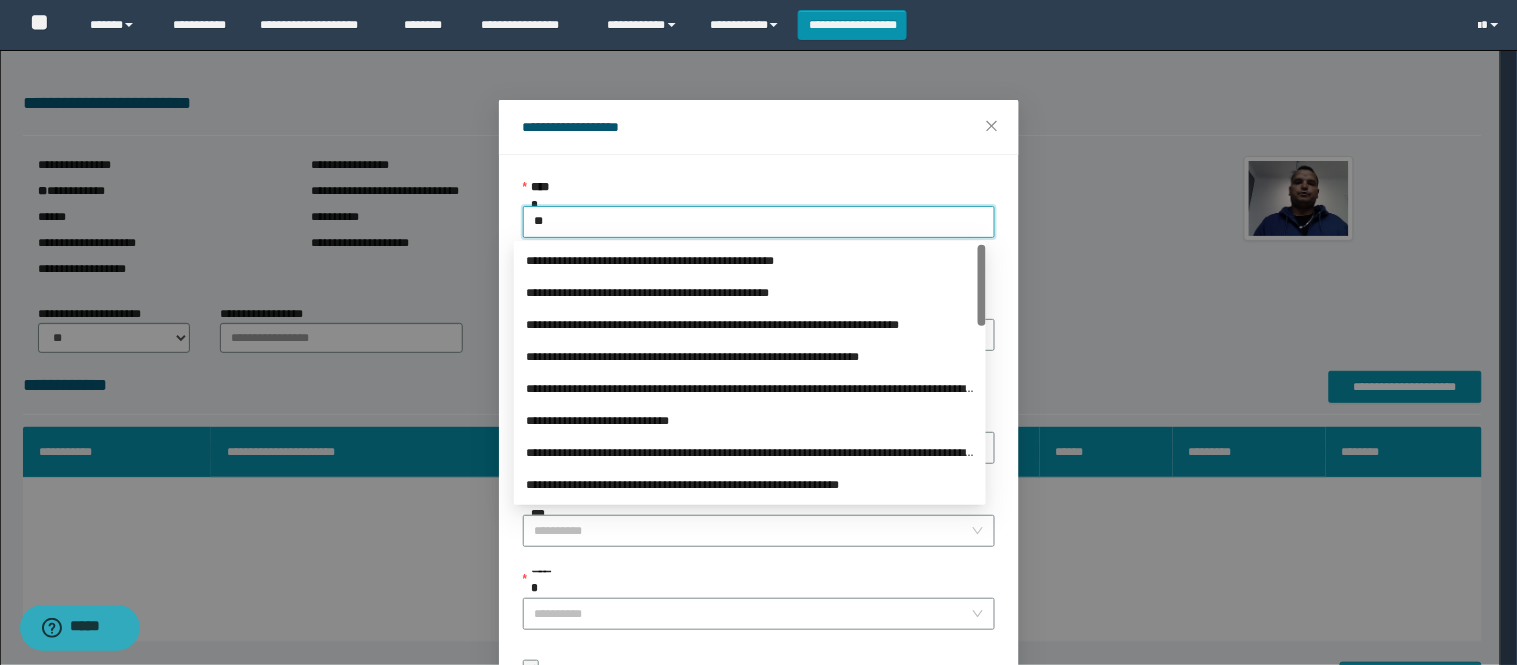 type on "***" 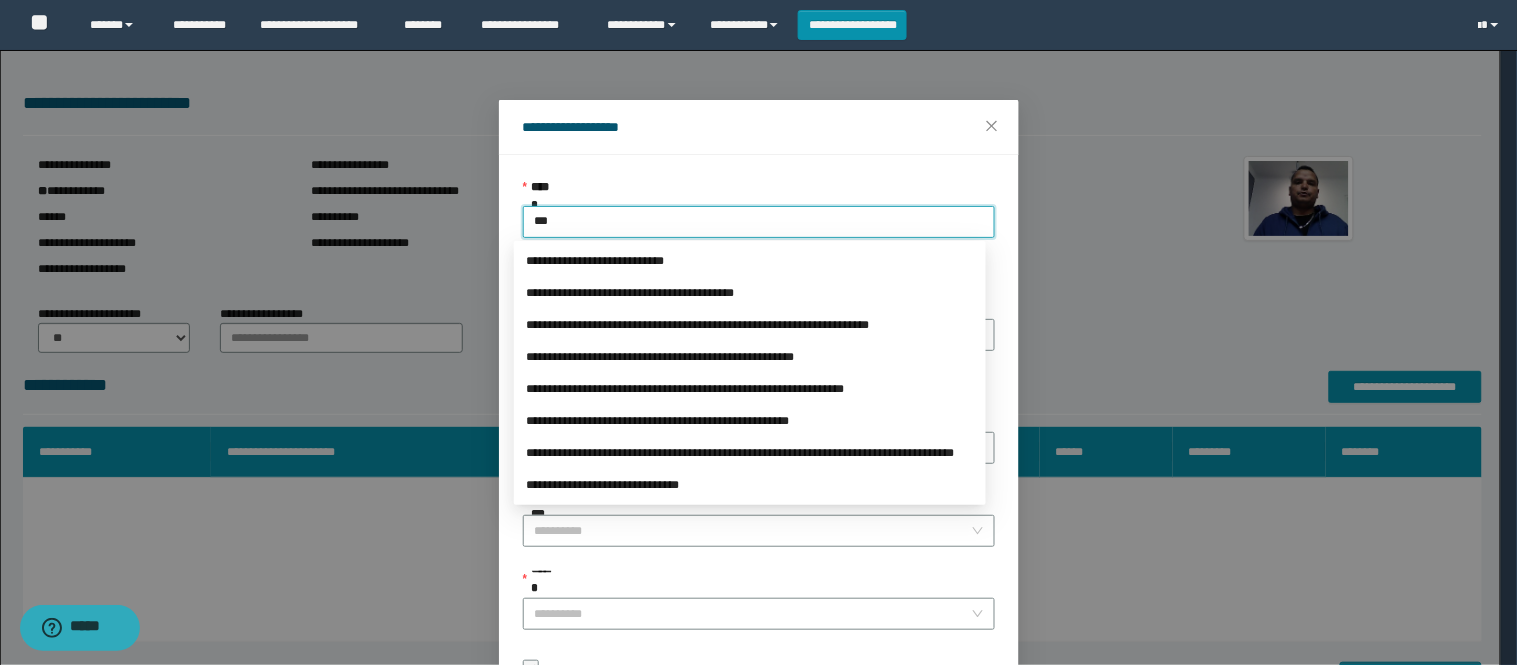 click on "**********" at bounding box center (750, 261) 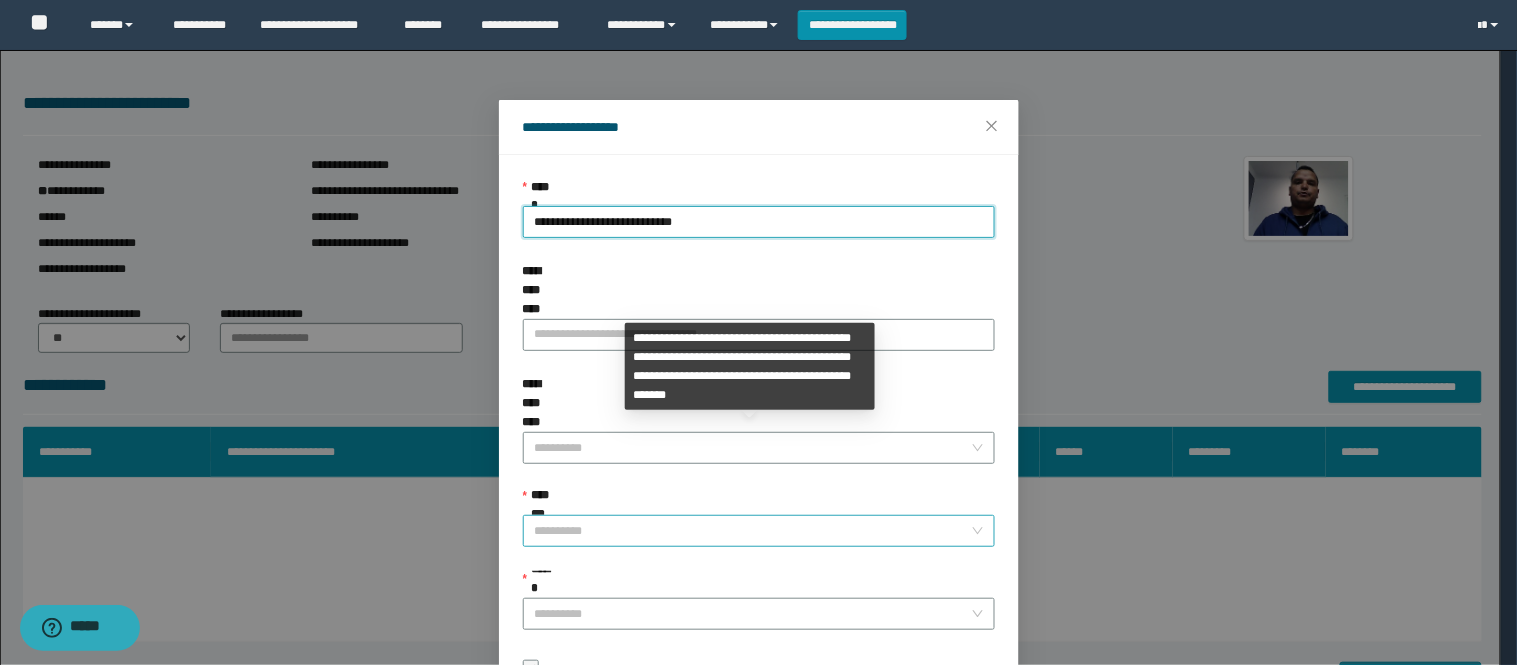 click on "**********" at bounding box center [759, 531] 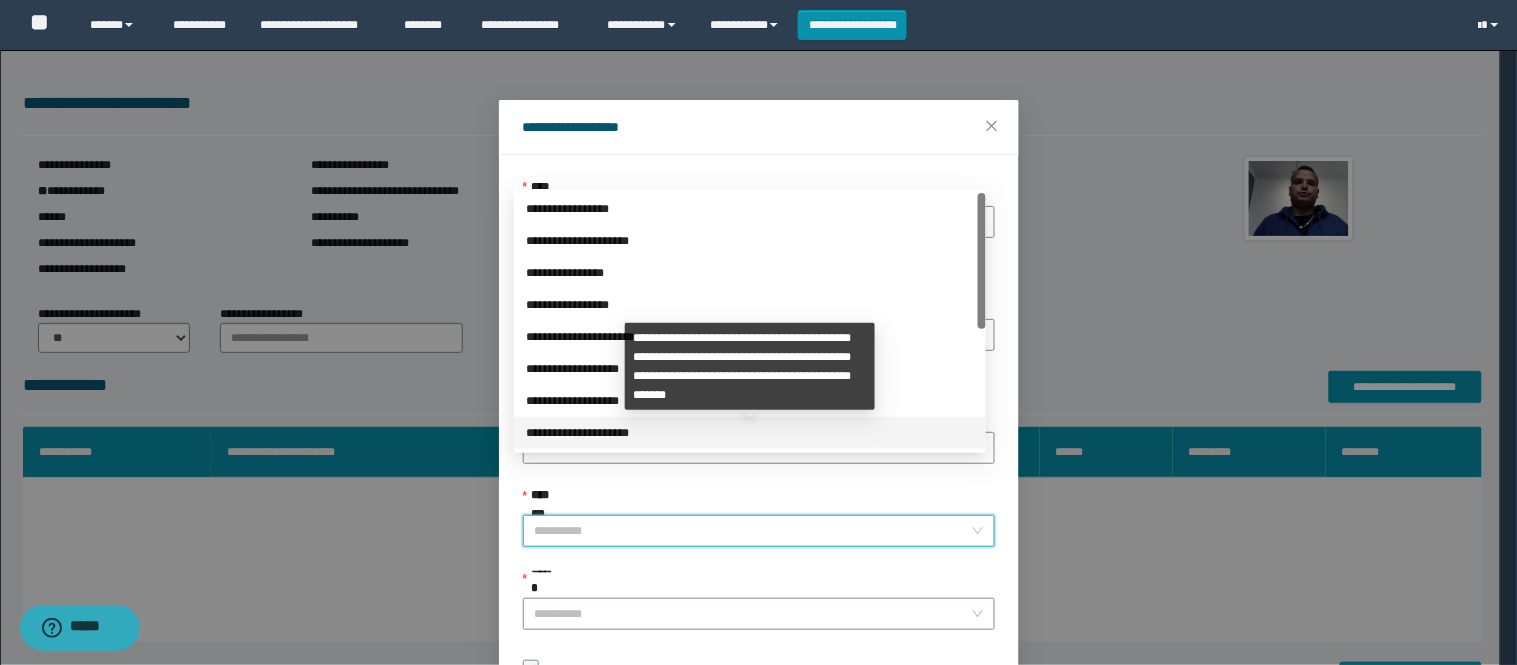 scroll, scrollTop: 224, scrollLeft: 0, axis: vertical 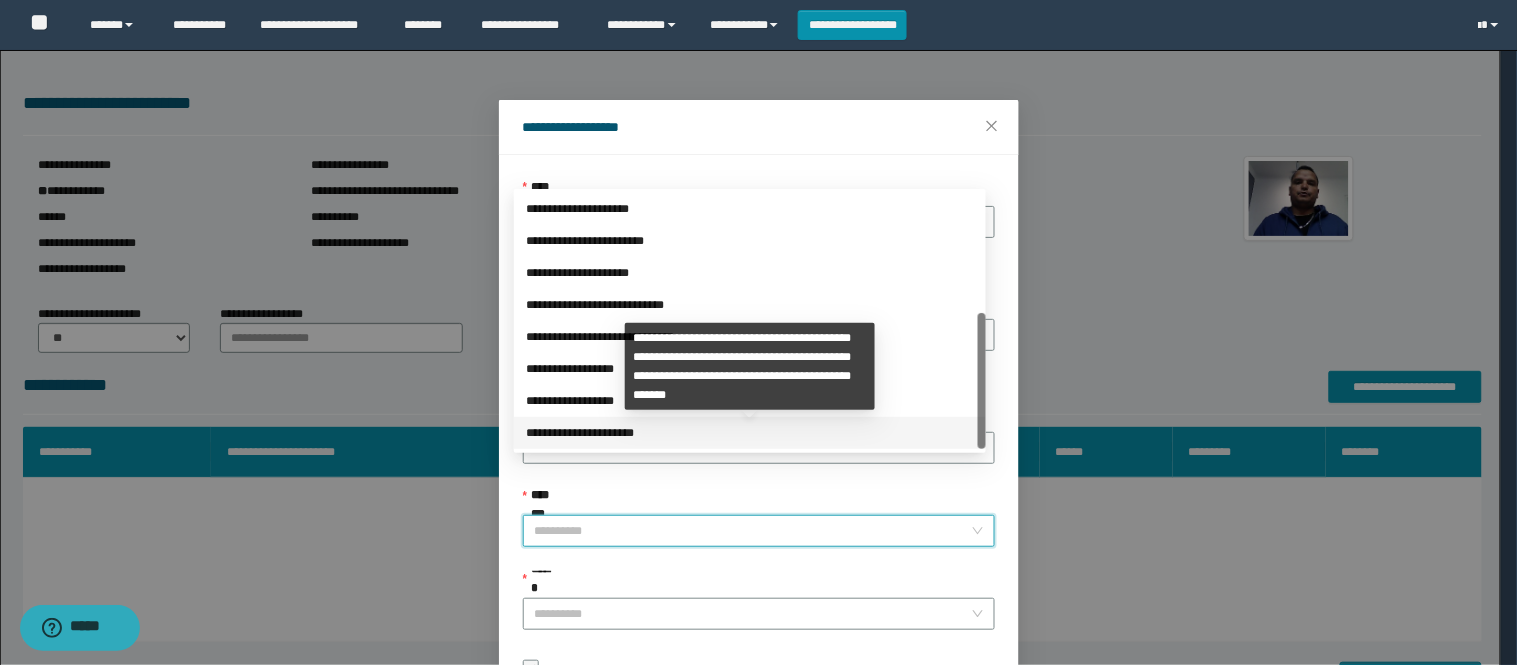 click on "**********" at bounding box center [750, 433] 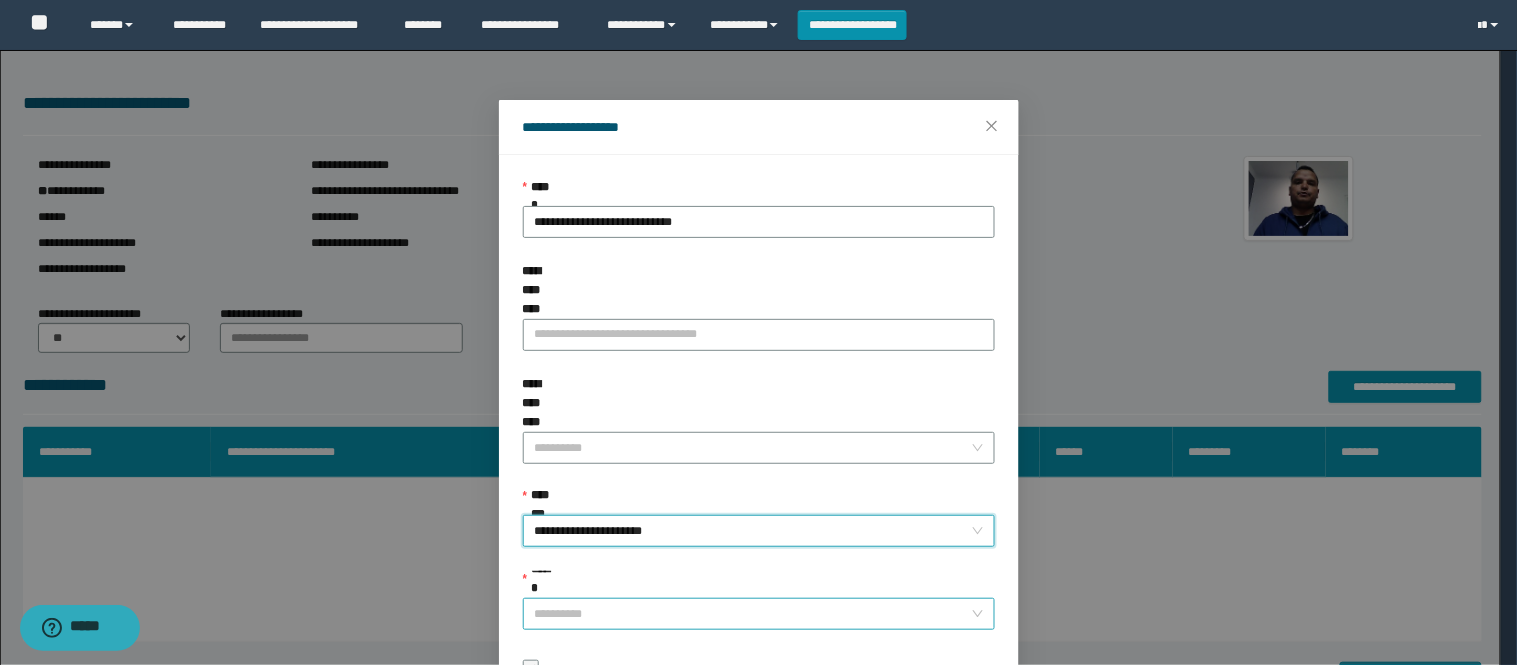 click on "******" at bounding box center (753, 614) 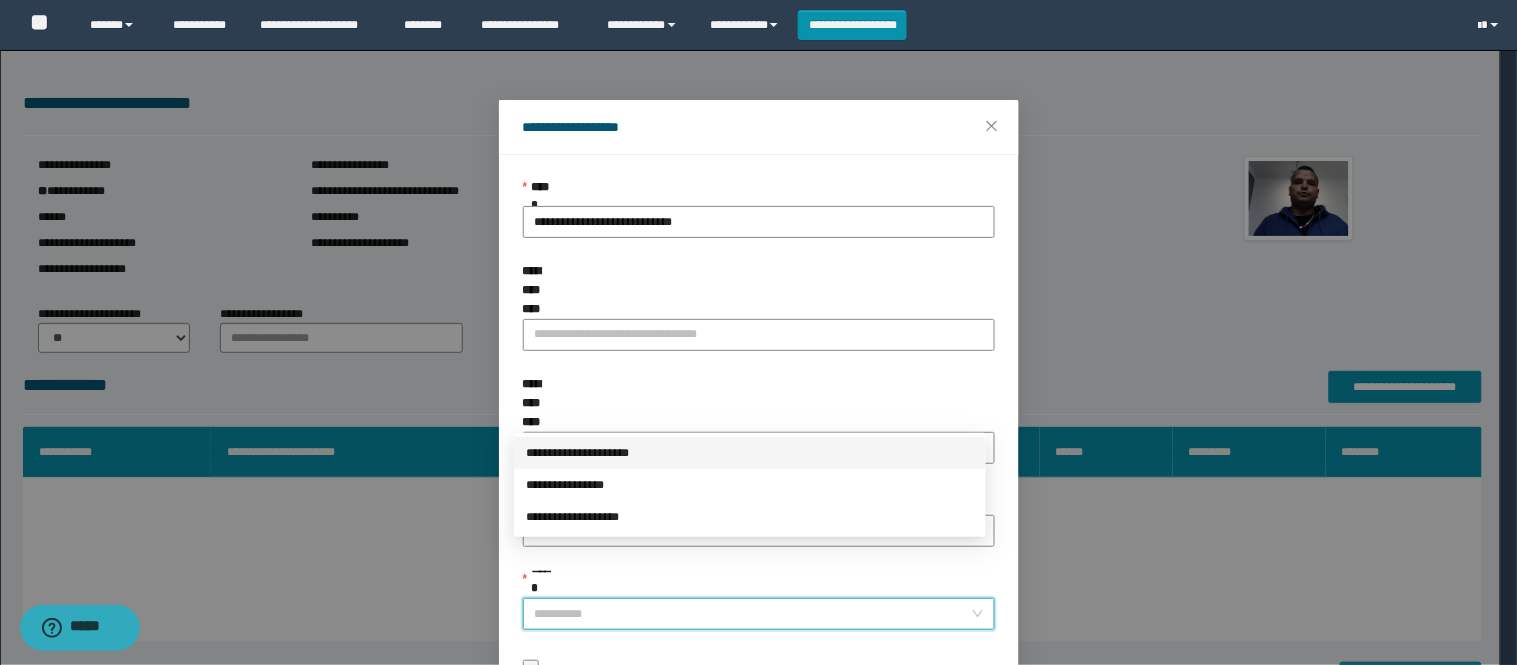 click on "**********" at bounding box center (750, 453) 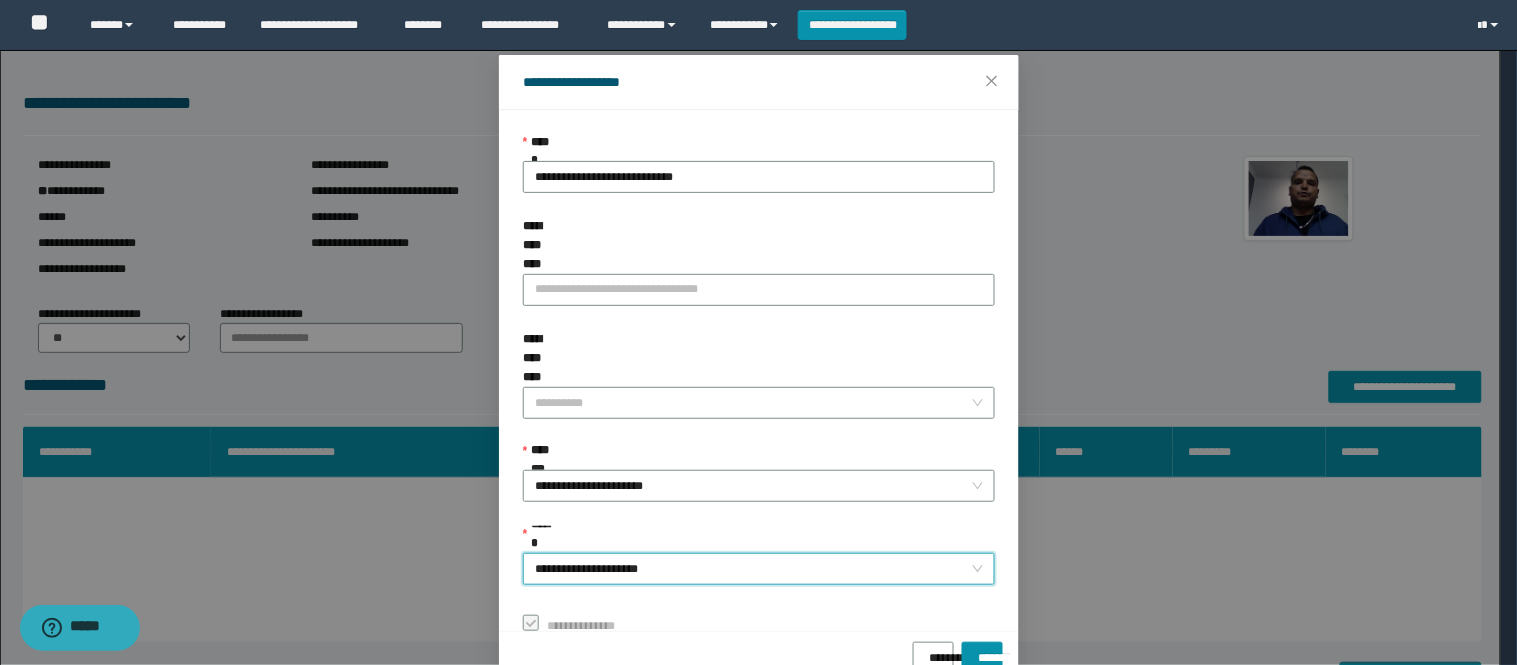 scroll, scrollTop: 87, scrollLeft: 0, axis: vertical 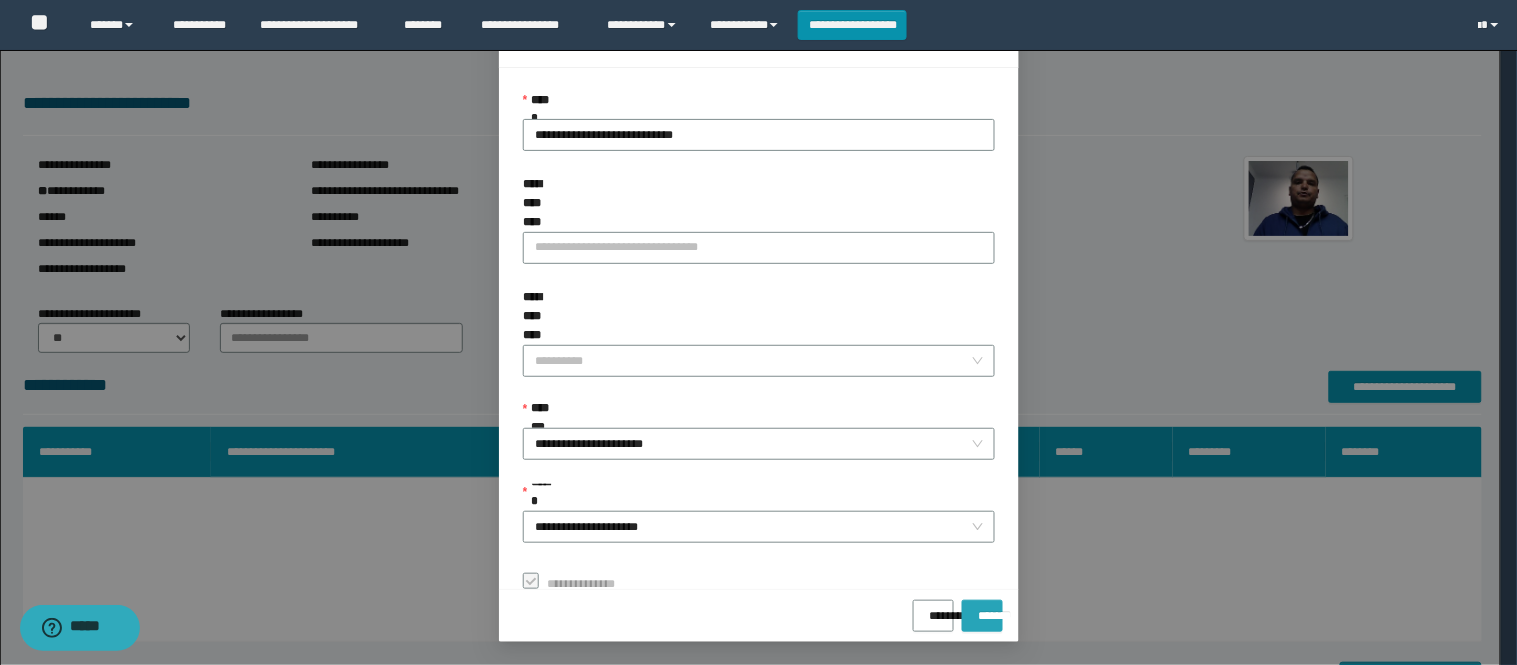 click on "*******" at bounding box center (982, 616) 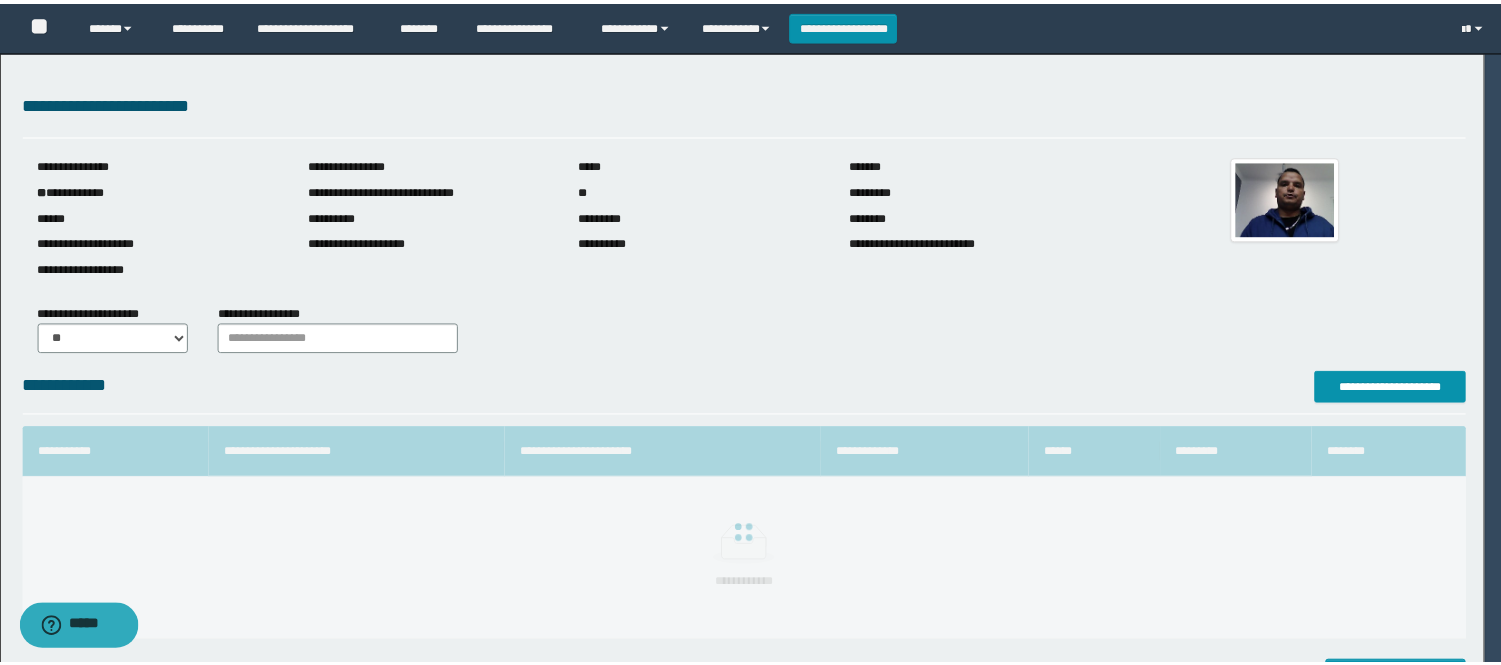 scroll, scrollTop: 41, scrollLeft: 0, axis: vertical 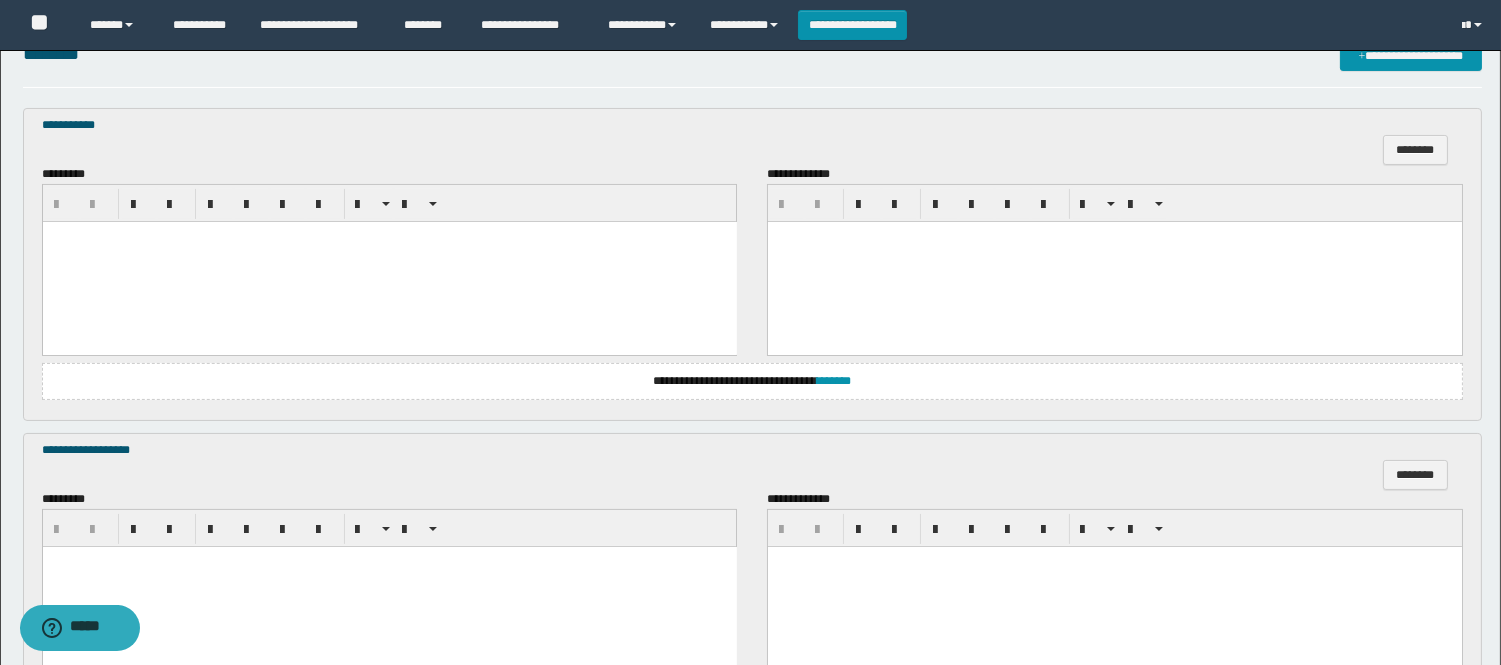 click at bounding box center (389, 261) 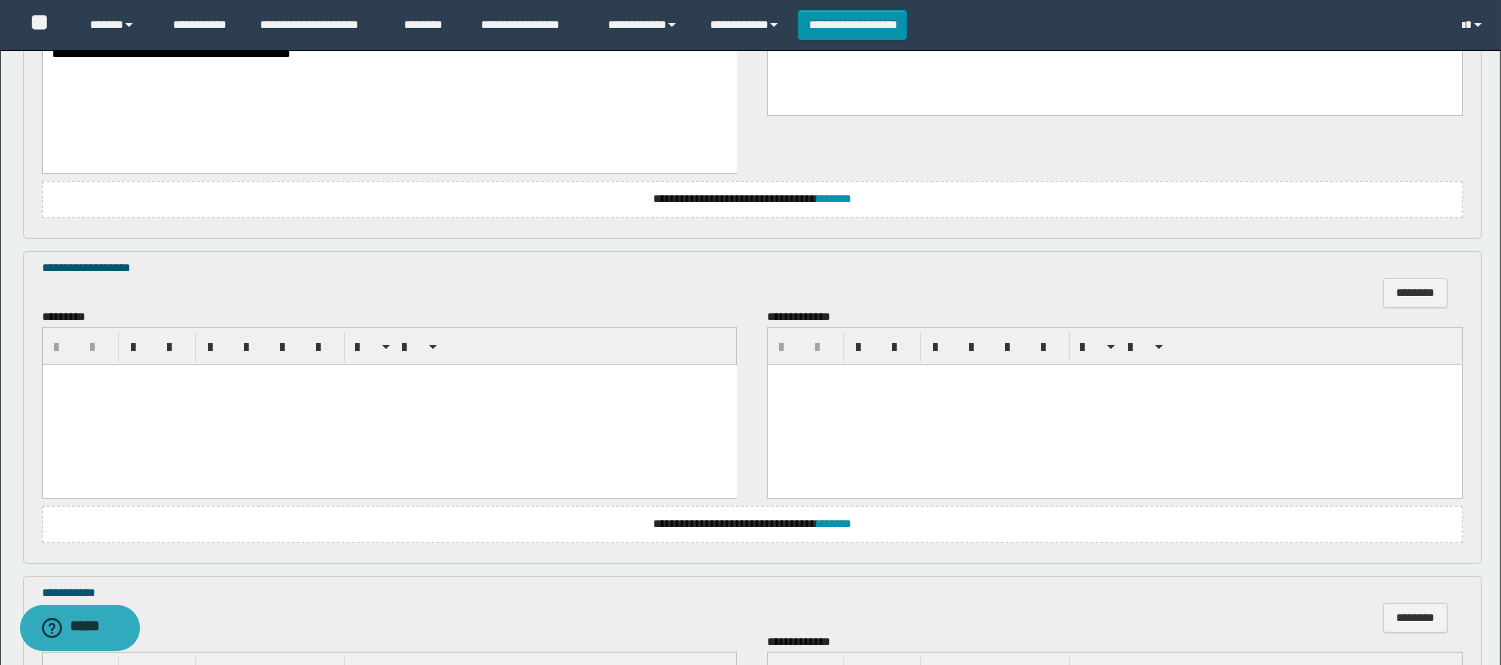 scroll, scrollTop: 921, scrollLeft: 0, axis: vertical 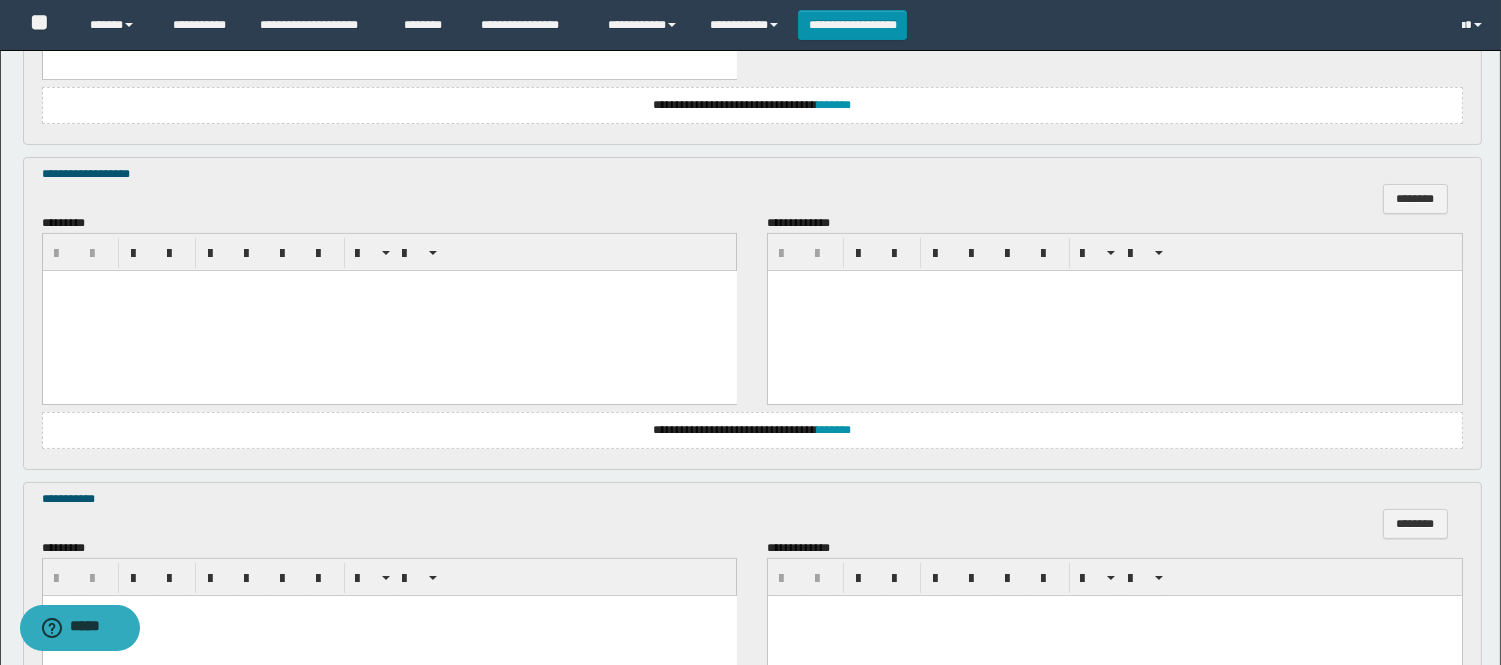click at bounding box center (389, 310) 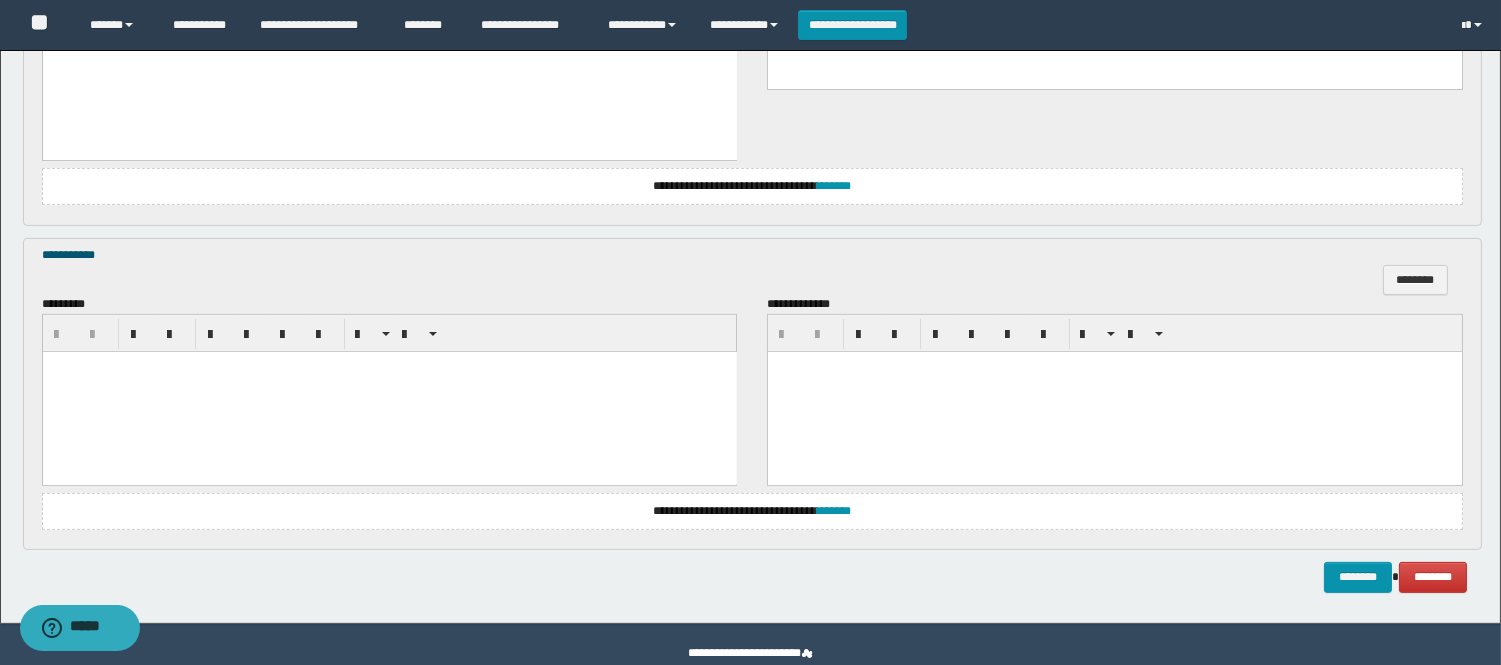 scroll, scrollTop: 1272, scrollLeft: 0, axis: vertical 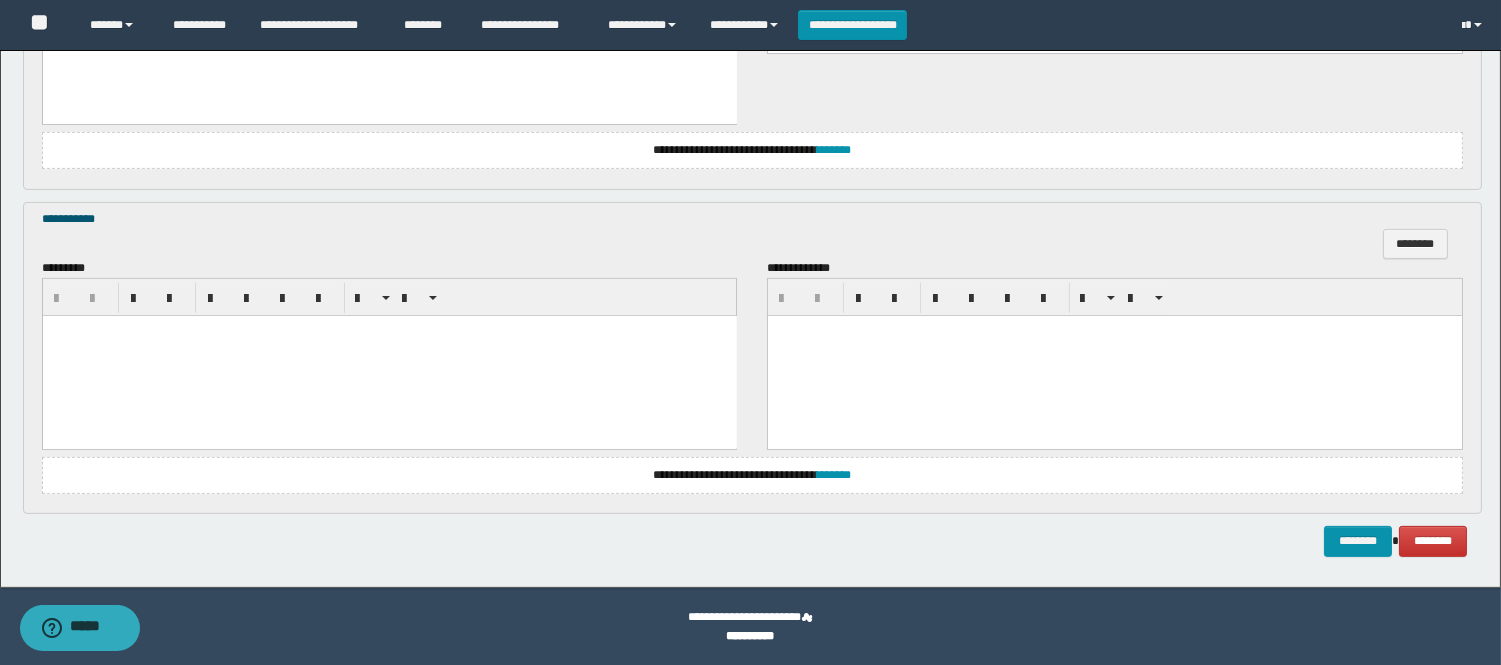 click at bounding box center (389, 355) 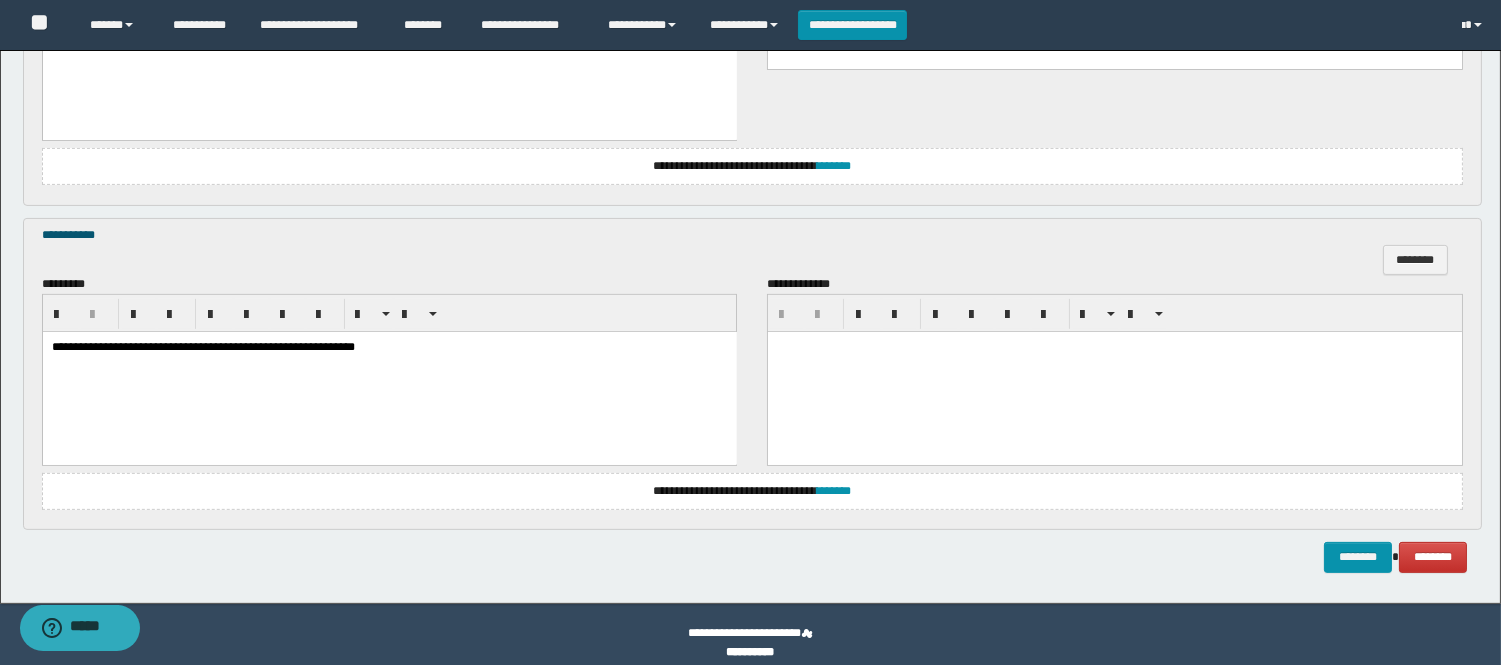 scroll, scrollTop: 1272, scrollLeft: 0, axis: vertical 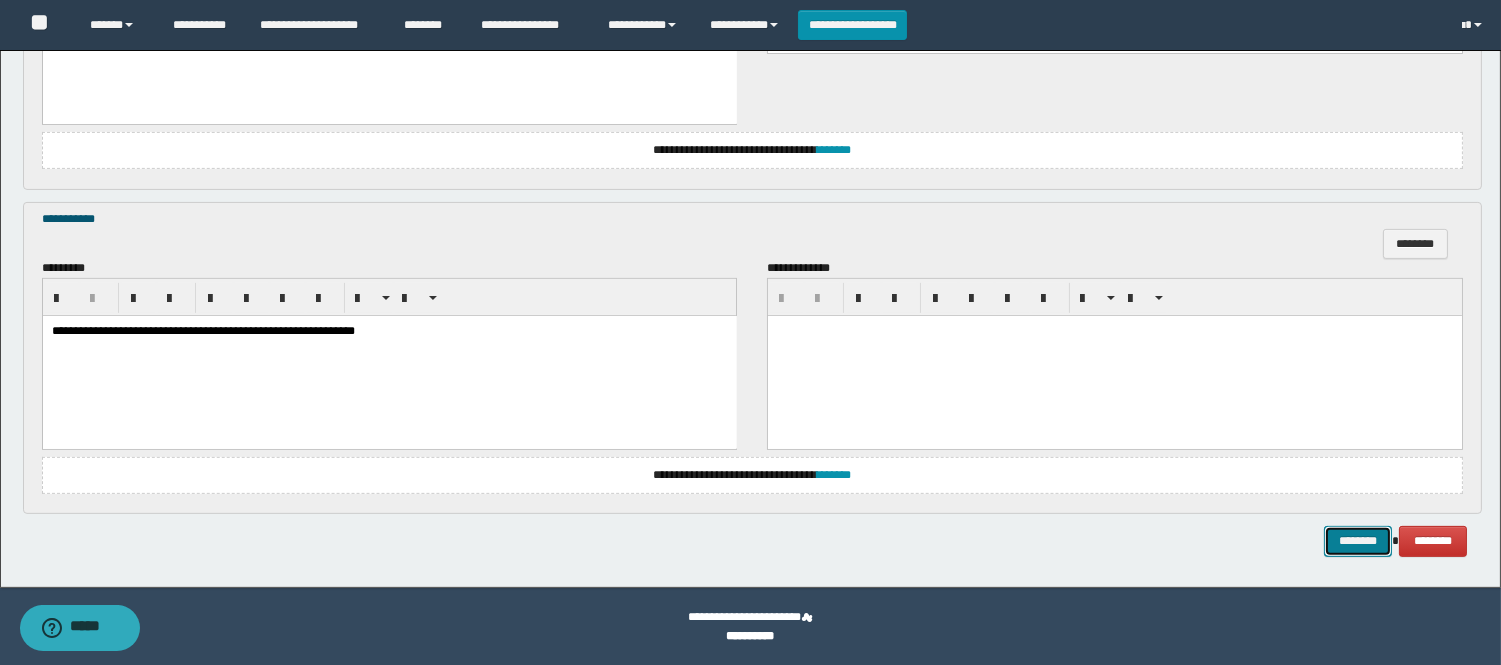 click on "********" at bounding box center (1358, 541) 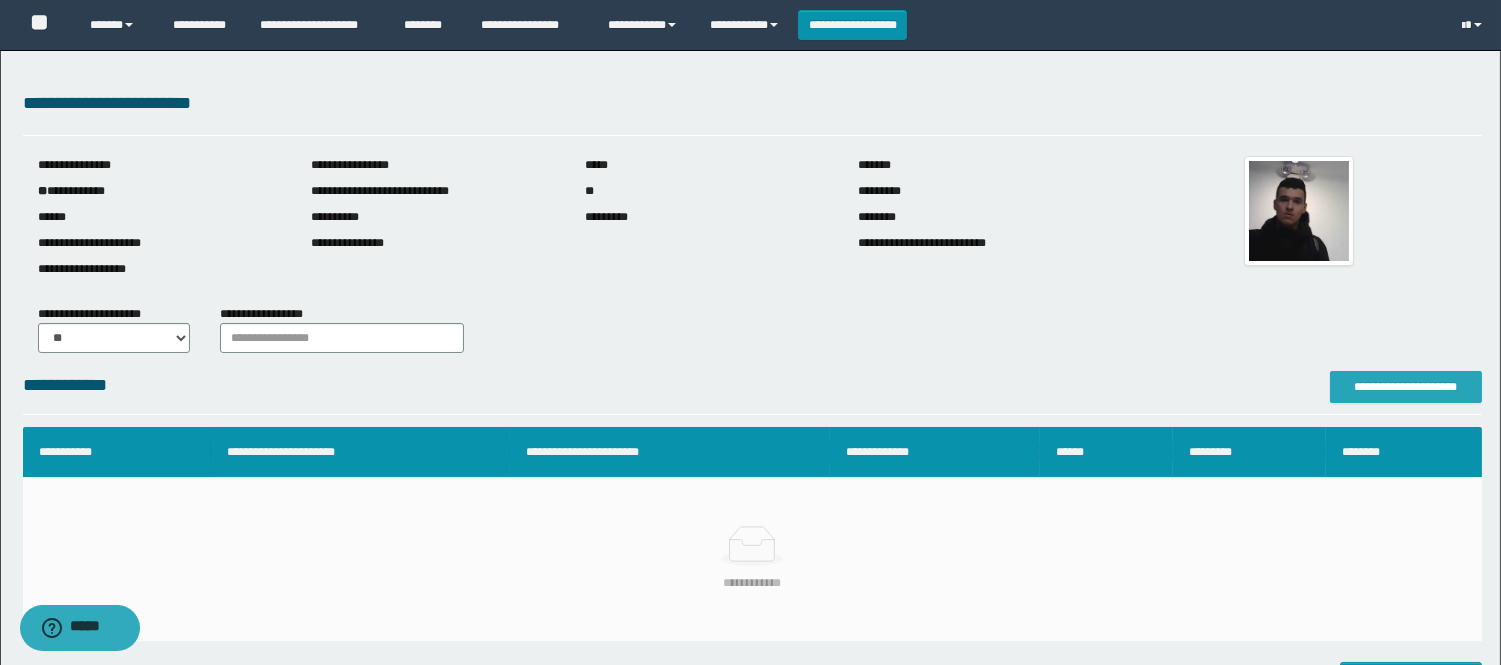 scroll, scrollTop: 0, scrollLeft: 0, axis: both 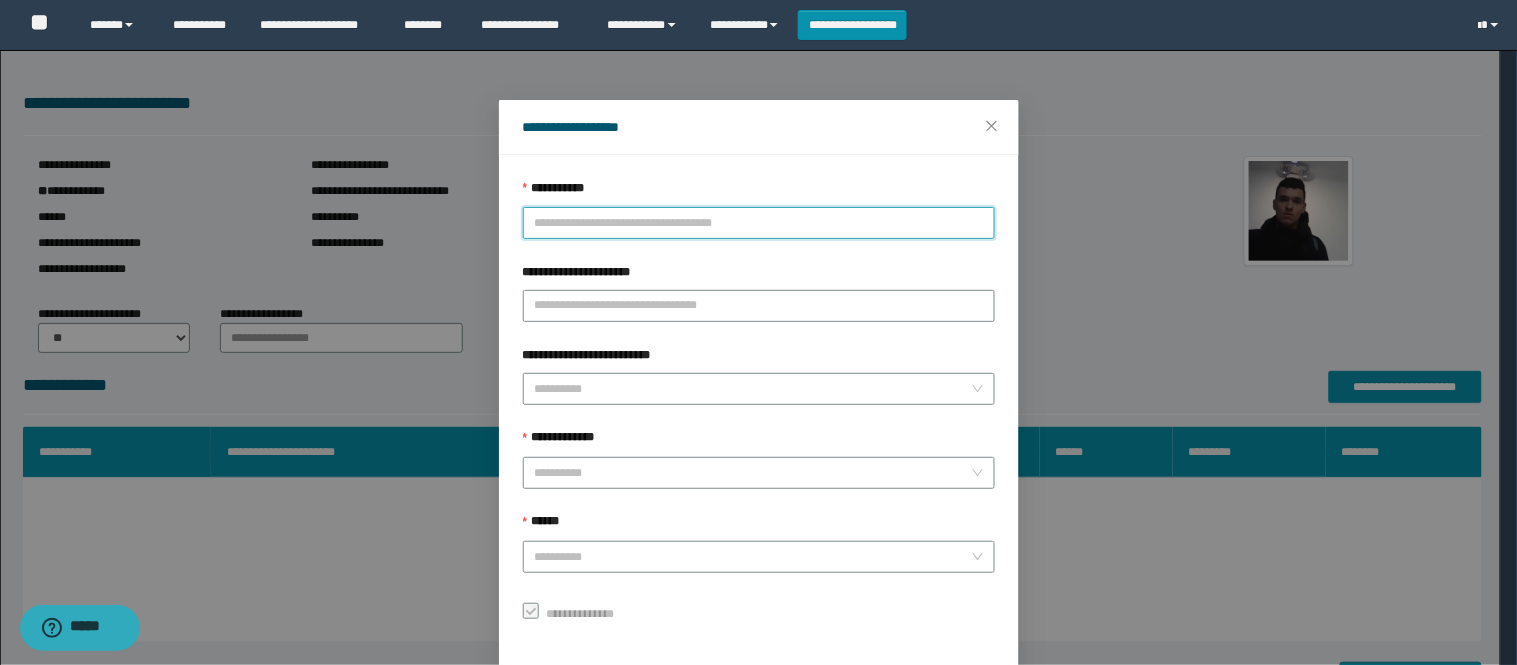 click on "**********" at bounding box center [759, 223] 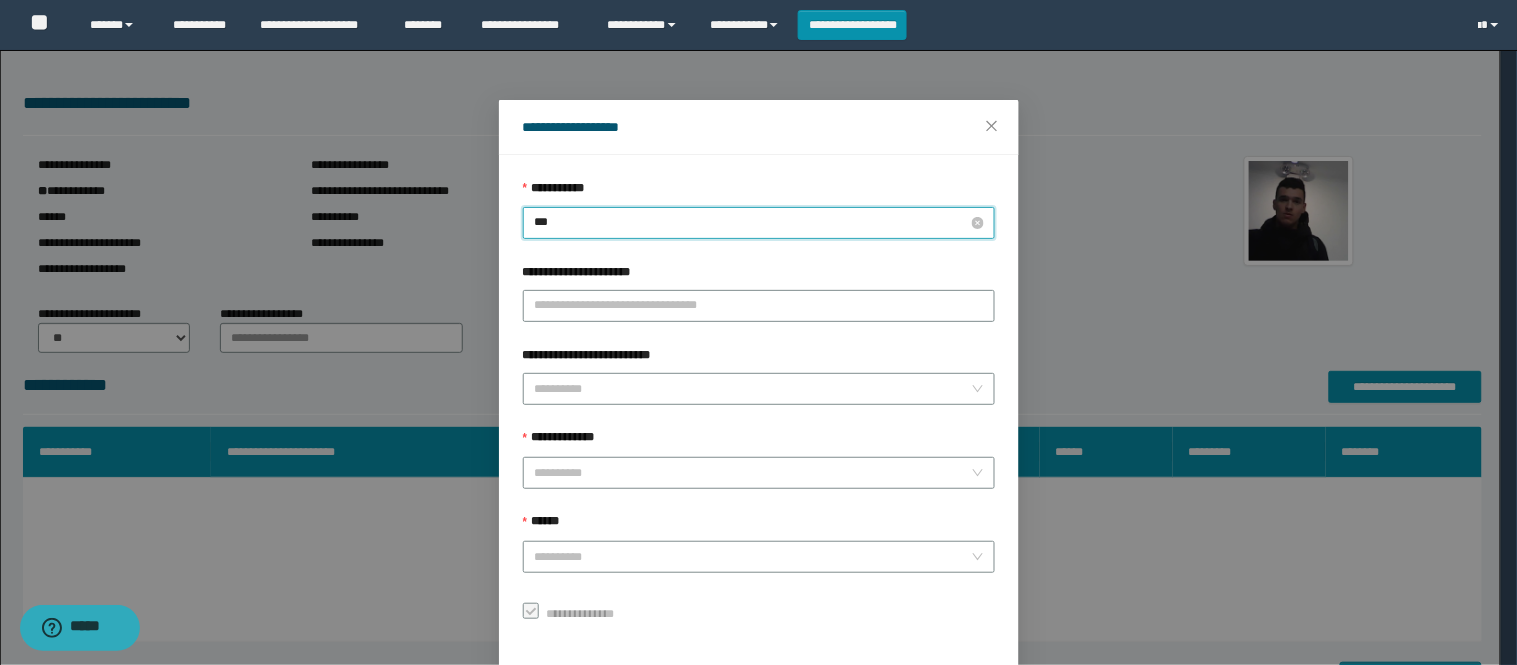 type on "****" 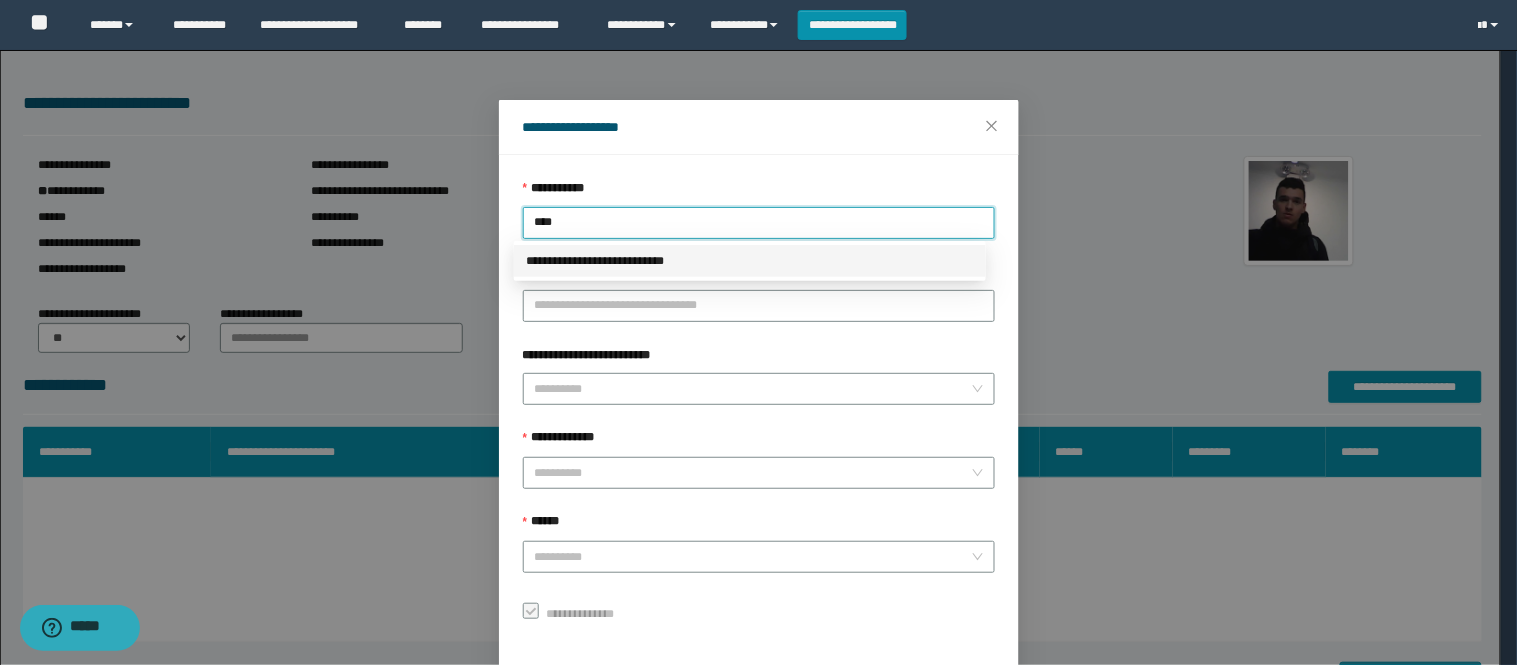 click on "**********" at bounding box center (750, 261) 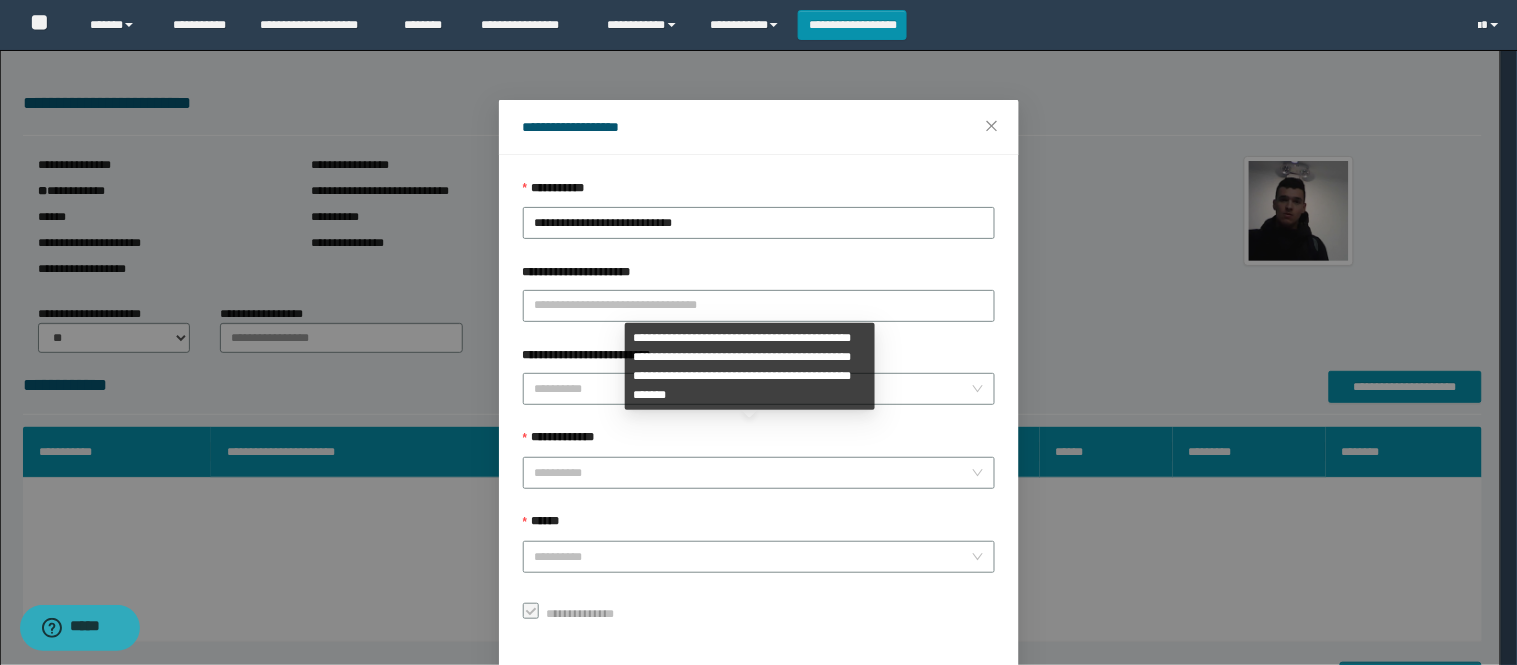 drag, startPoint x: 592, startPoint y: 488, endPoint x: 588, endPoint y: 453, distance: 35.22783 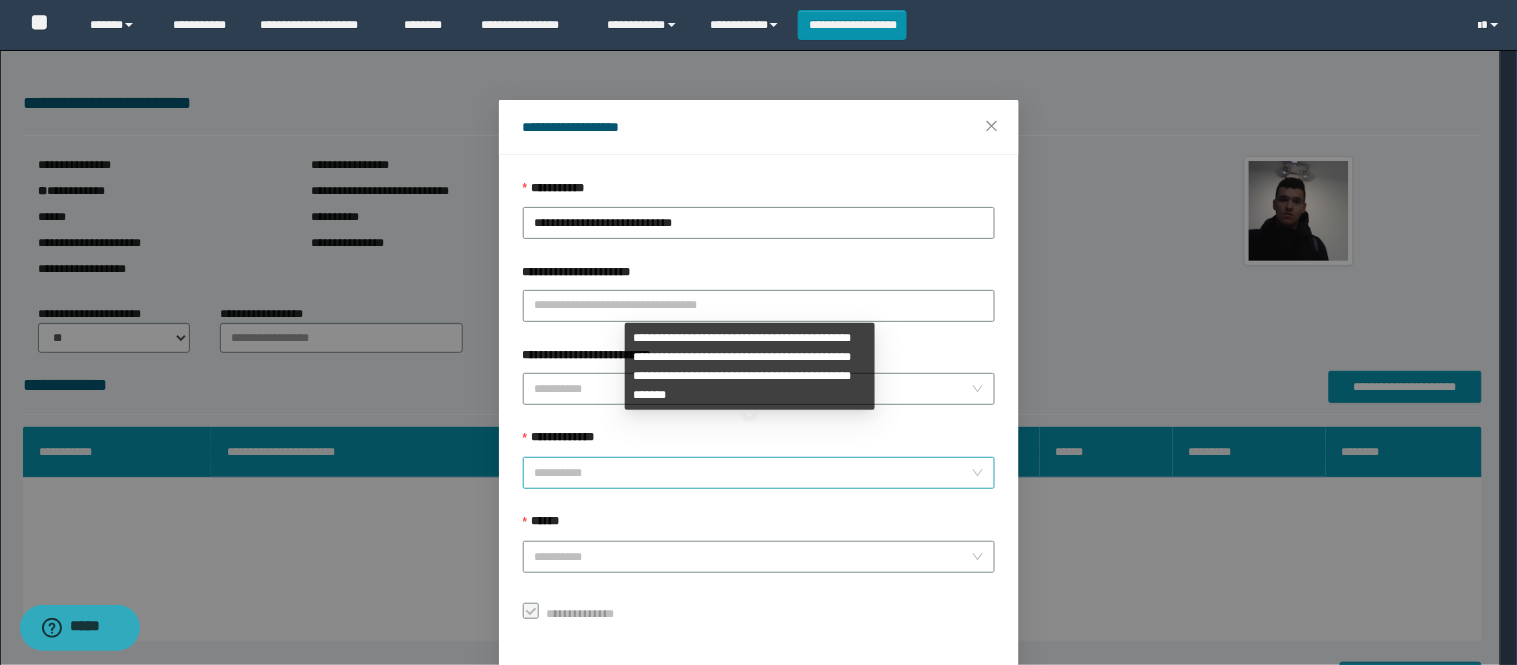 click on "**********" at bounding box center [753, 473] 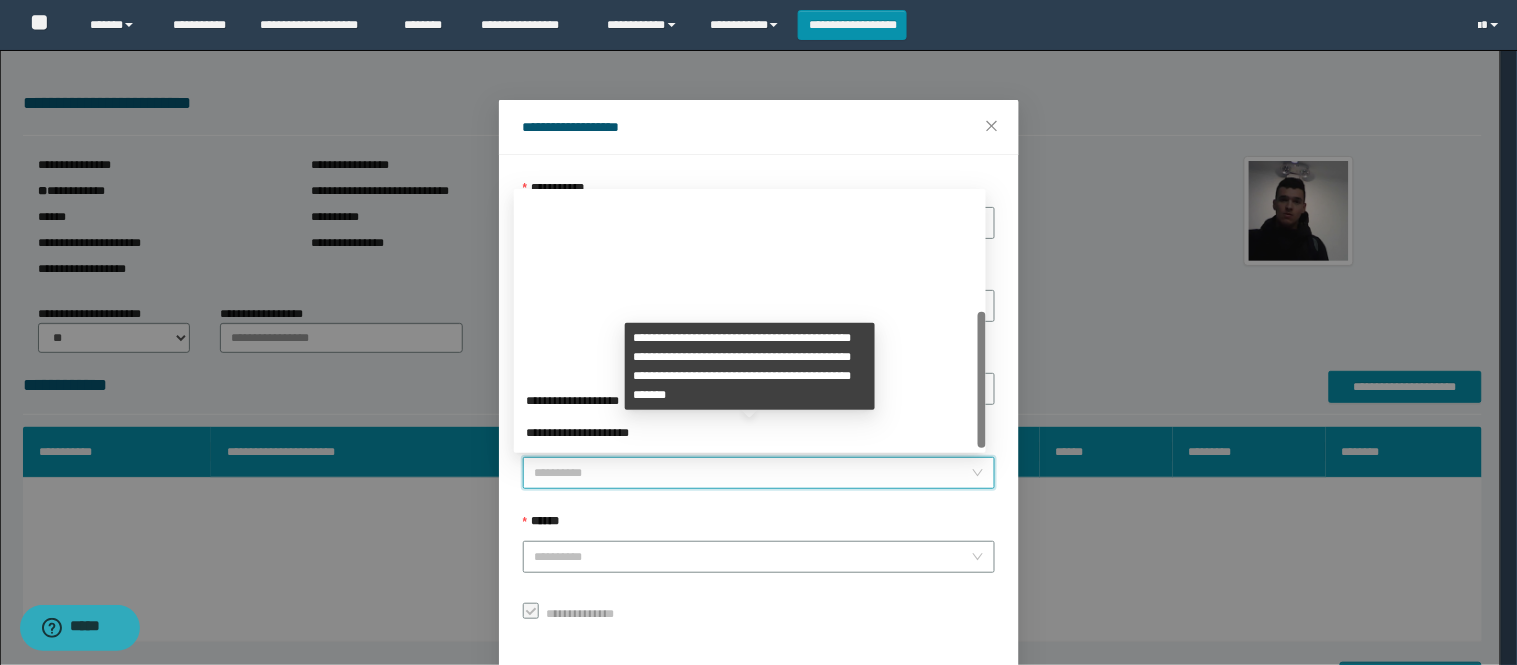 scroll, scrollTop: 224, scrollLeft: 0, axis: vertical 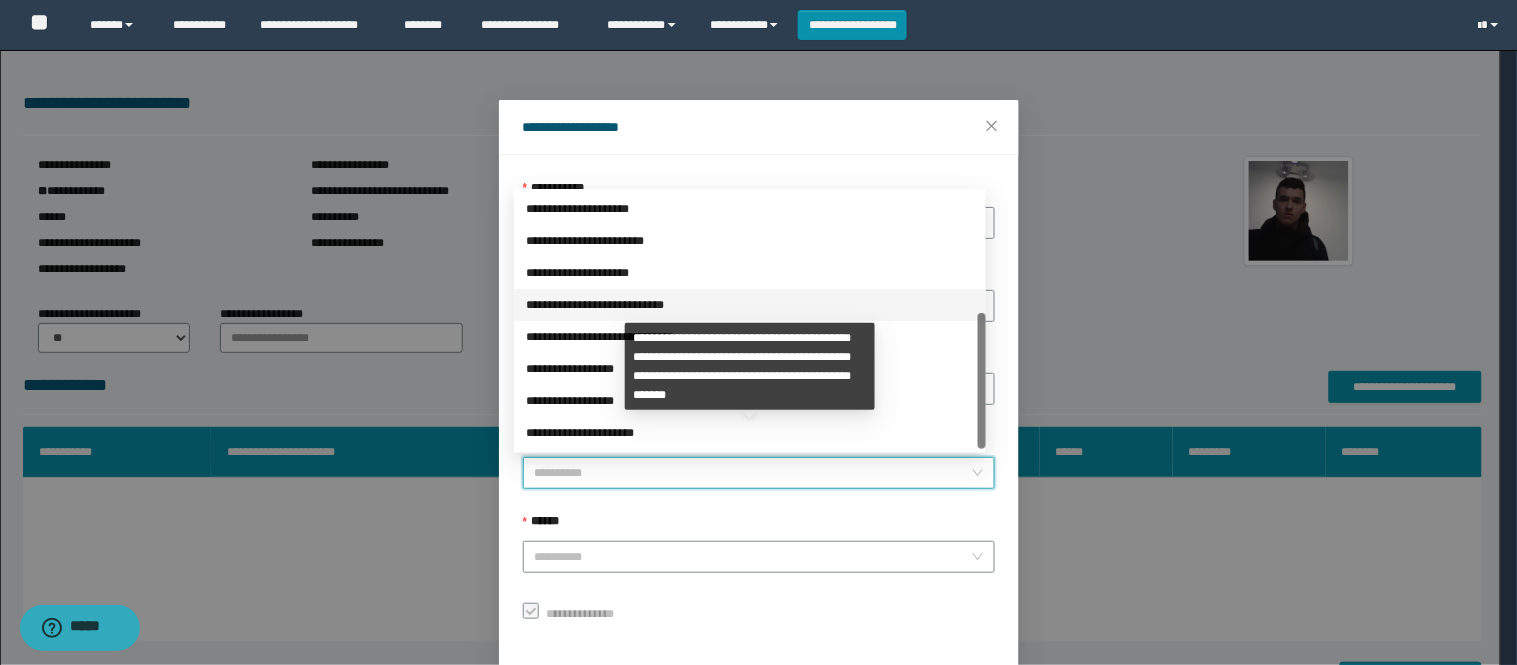 click on "**********" at bounding box center [750, 433] 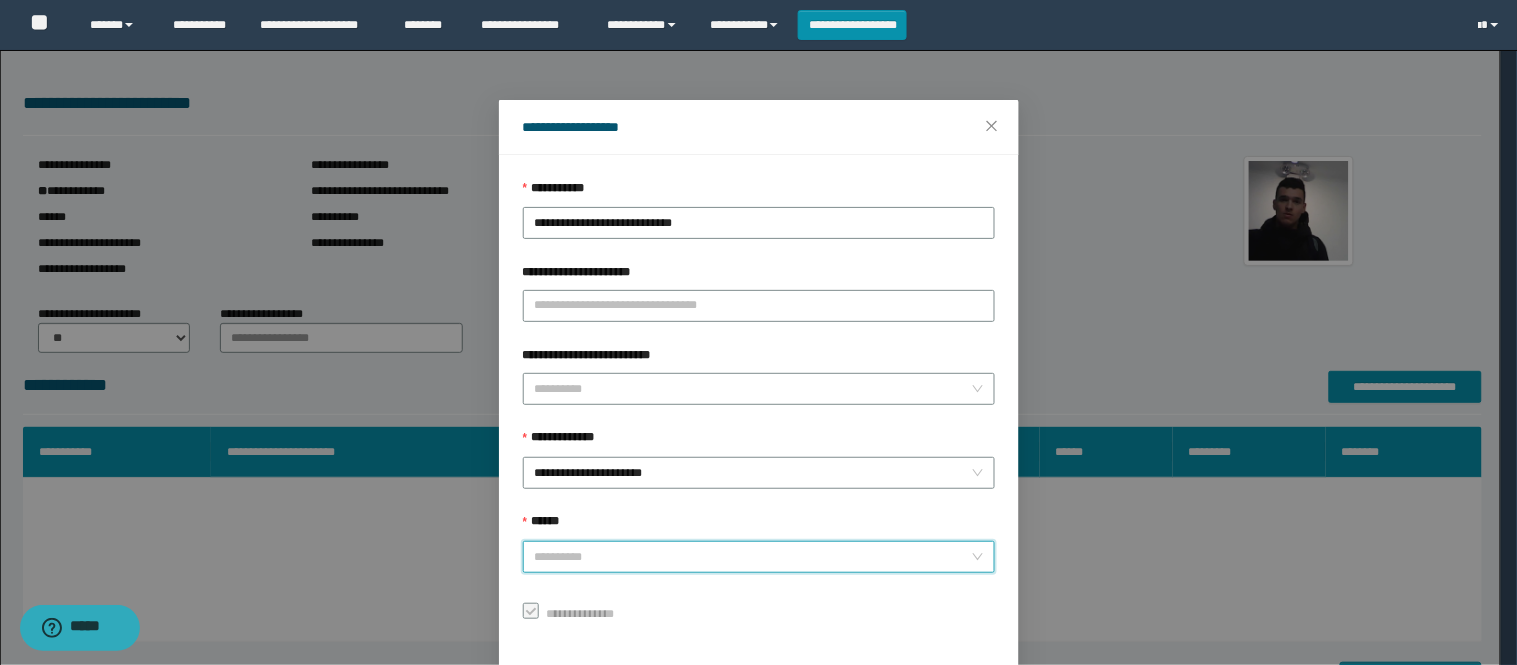 click on "******" at bounding box center [753, 557] 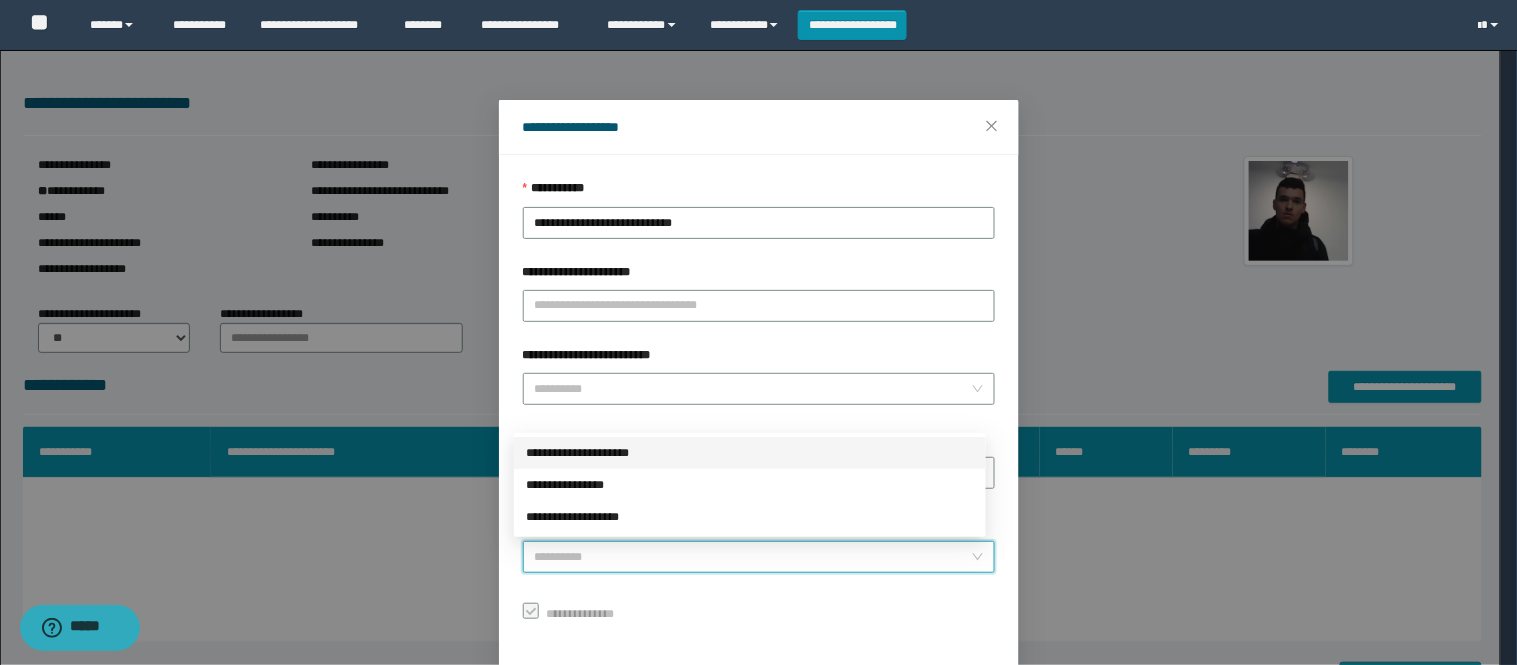 click on "**********" at bounding box center (750, 453) 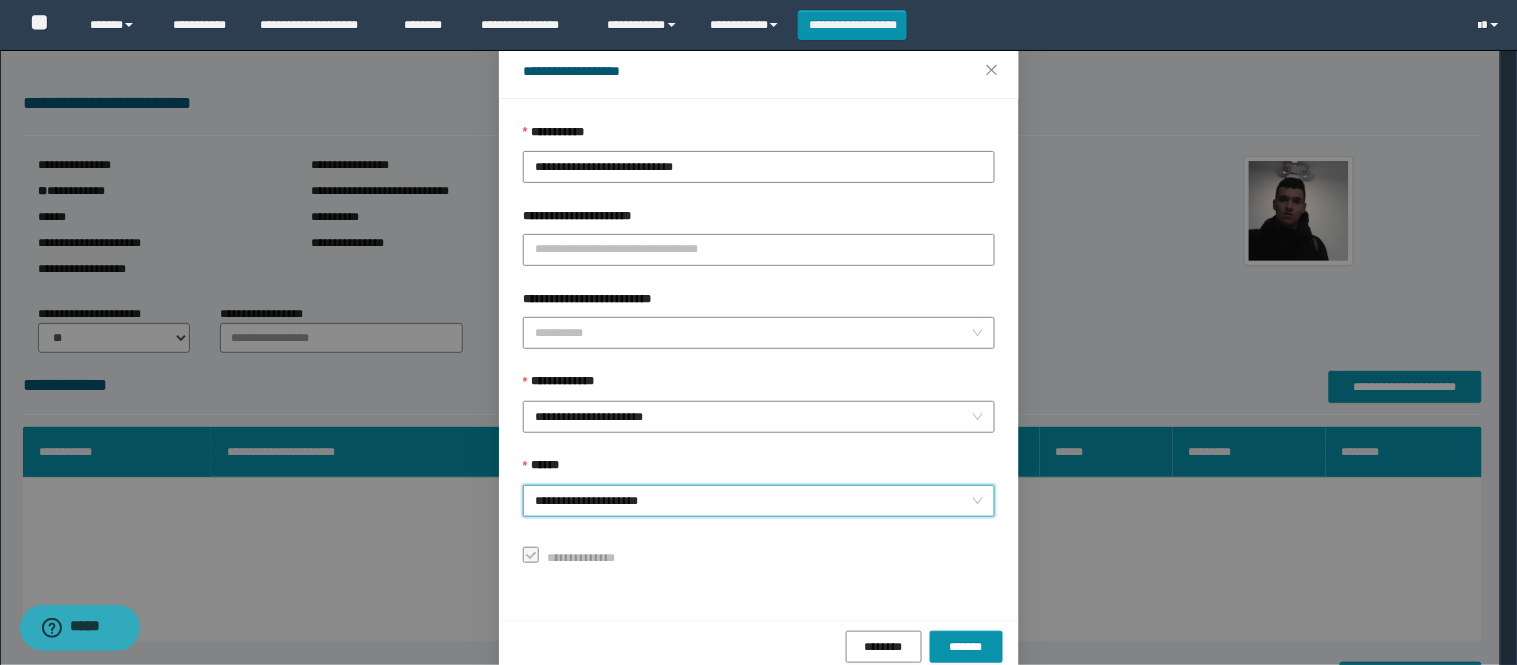 scroll, scrollTop: 87, scrollLeft: 0, axis: vertical 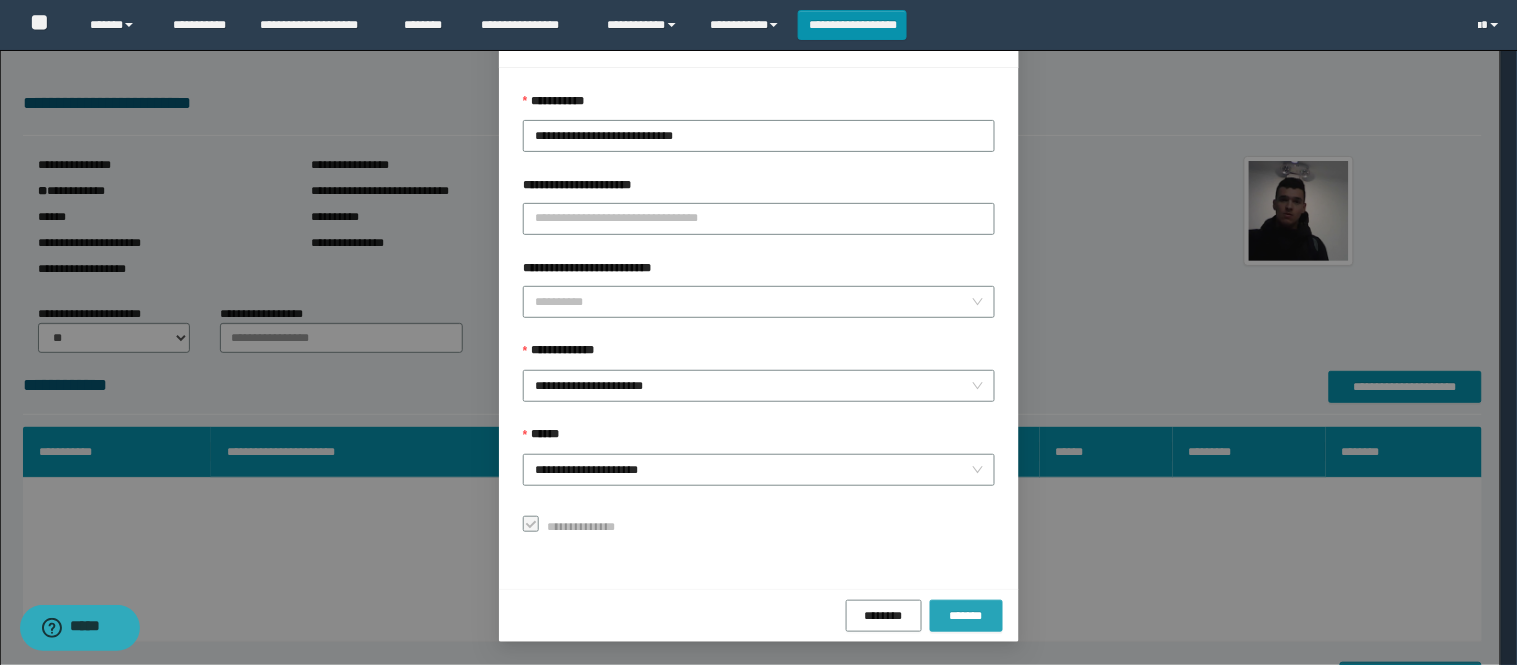 click on "*******" at bounding box center (966, 616) 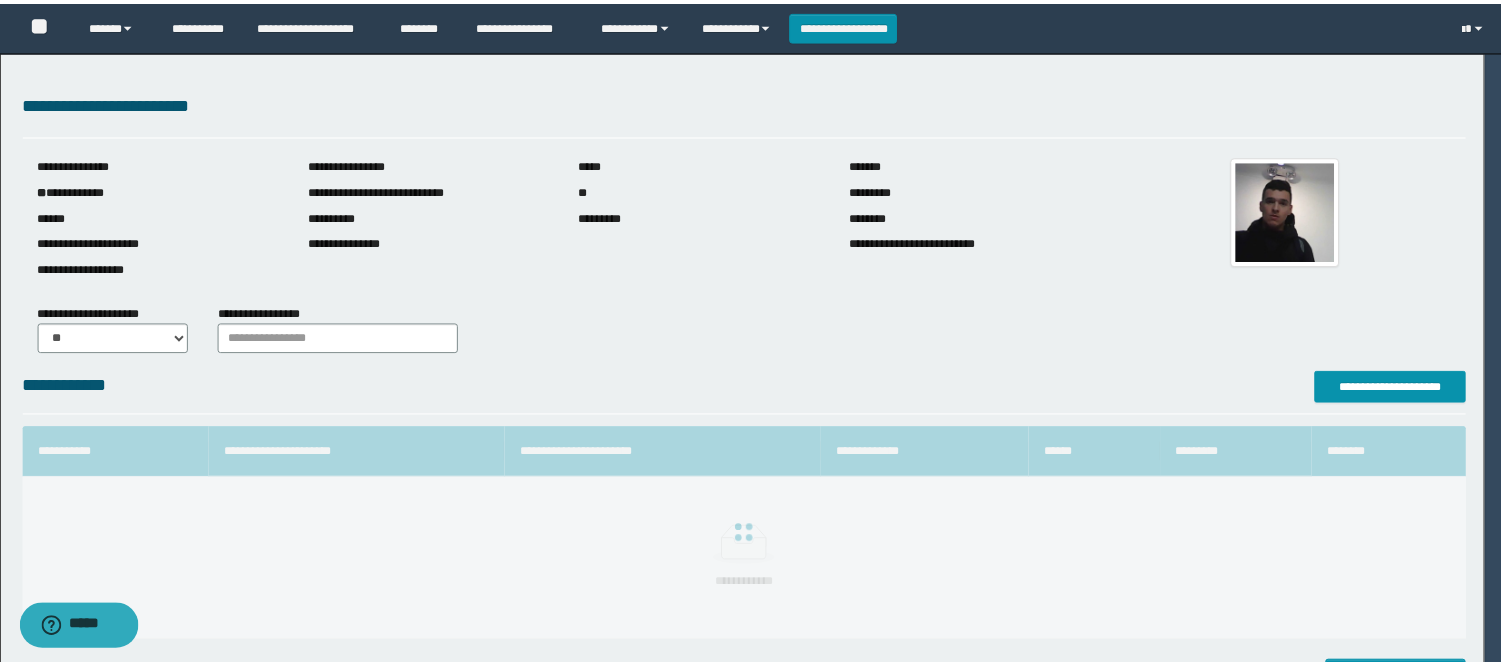 scroll, scrollTop: 41, scrollLeft: 0, axis: vertical 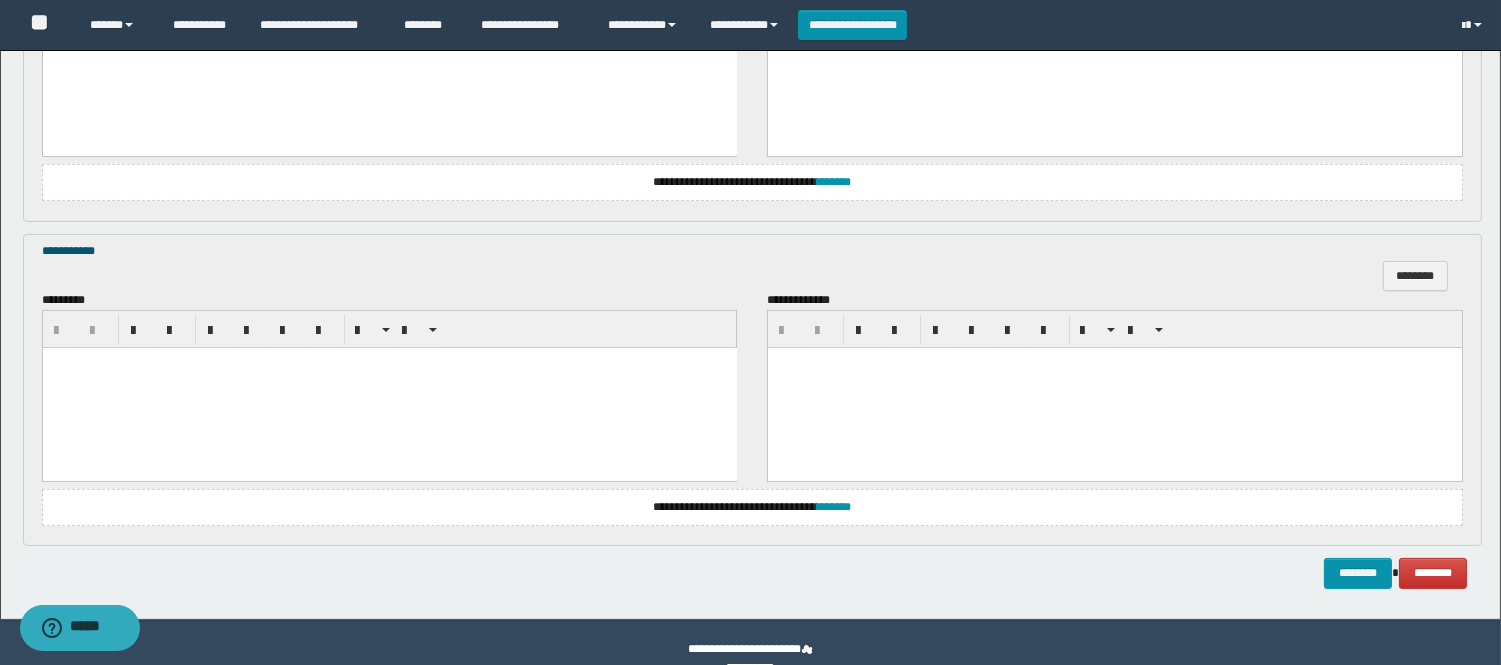 click at bounding box center (389, 387) 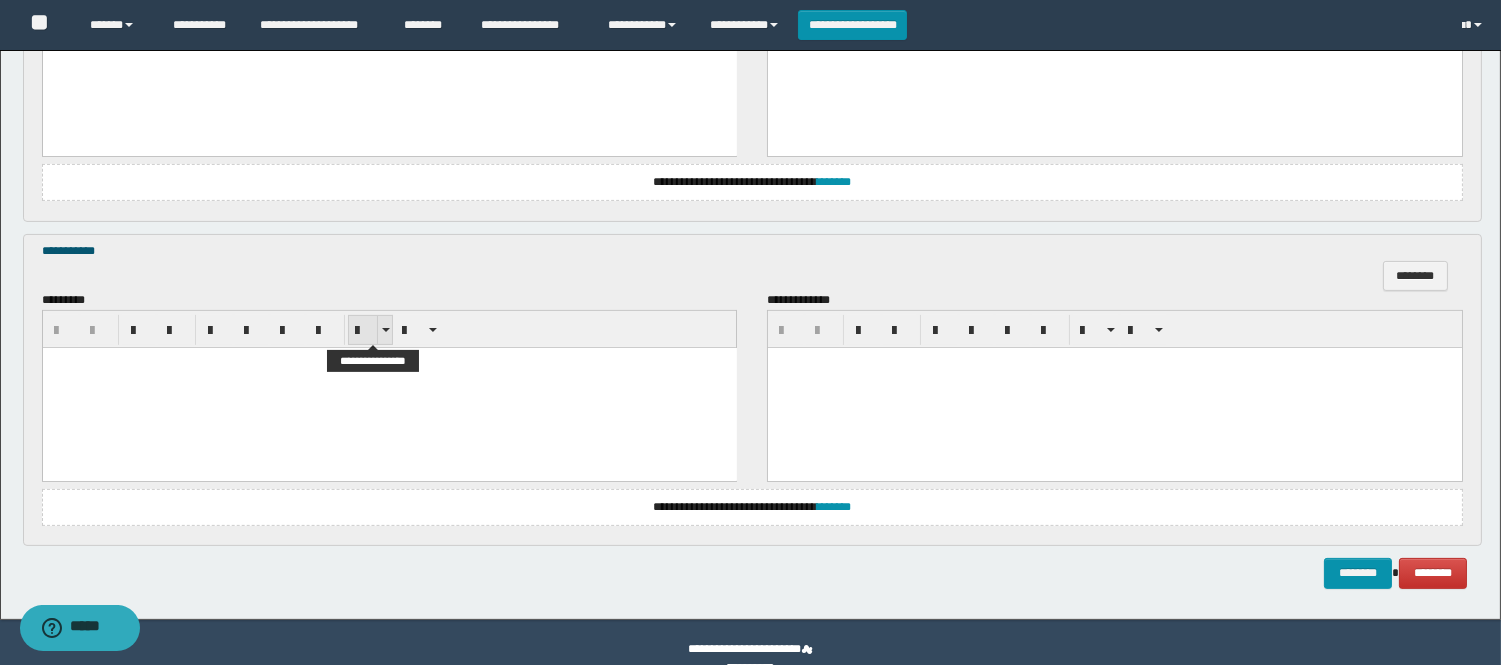 type 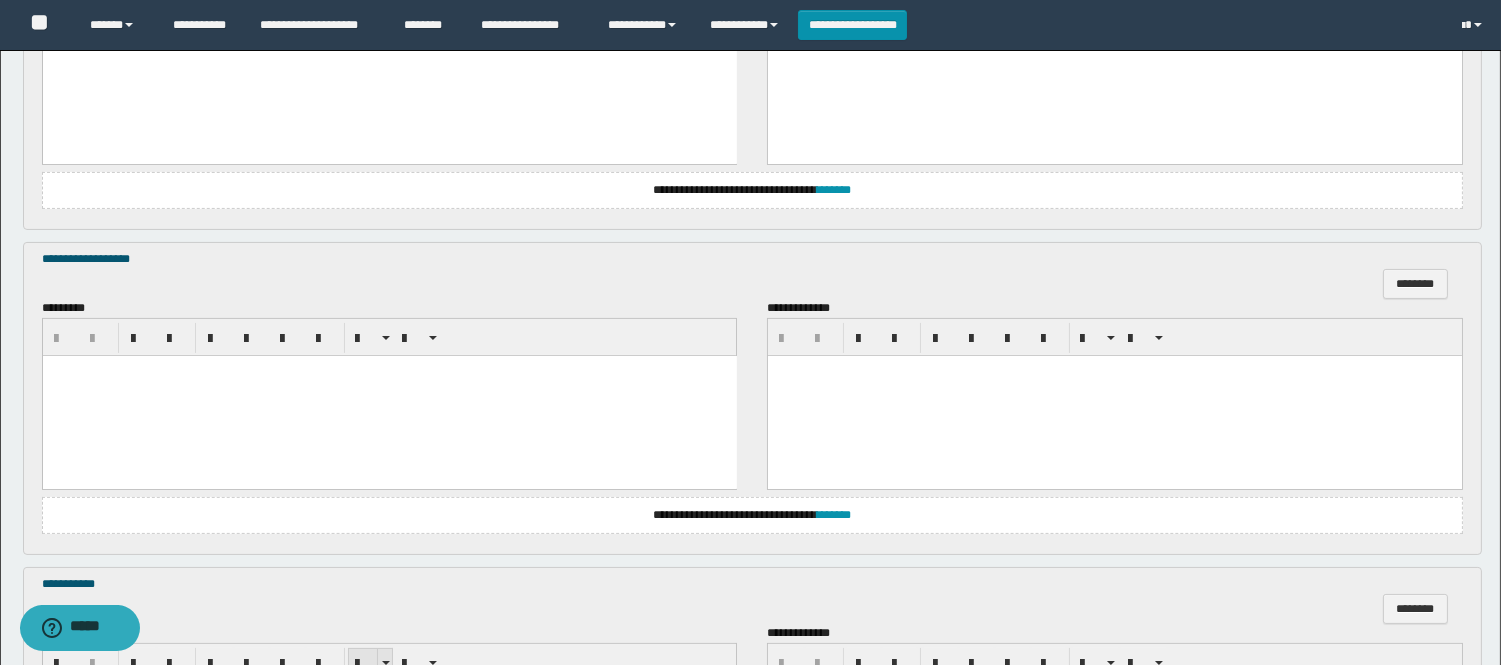 scroll, scrollTop: 777, scrollLeft: 0, axis: vertical 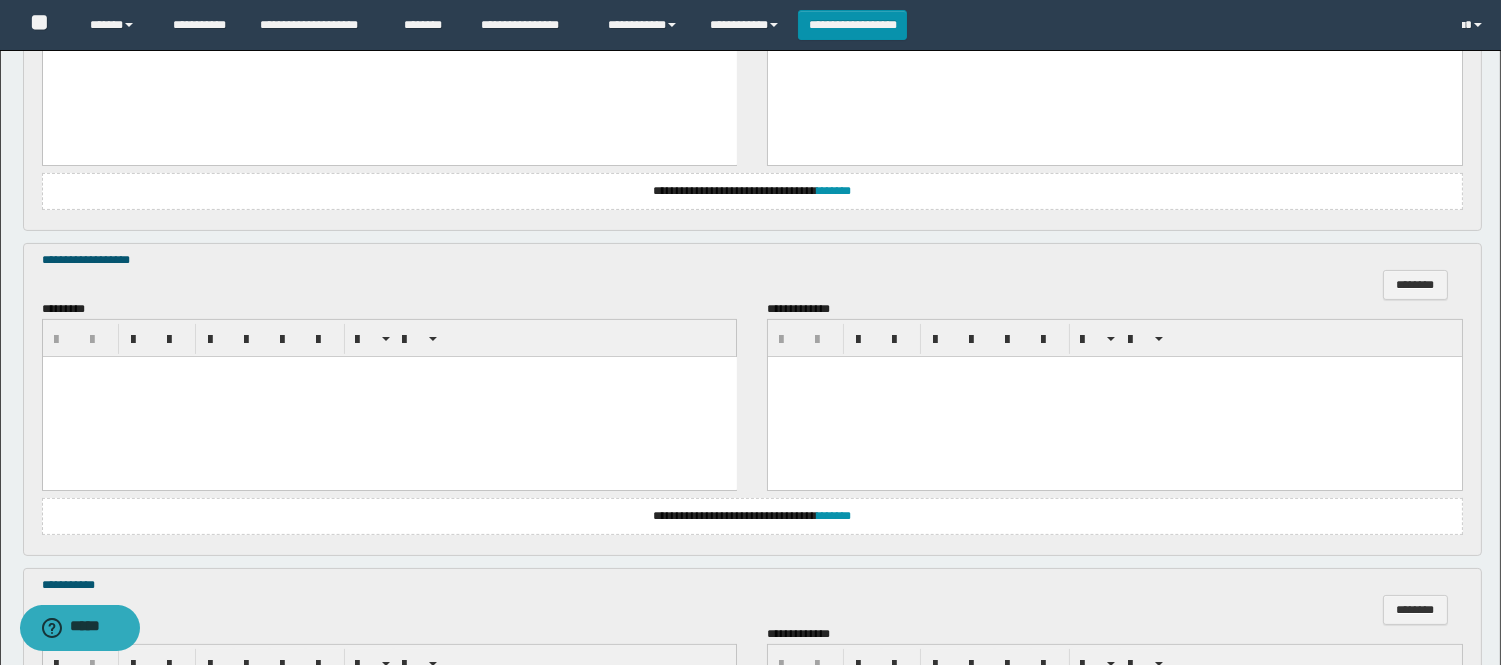 click at bounding box center (389, 396) 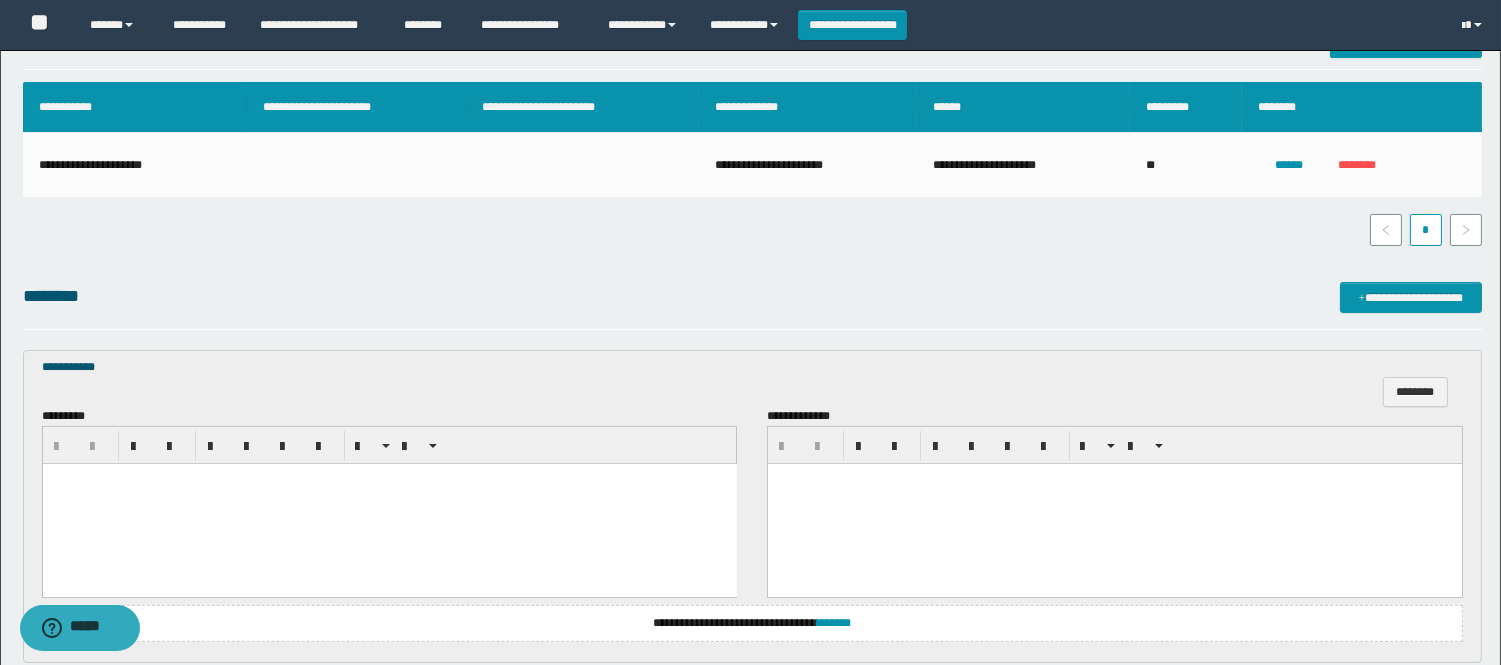 scroll, scrollTop: 333, scrollLeft: 0, axis: vertical 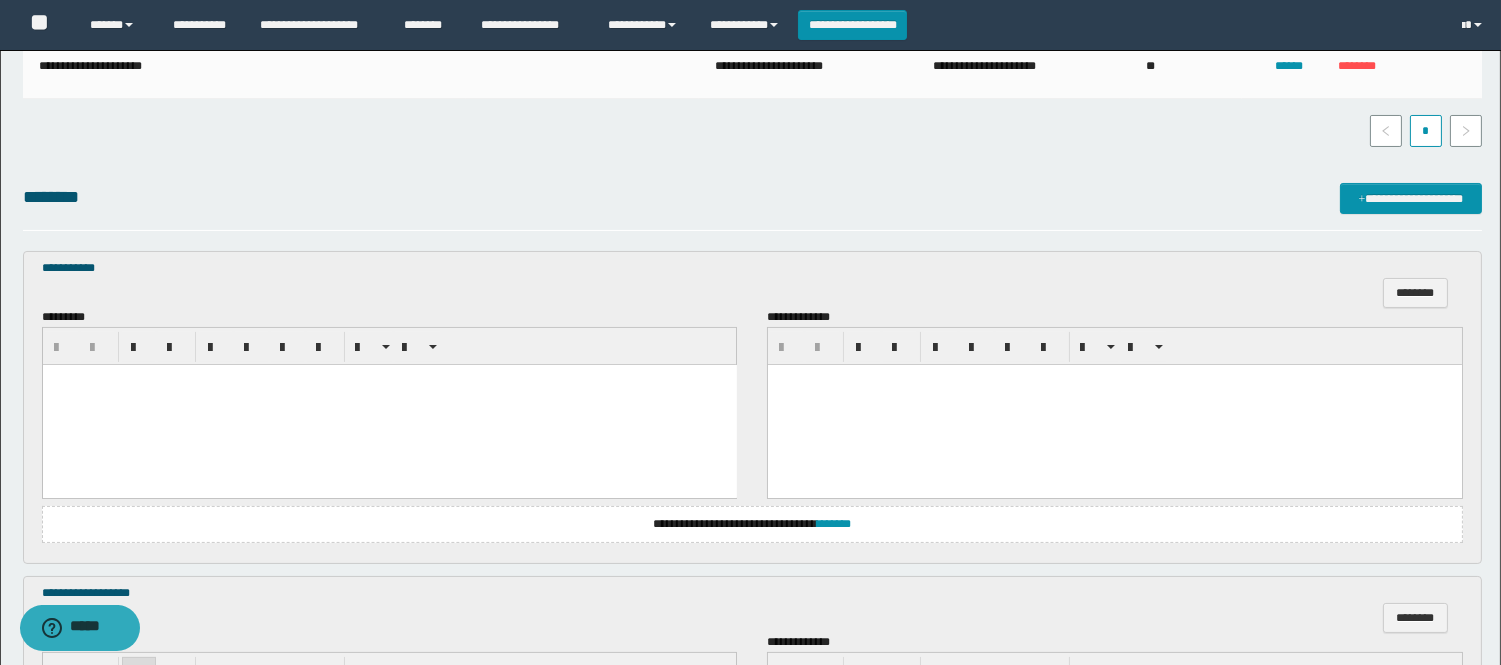 click at bounding box center (389, 404) 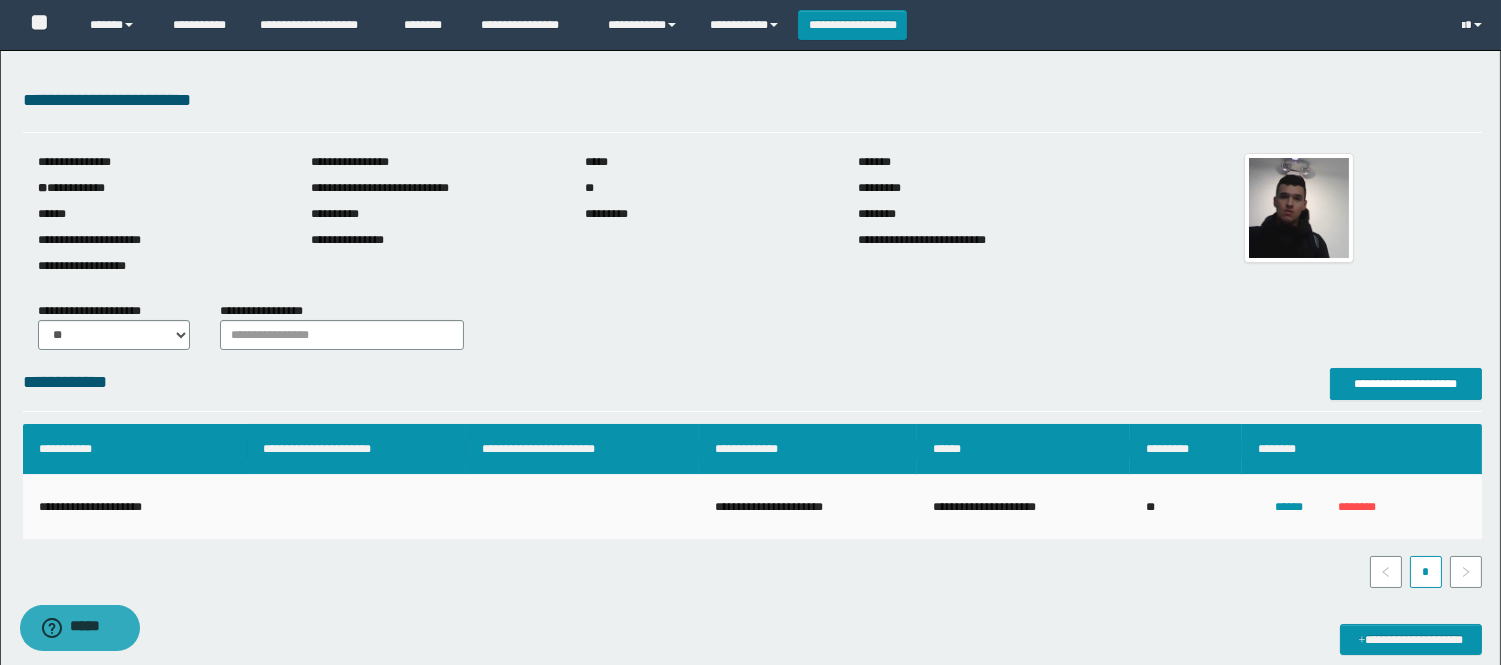 scroll, scrollTop: 0, scrollLeft: 0, axis: both 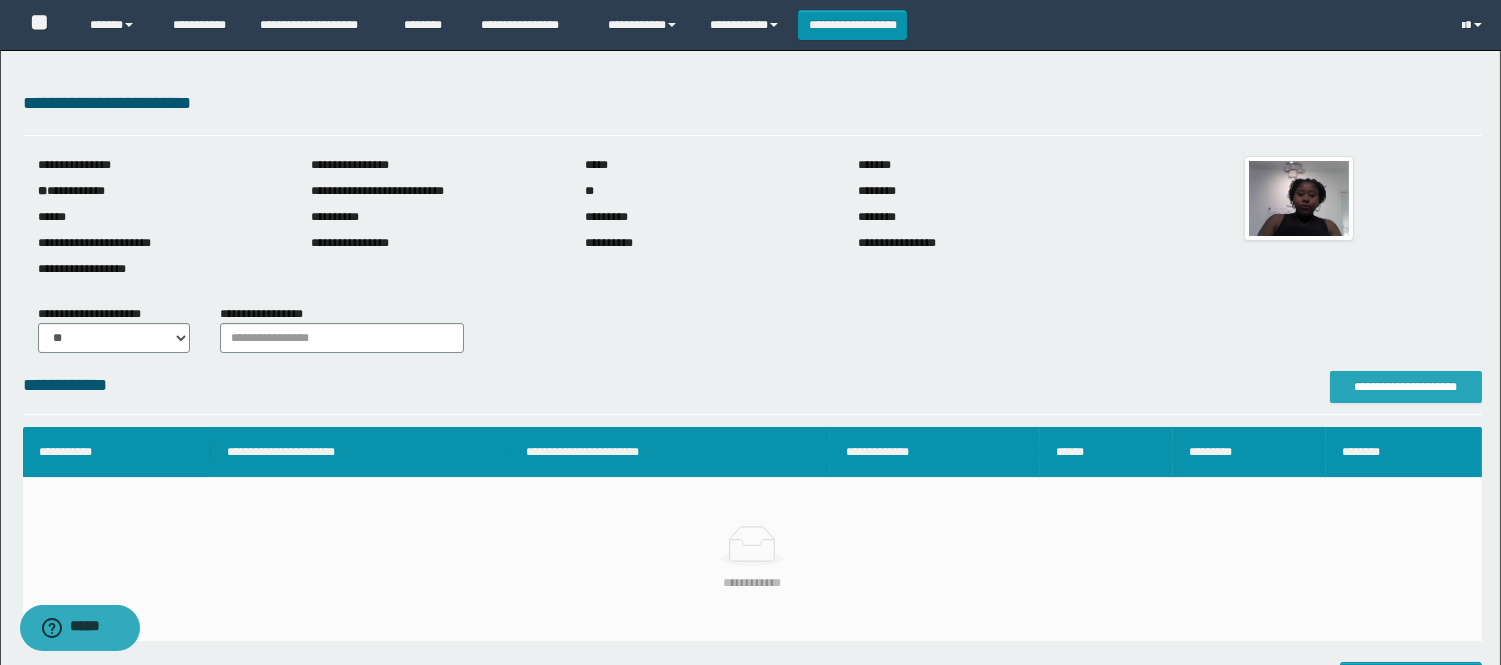 click on "**********" at bounding box center (1406, 387) 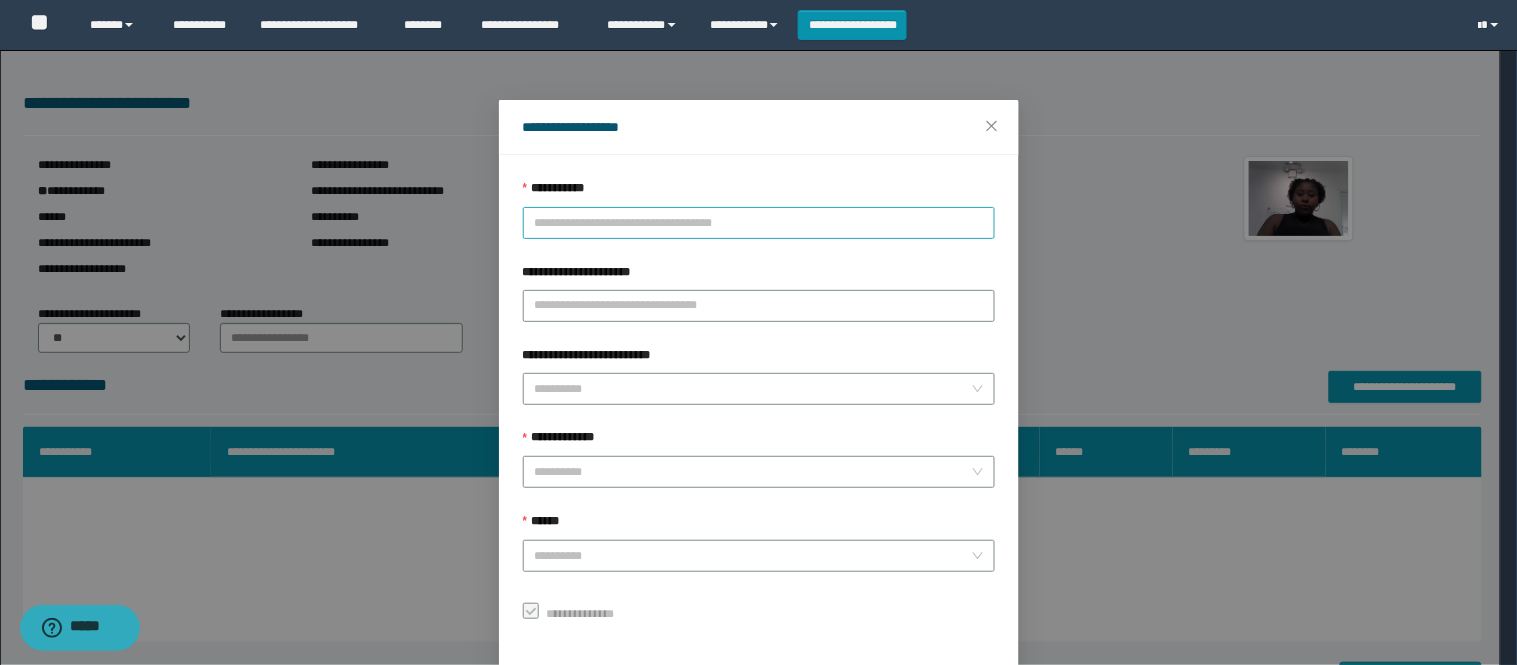 drag, startPoint x: 811, startPoint y: 221, endPoint x: 786, endPoint y: 178, distance: 49.73932 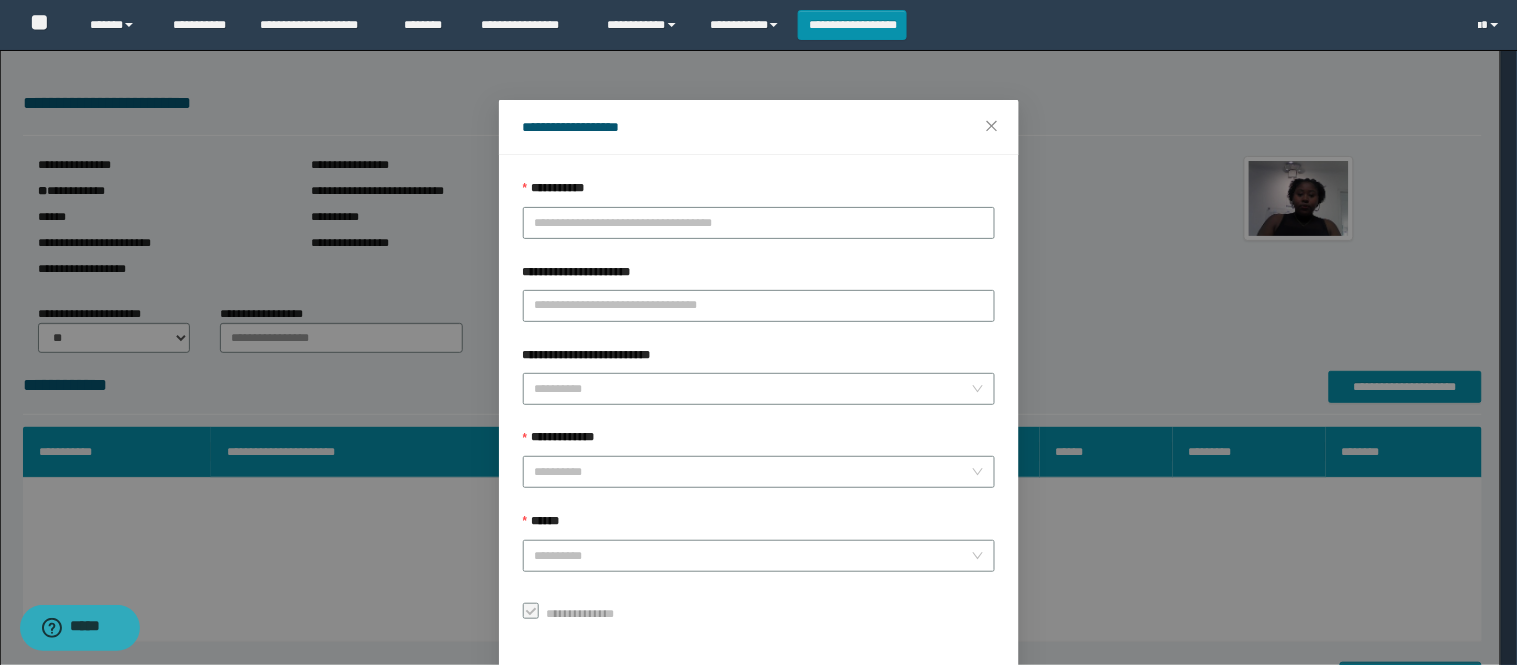 click on "**********" at bounding box center (759, 223) 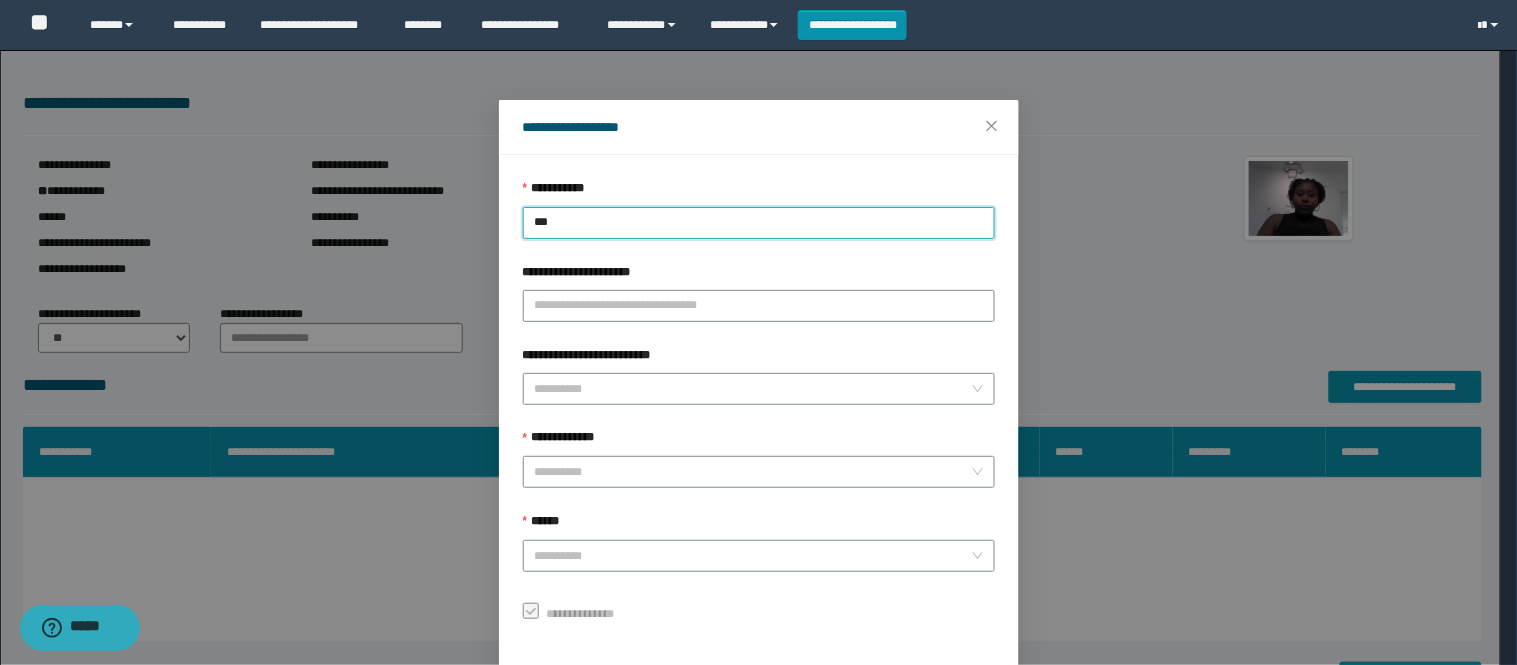 type on "****" 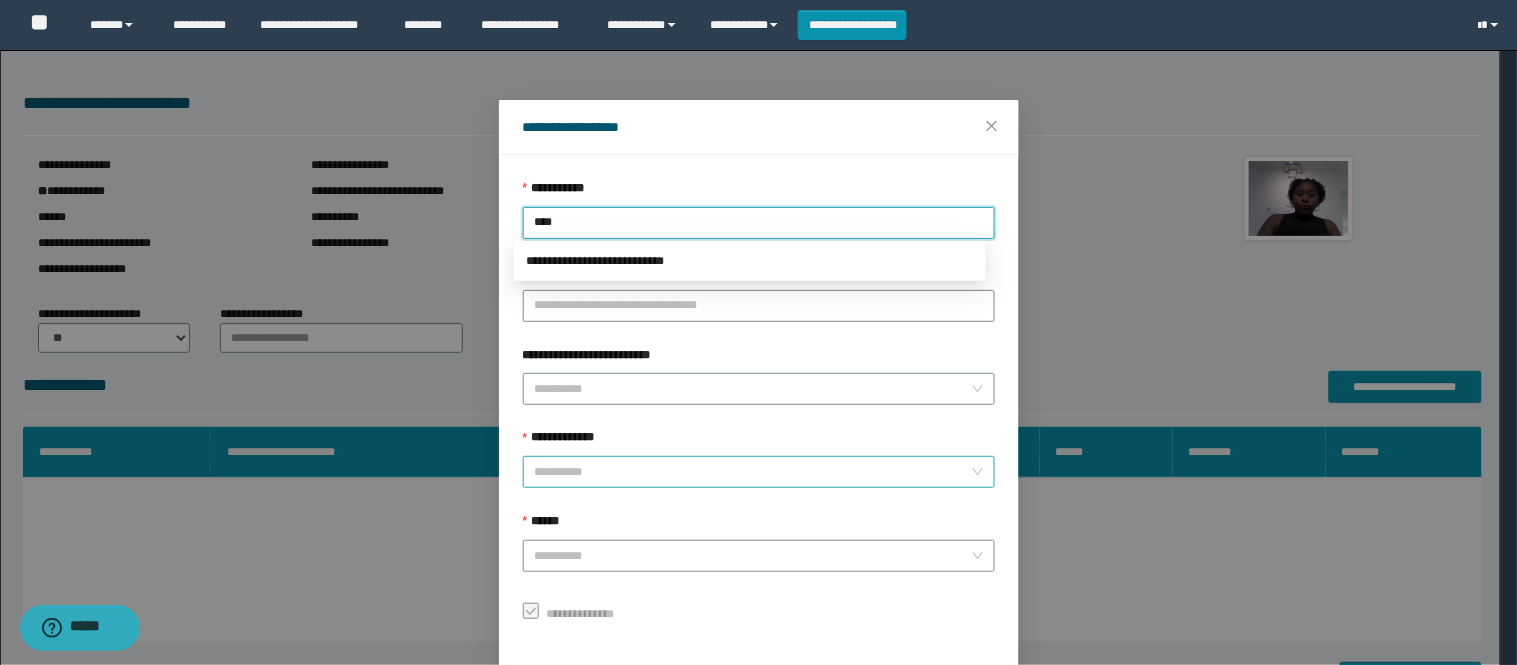 type 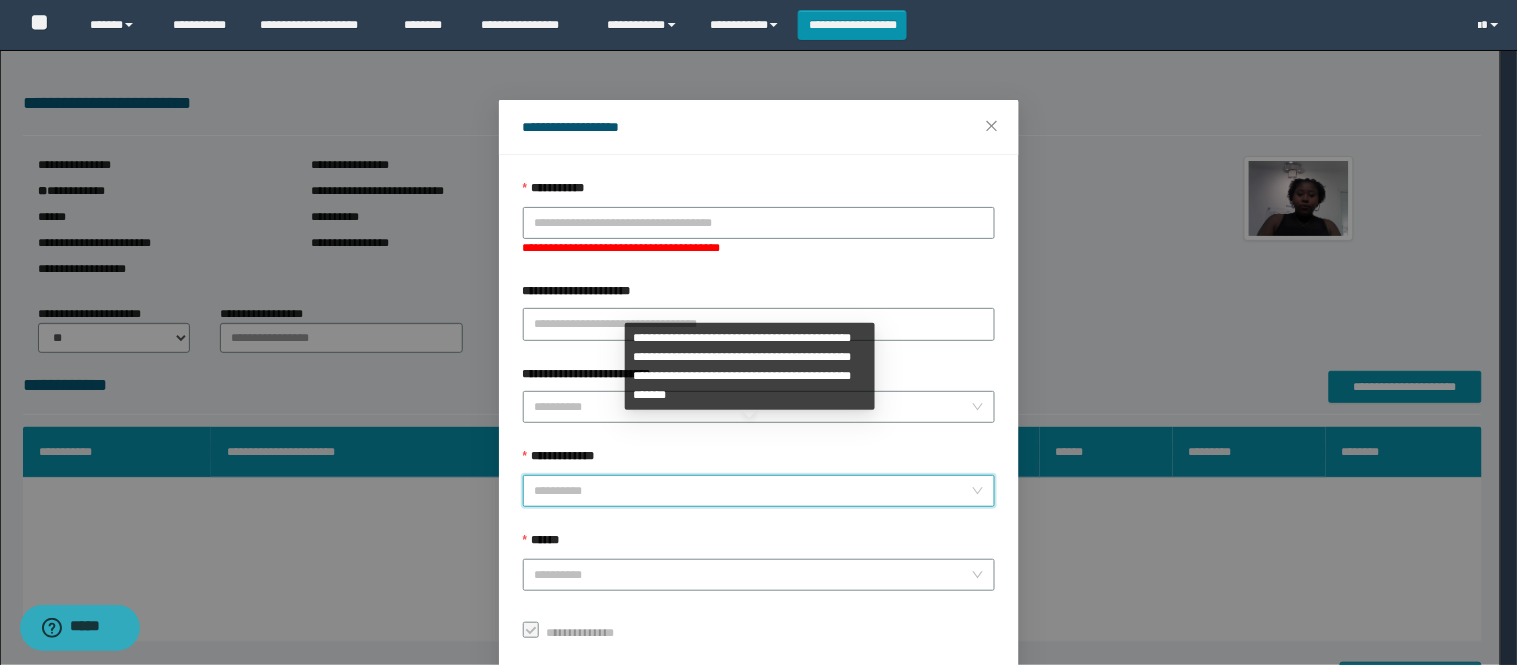 click on "**********" at bounding box center (750, 333) 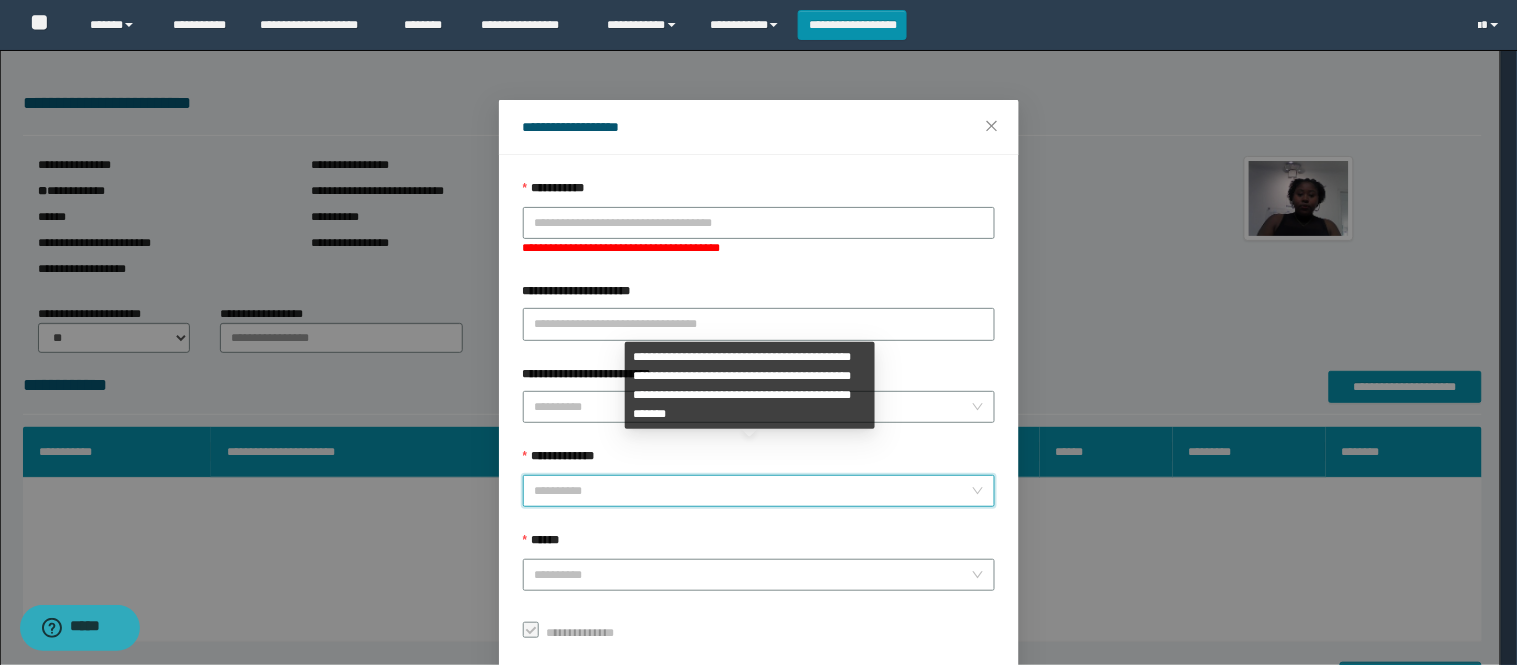click on "**********" at bounding box center (753, 491) 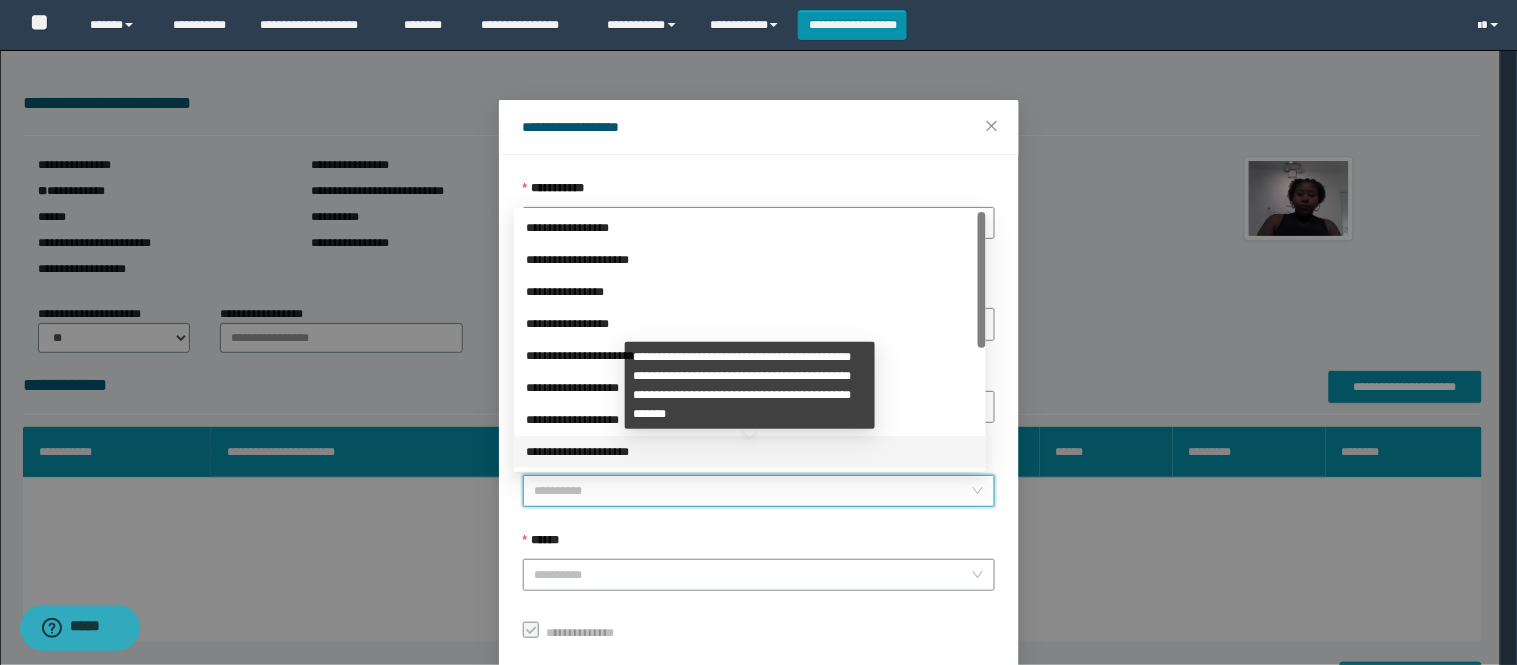 scroll, scrollTop: 224, scrollLeft: 0, axis: vertical 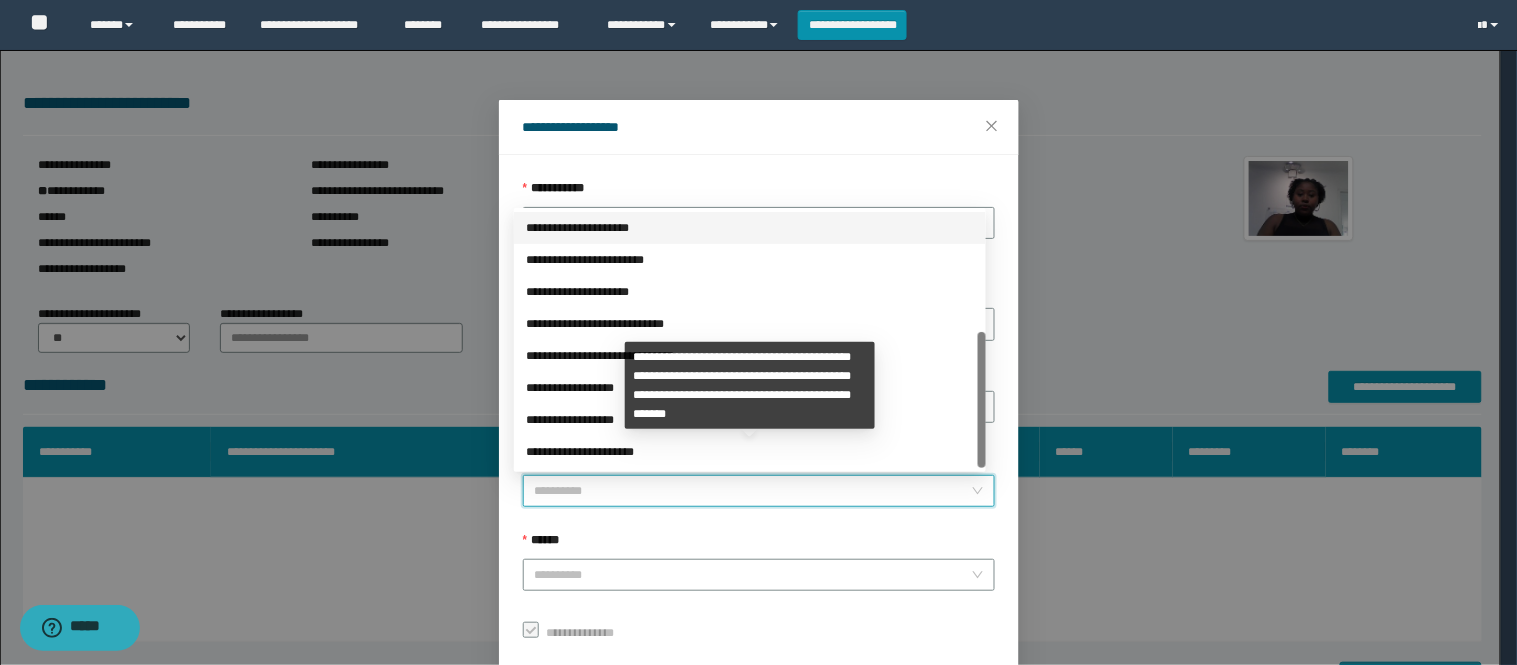 click on "**********" at bounding box center [750, 452] 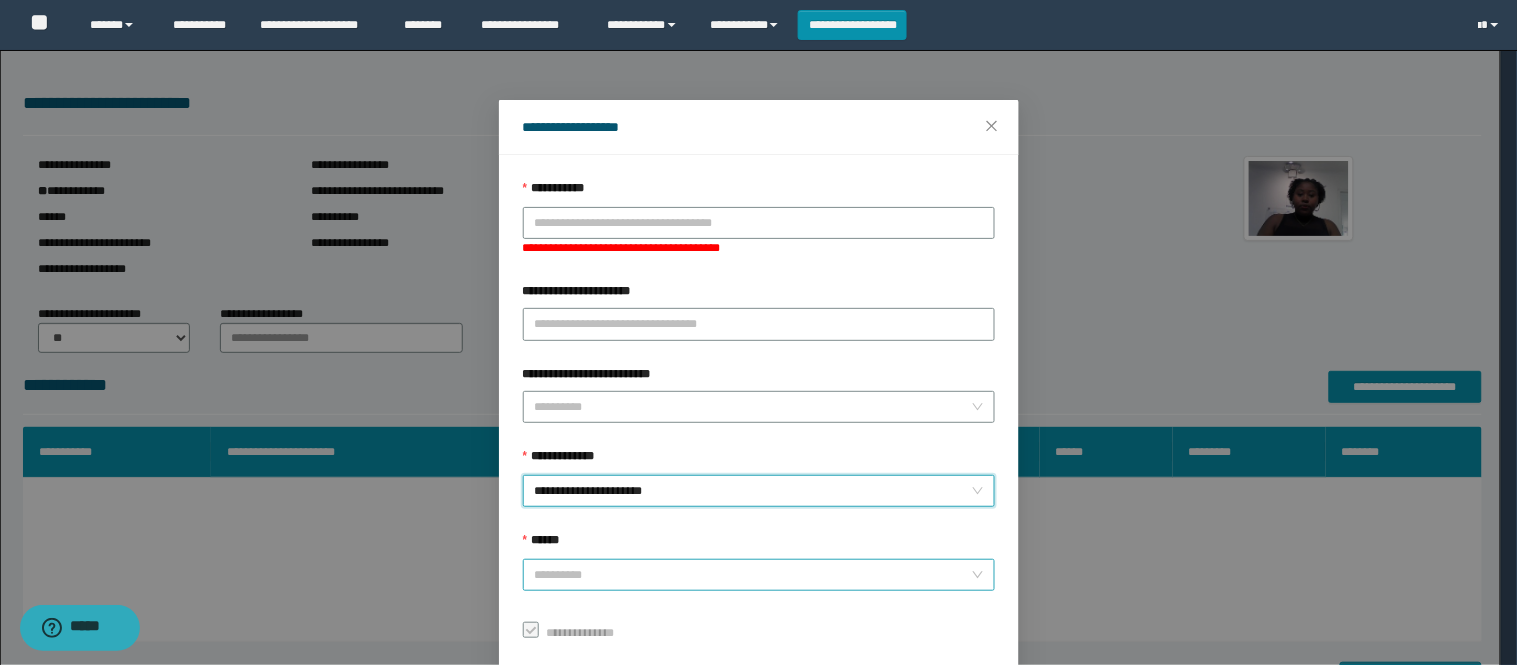 click on "******" at bounding box center [753, 575] 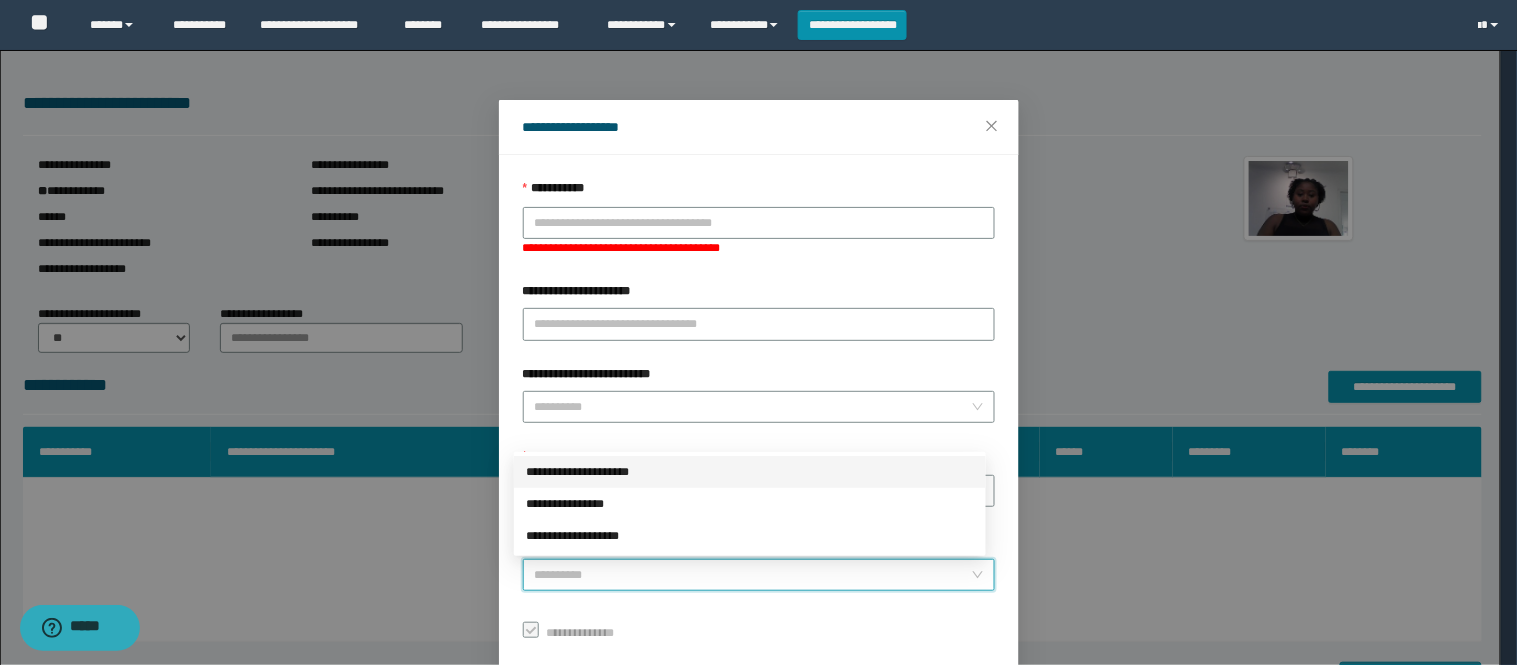 click on "**********" at bounding box center (750, 472) 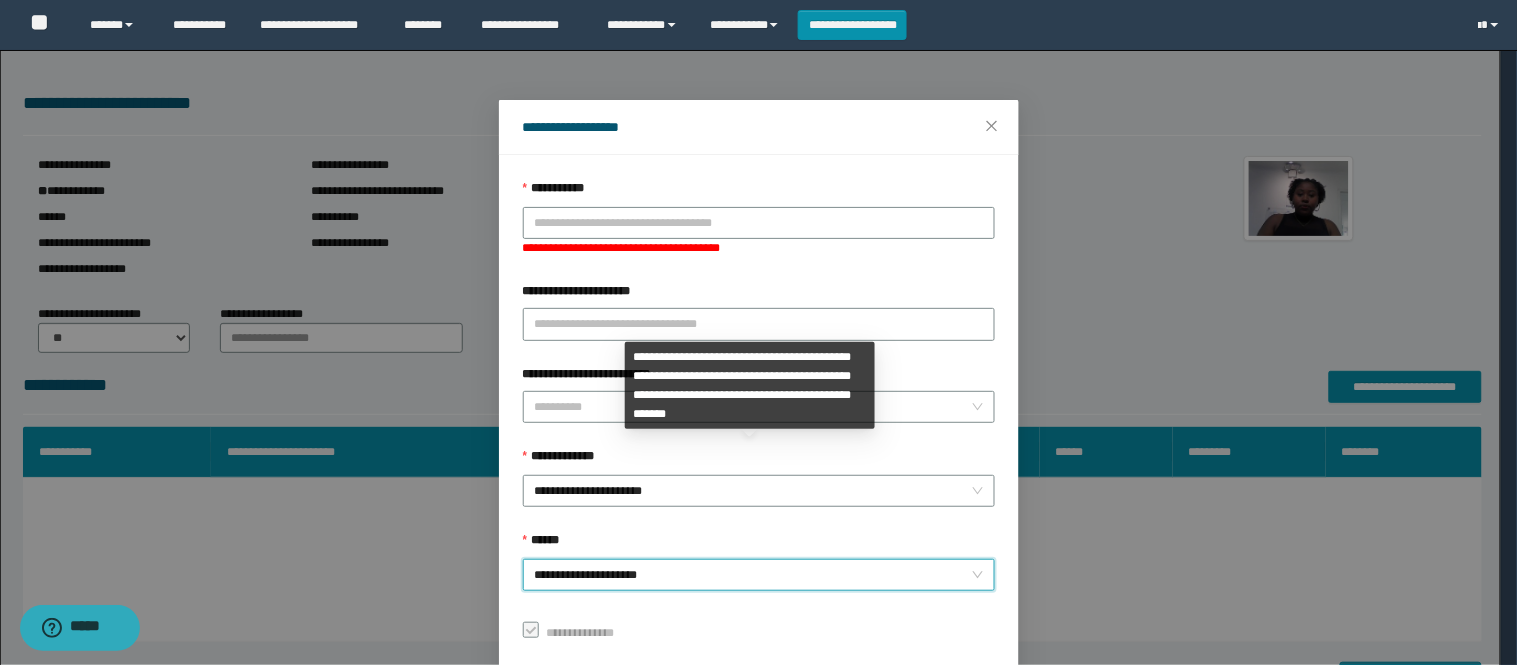 scroll, scrollTop: 106, scrollLeft: 0, axis: vertical 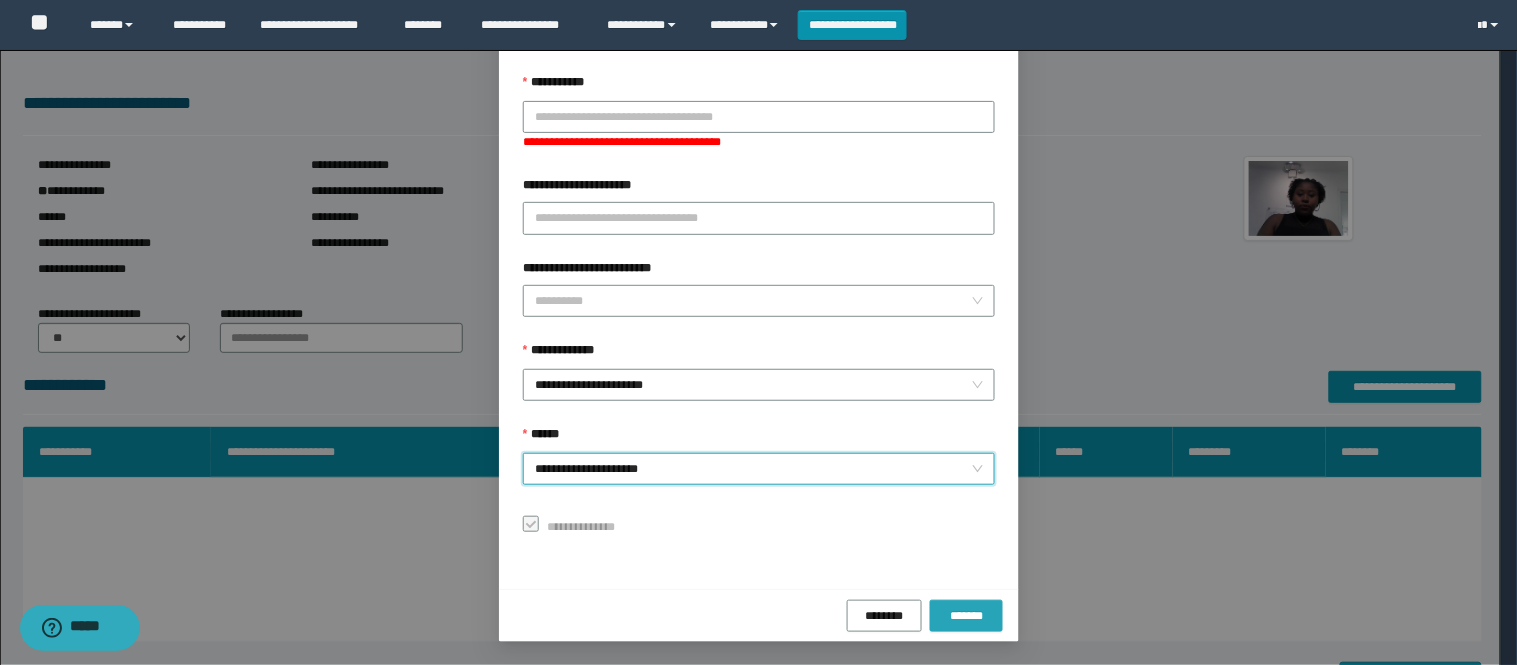 click on "*******" at bounding box center (966, 616) 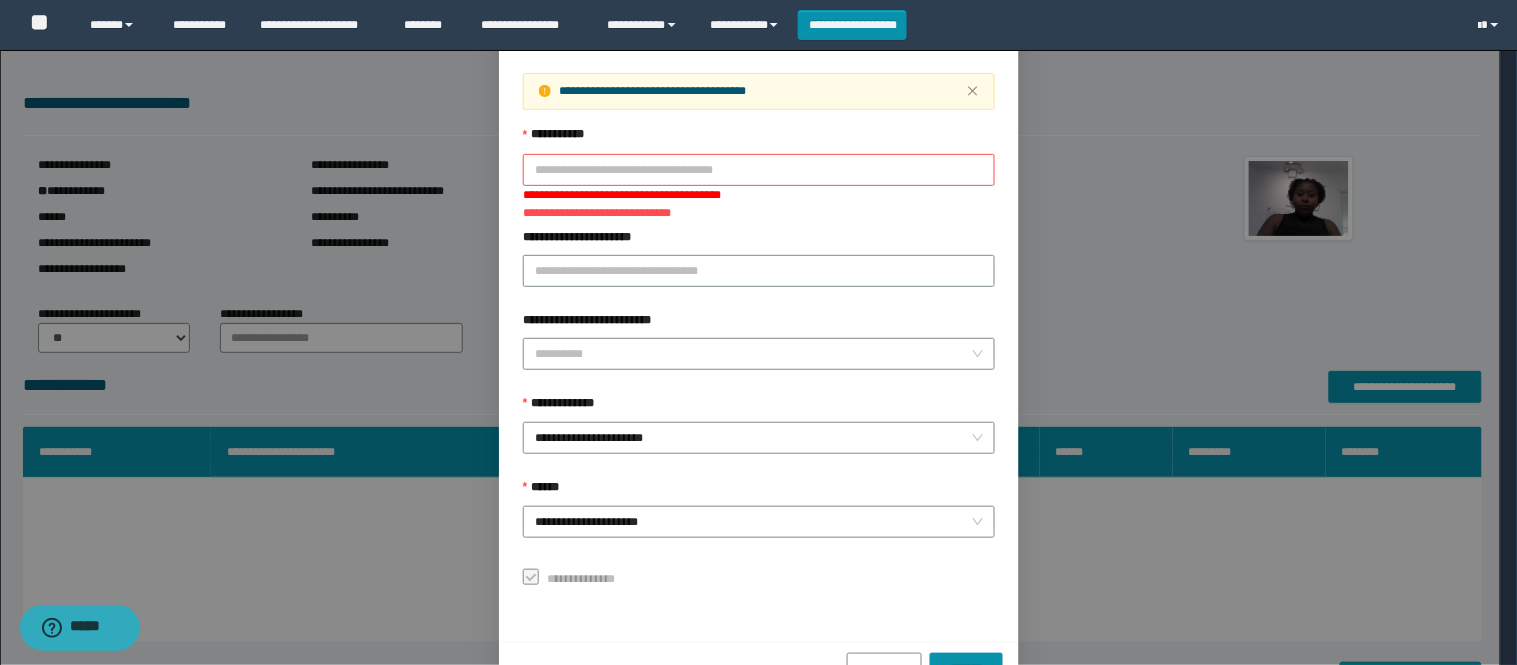 click on "**********" at bounding box center (759, 170) 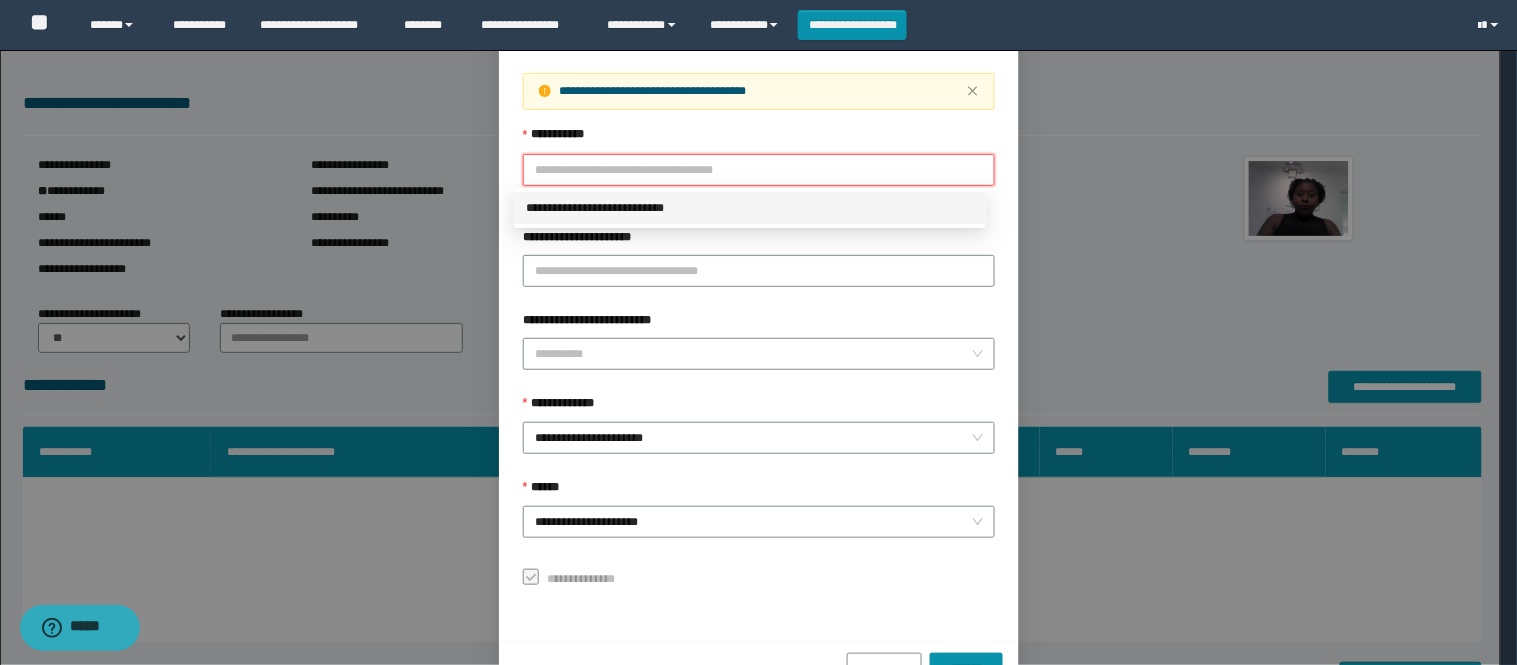 click on "**********" at bounding box center (750, 208) 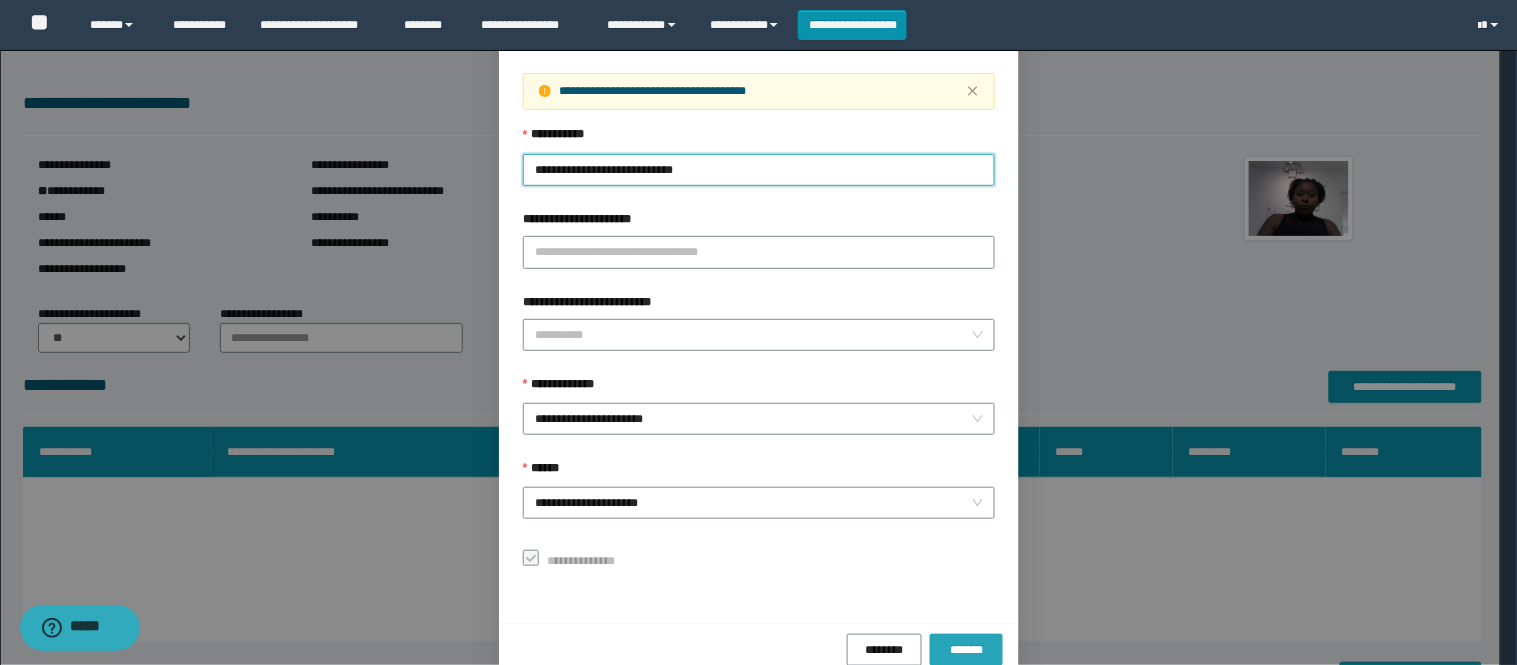 click on "*******" at bounding box center (966, 650) 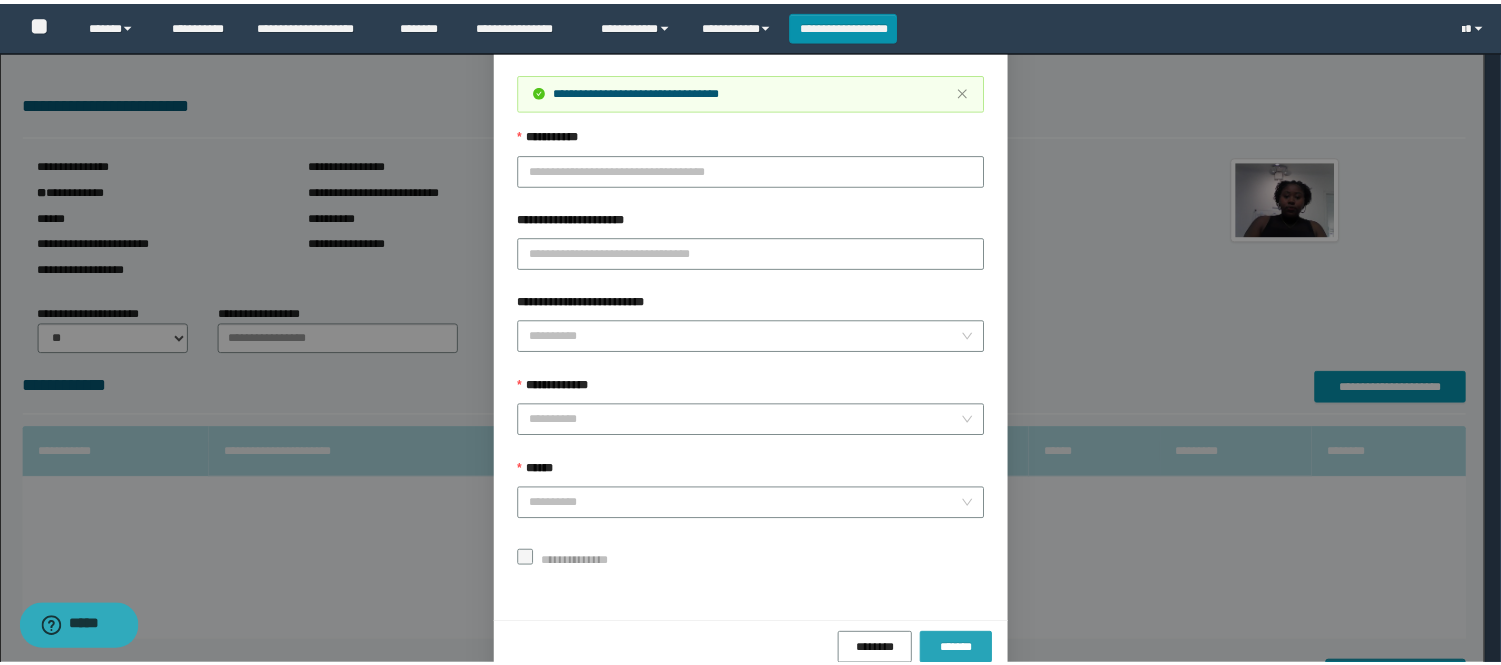 scroll, scrollTop: 41, scrollLeft: 0, axis: vertical 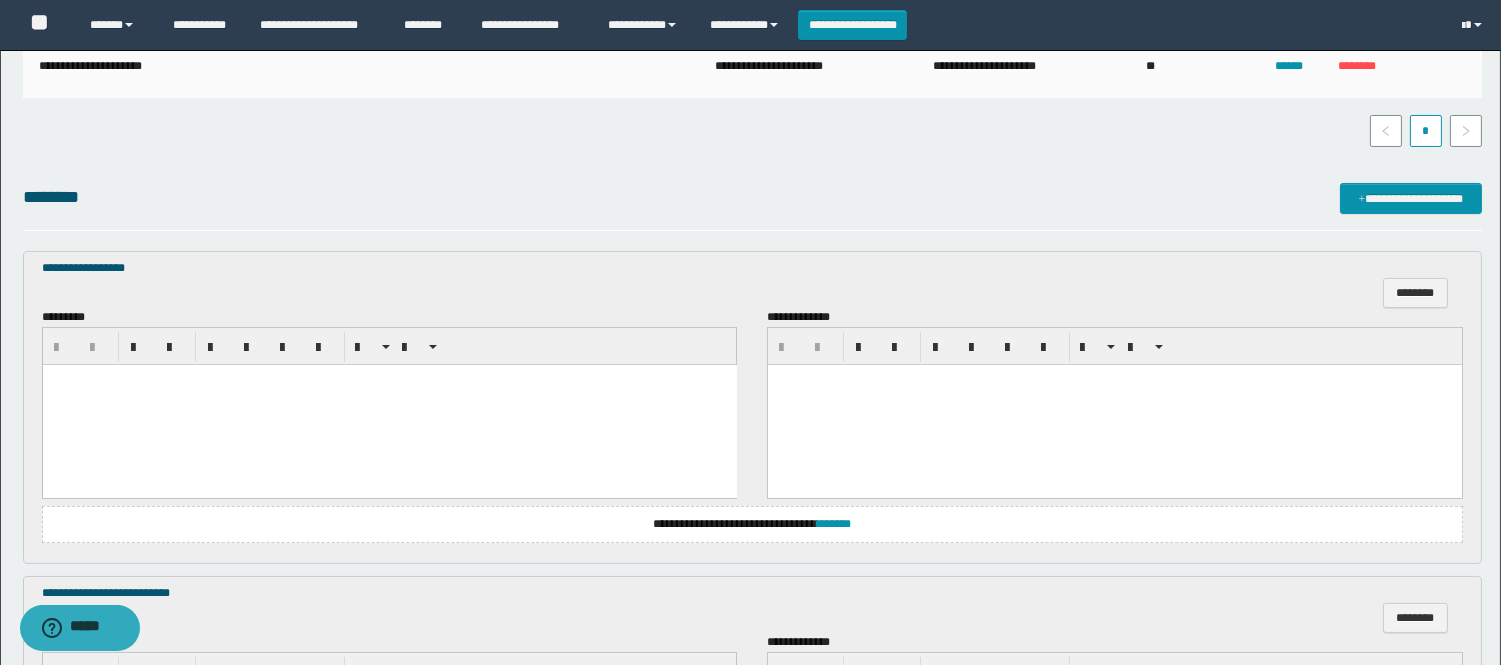 click at bounding box center [389, 404] 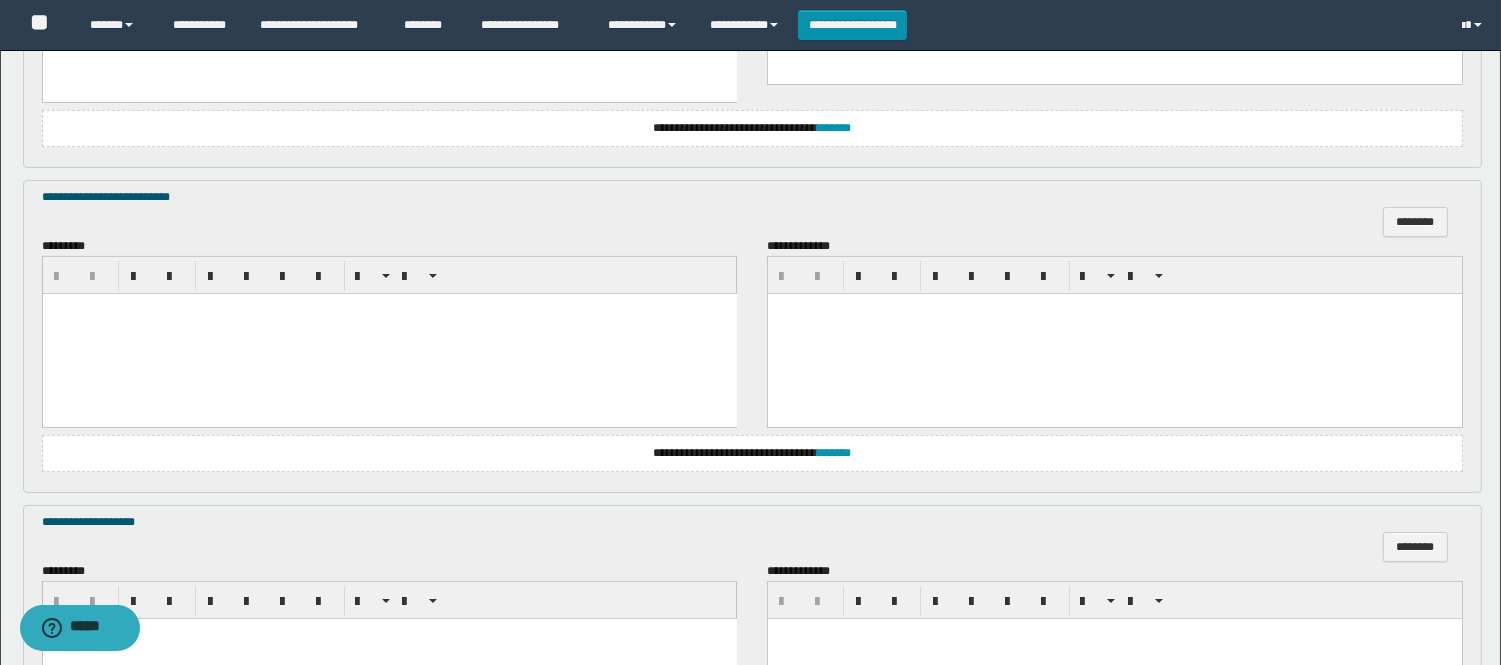 scroll, scrollTop: 888, scrollLeft: 0, axis: vertical 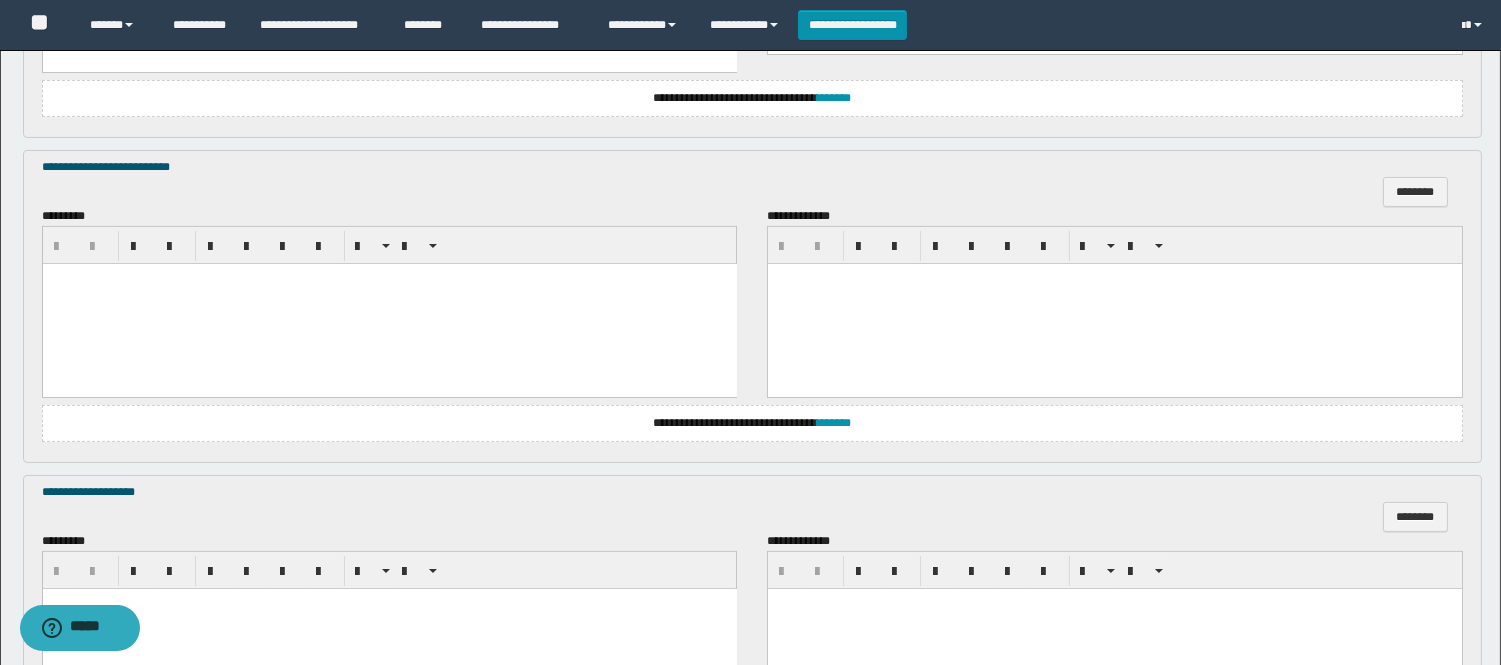 click at bounding box center [389, 303] 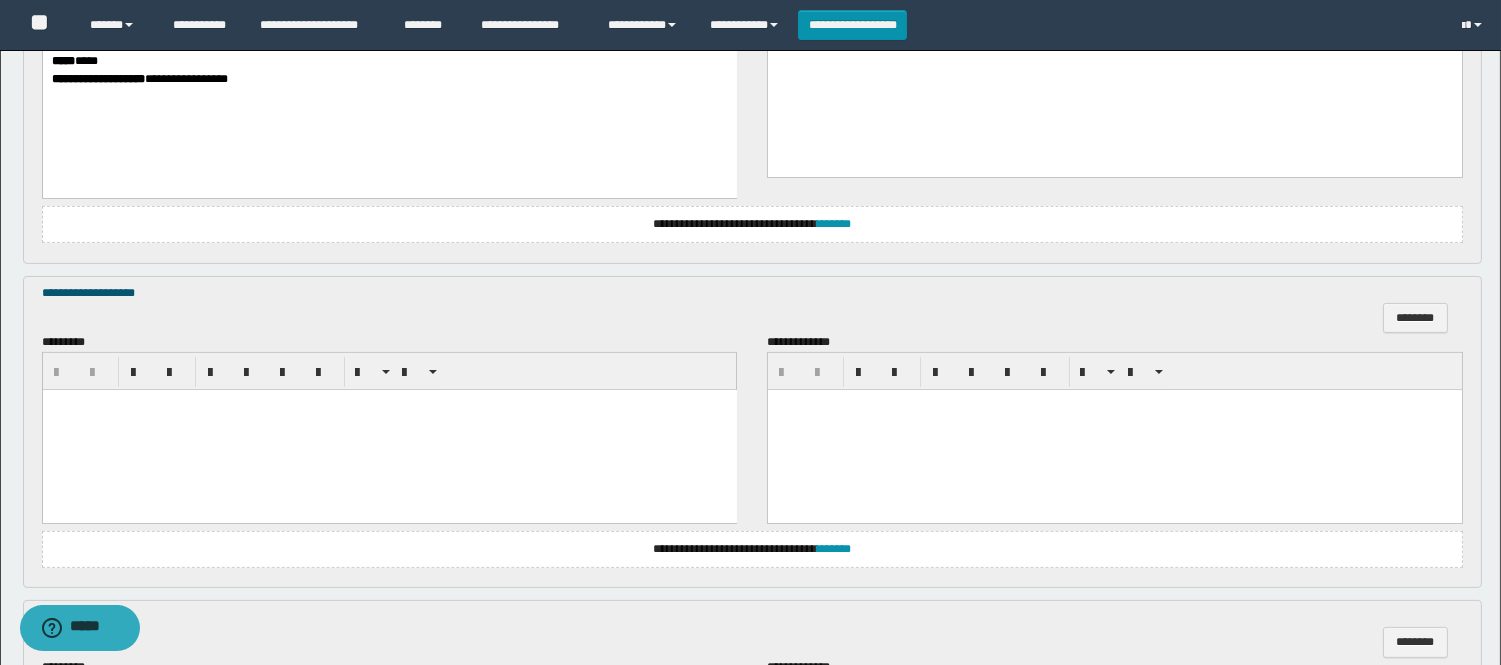 scroll, scrollTop: 1111, scrollLeft: 0, axis: vertical 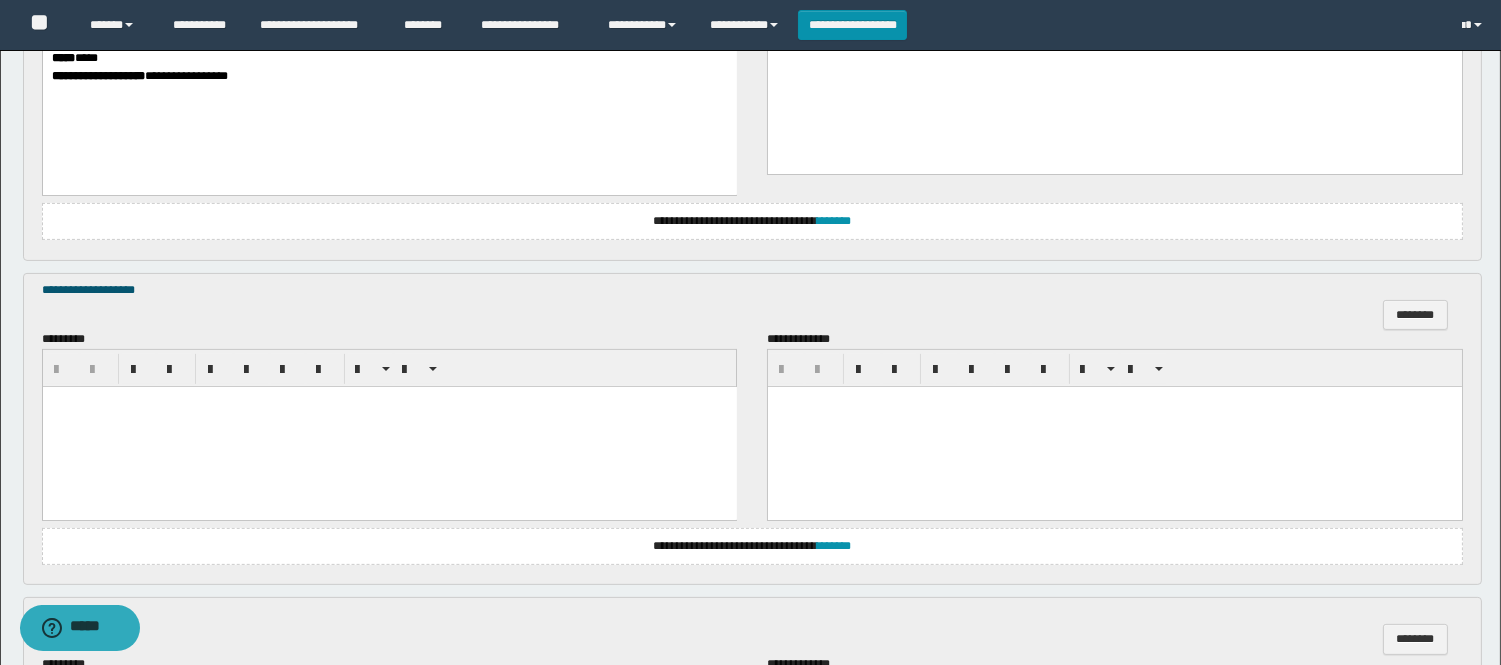 click at bounding box center [389, 426] 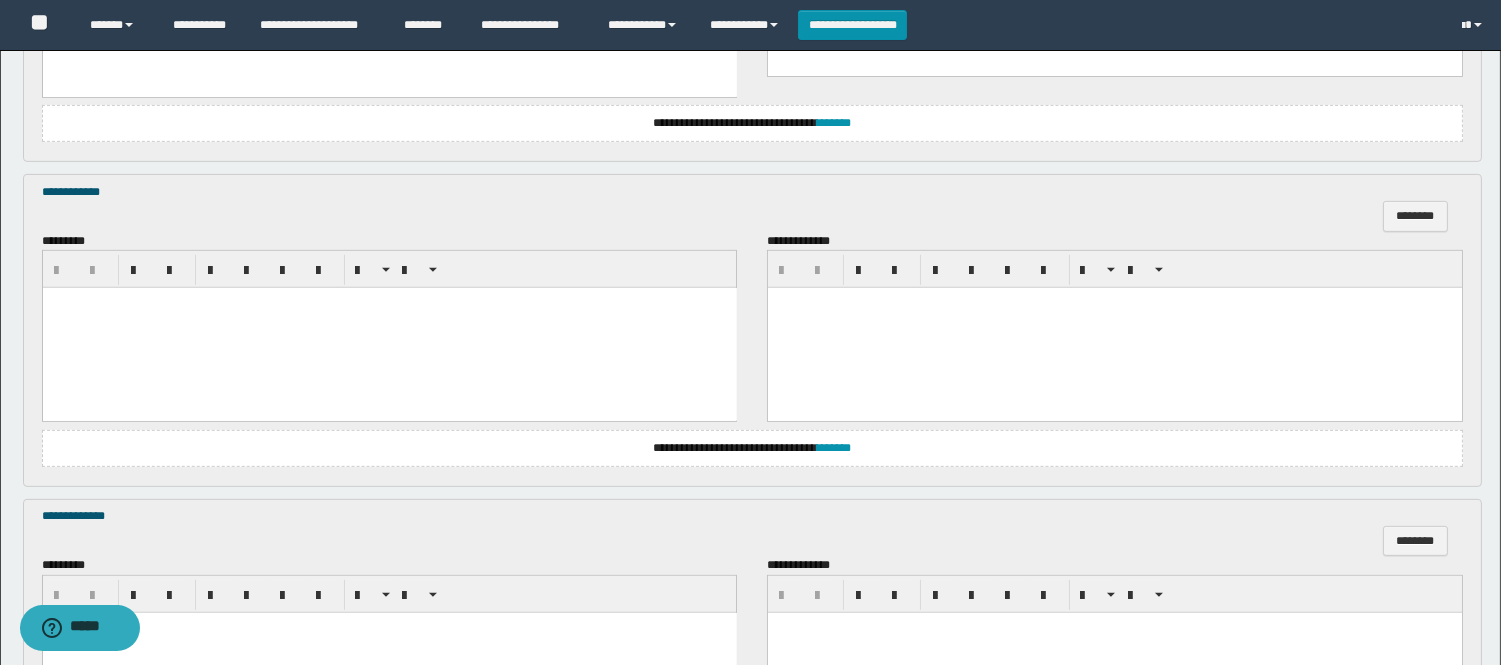 scroll, scrollTop: 1777, scrollLeft: 0, axis: vertical 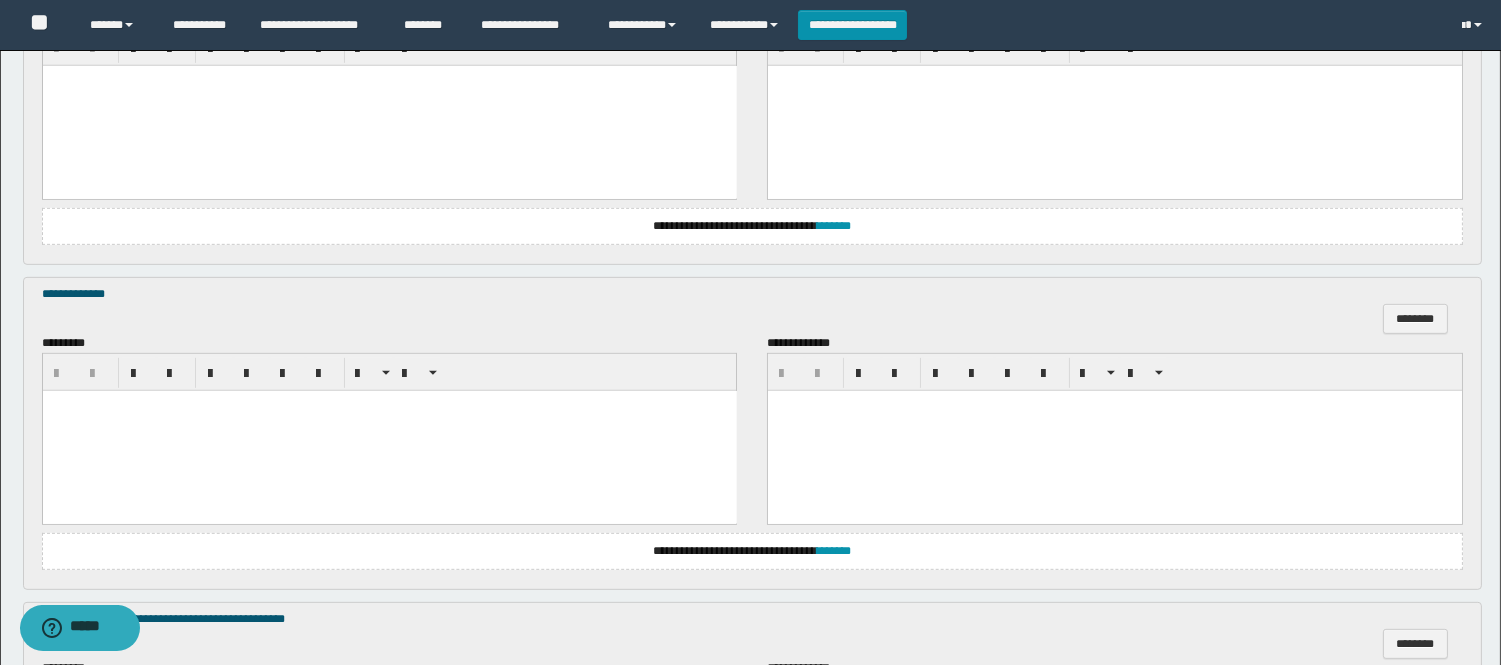 click at bounding box center (389, 431) 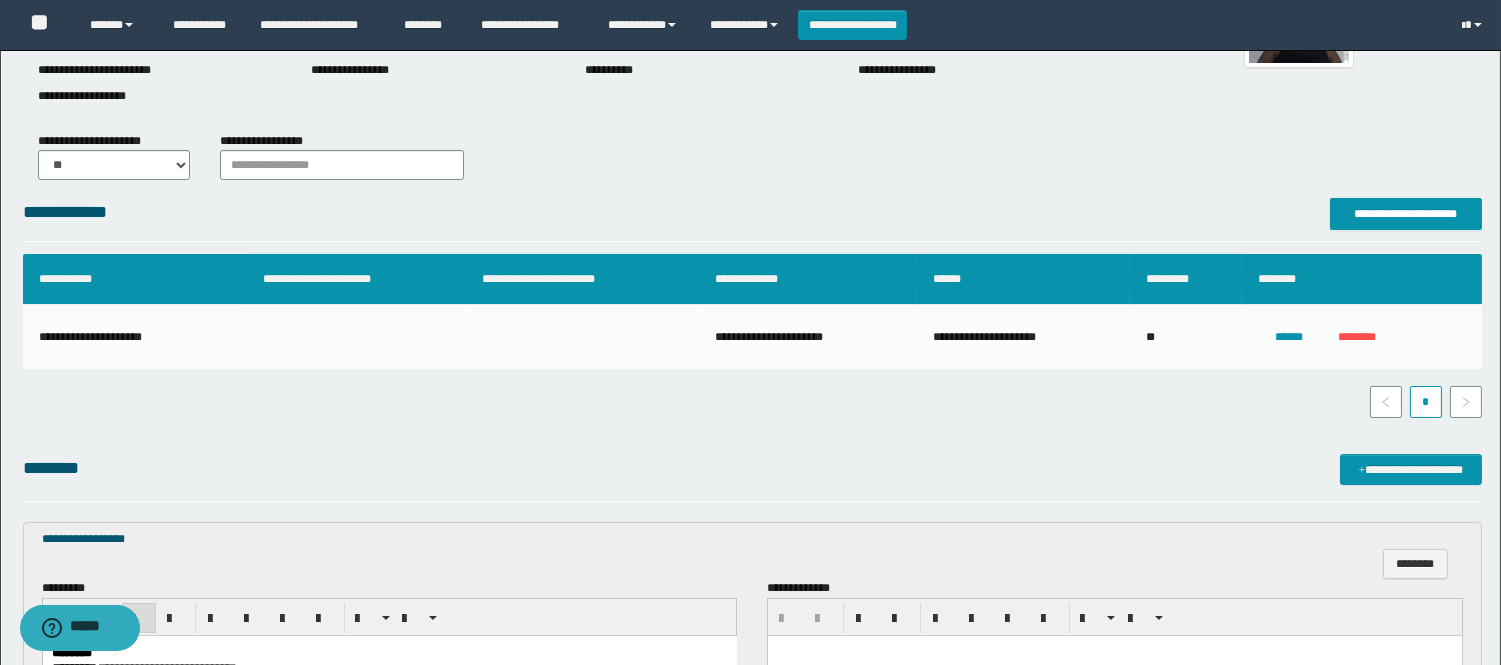 scroll, scrollTop: 0, scrollLeft: 0, axis: both 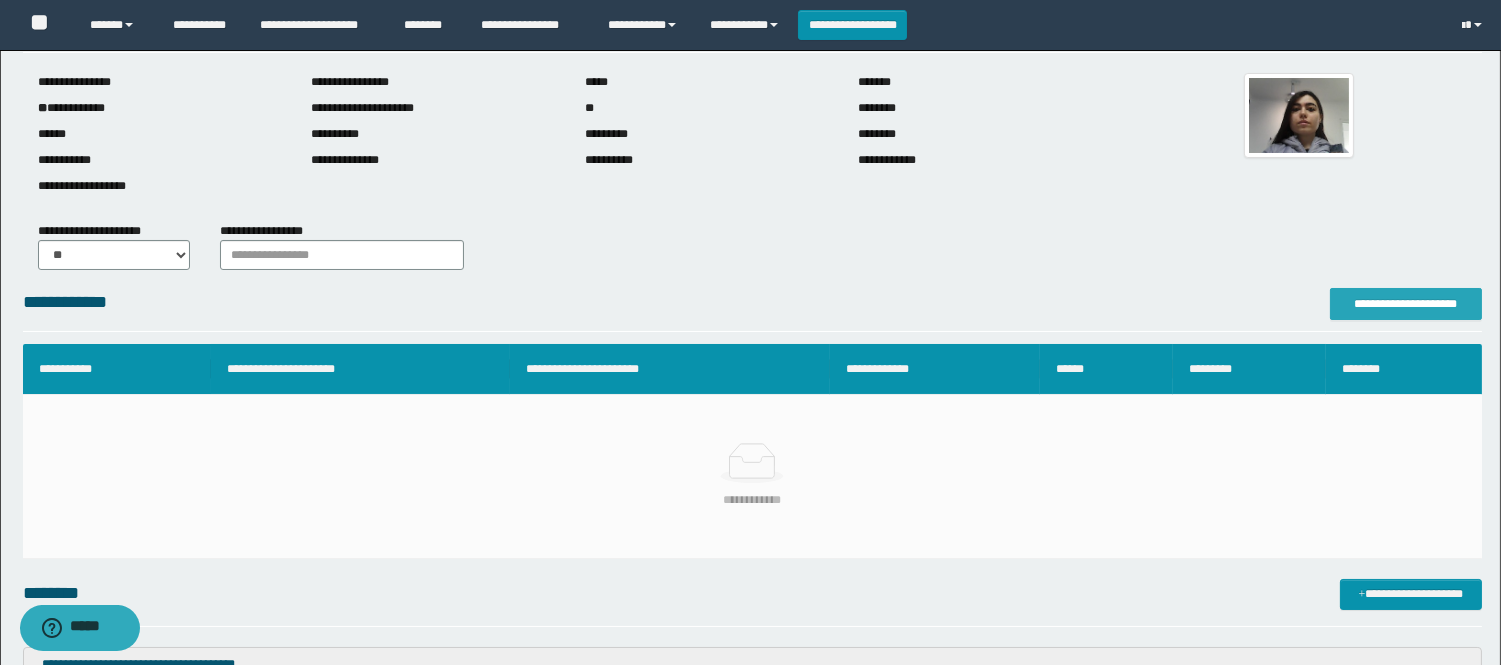 click on "**********" at bounding box center (1406, 304) 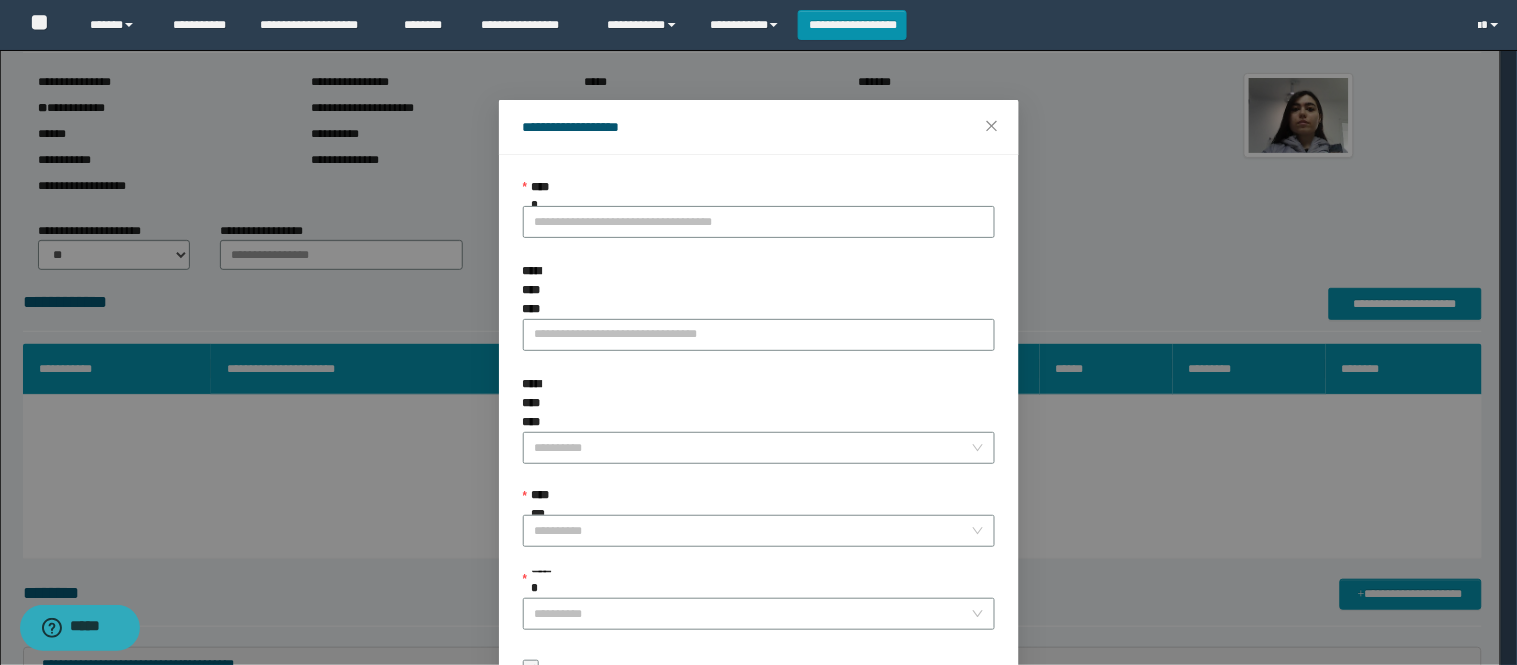 click on "**********" at bounding box center (759, 192) 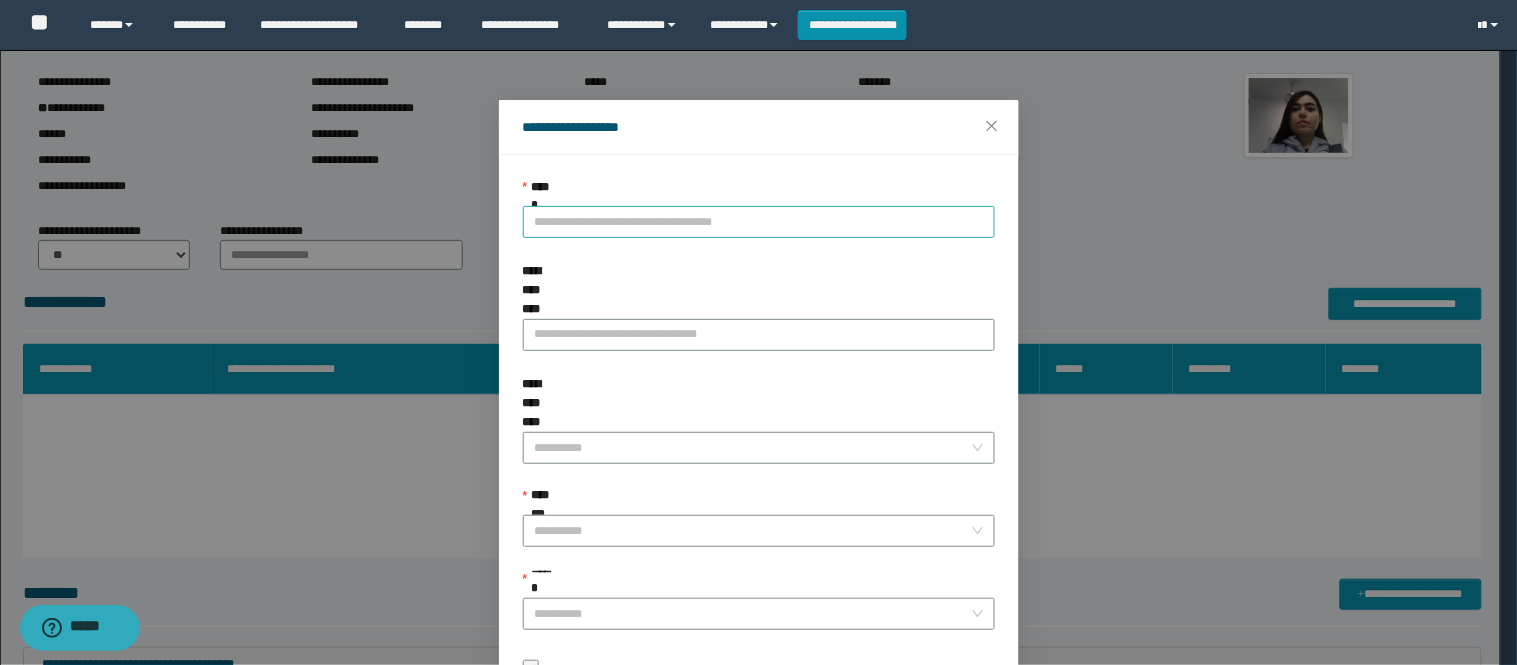 click on "**********" at bounding box center [759, 222] 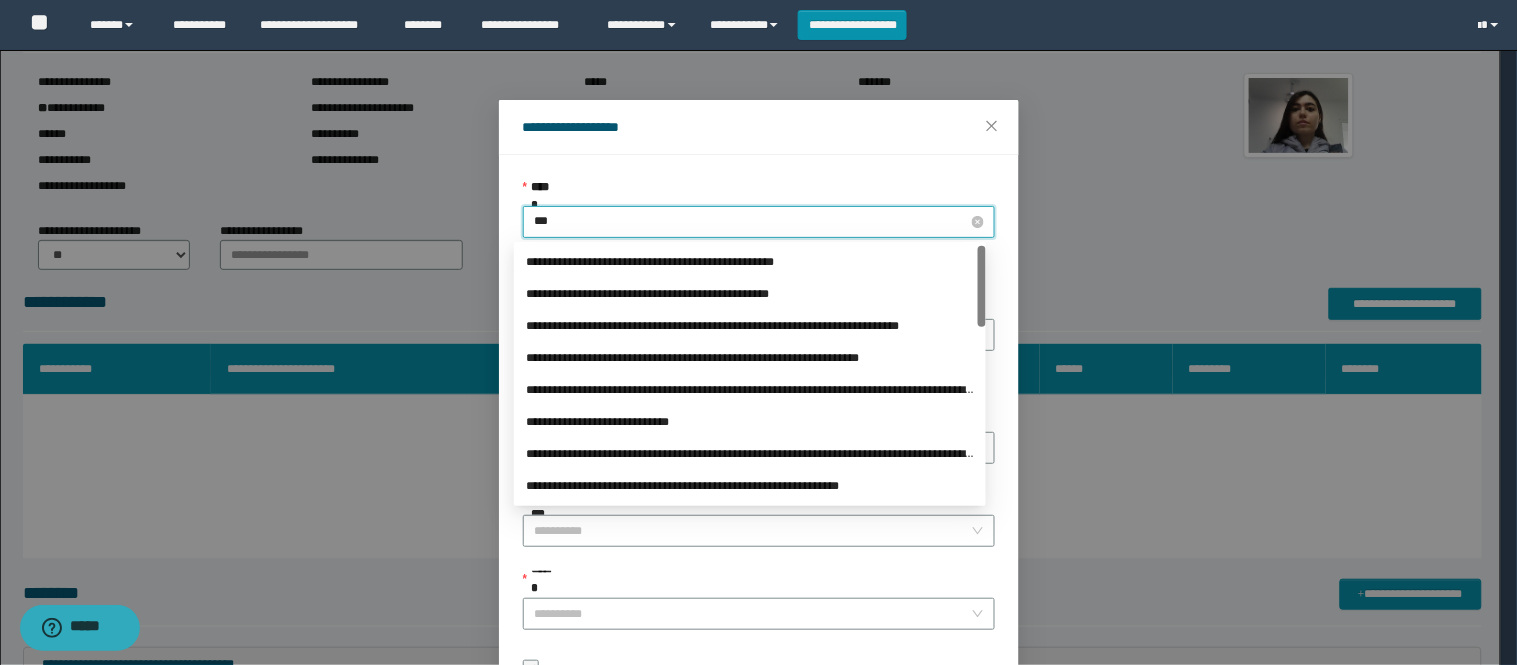 type on "****" 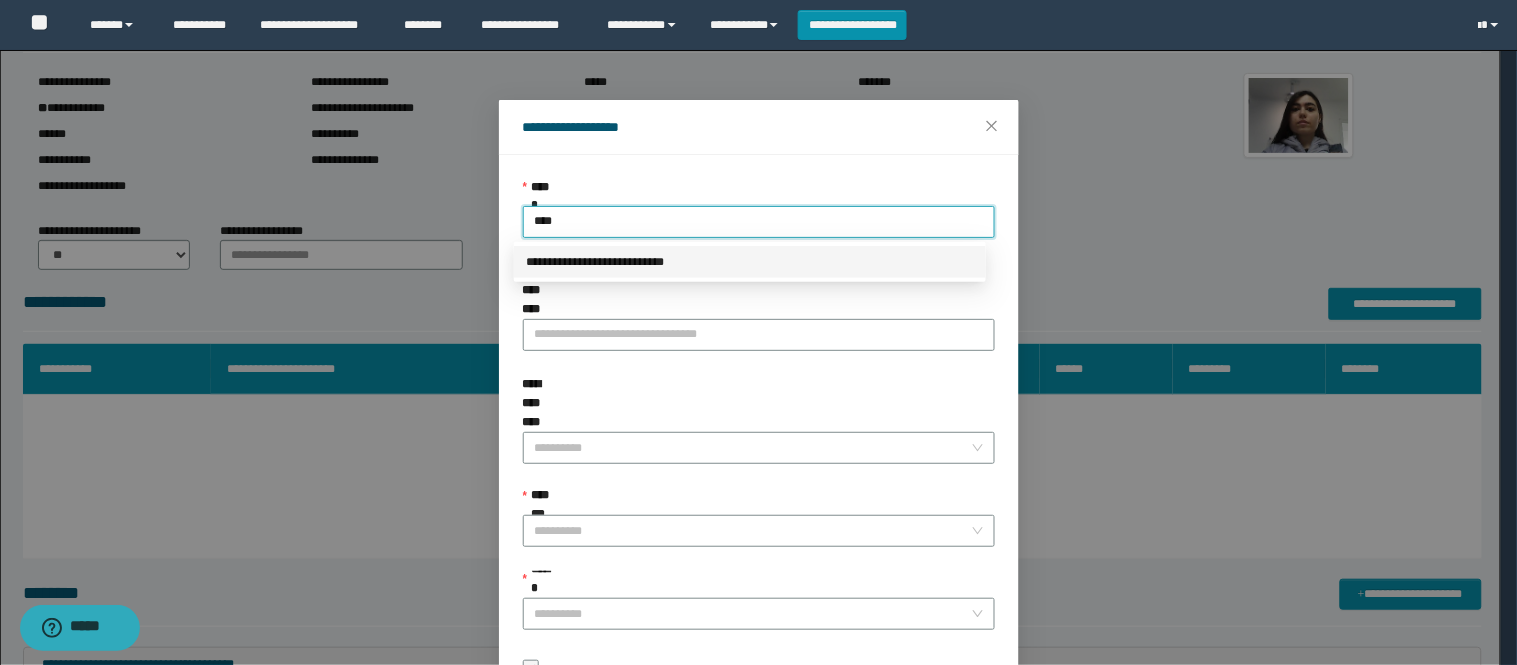 click on "**********" at bounding box center [750, 262] 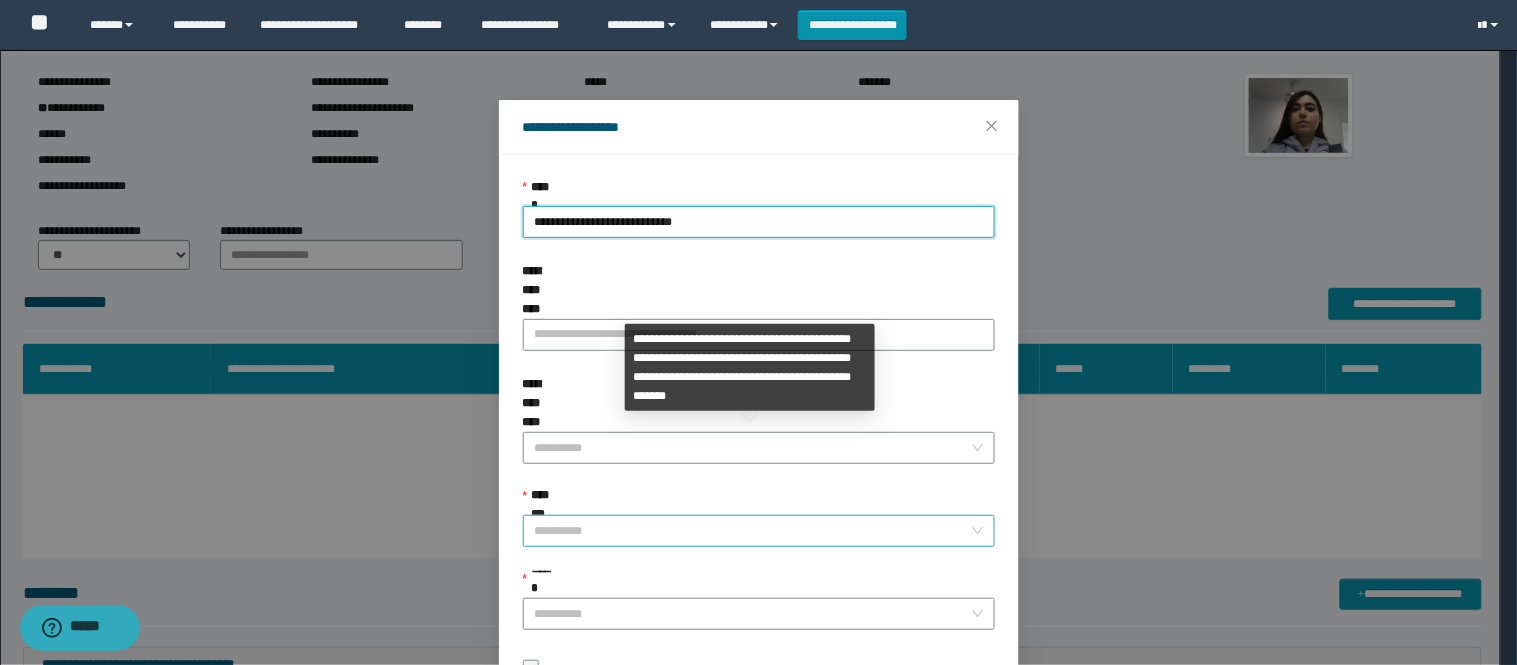 click on "**********" at bounding box center [753, 531] 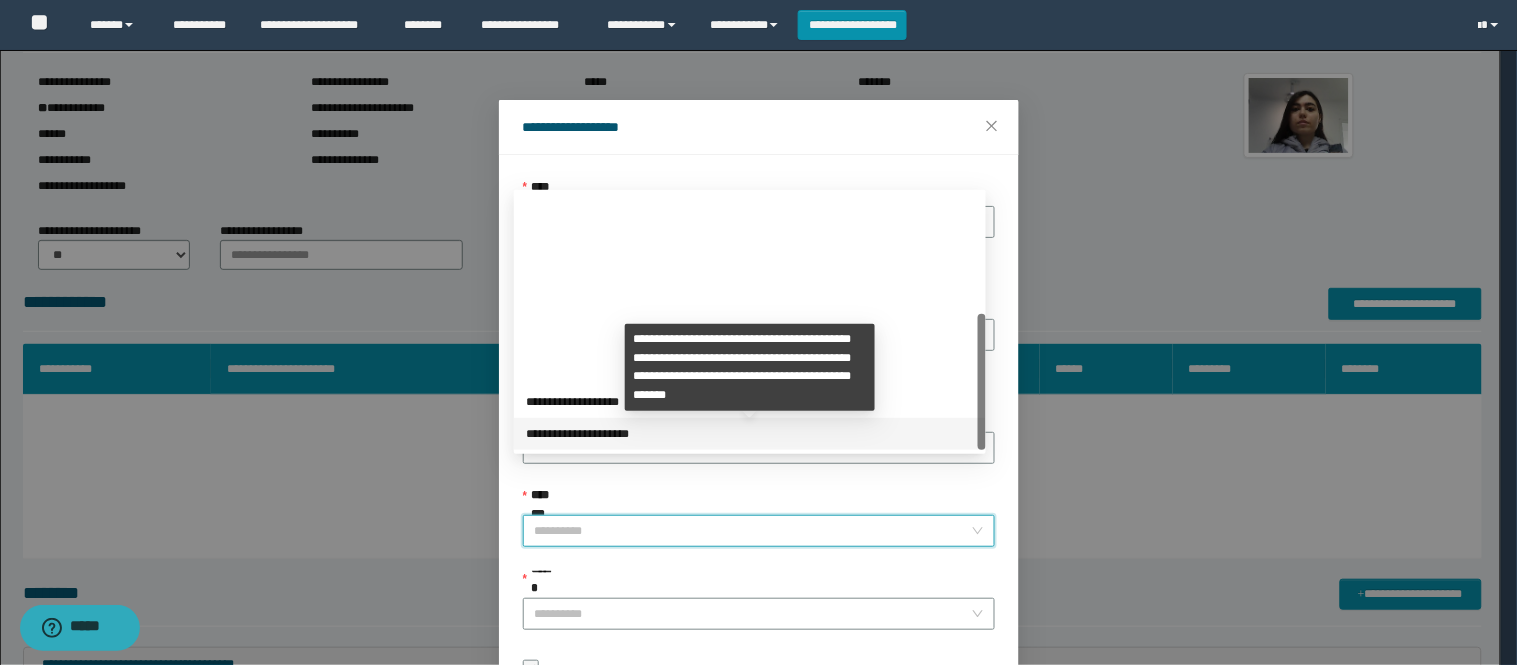 scroll, scrollTop: 224, scrollLeft: 0, axis: vertical 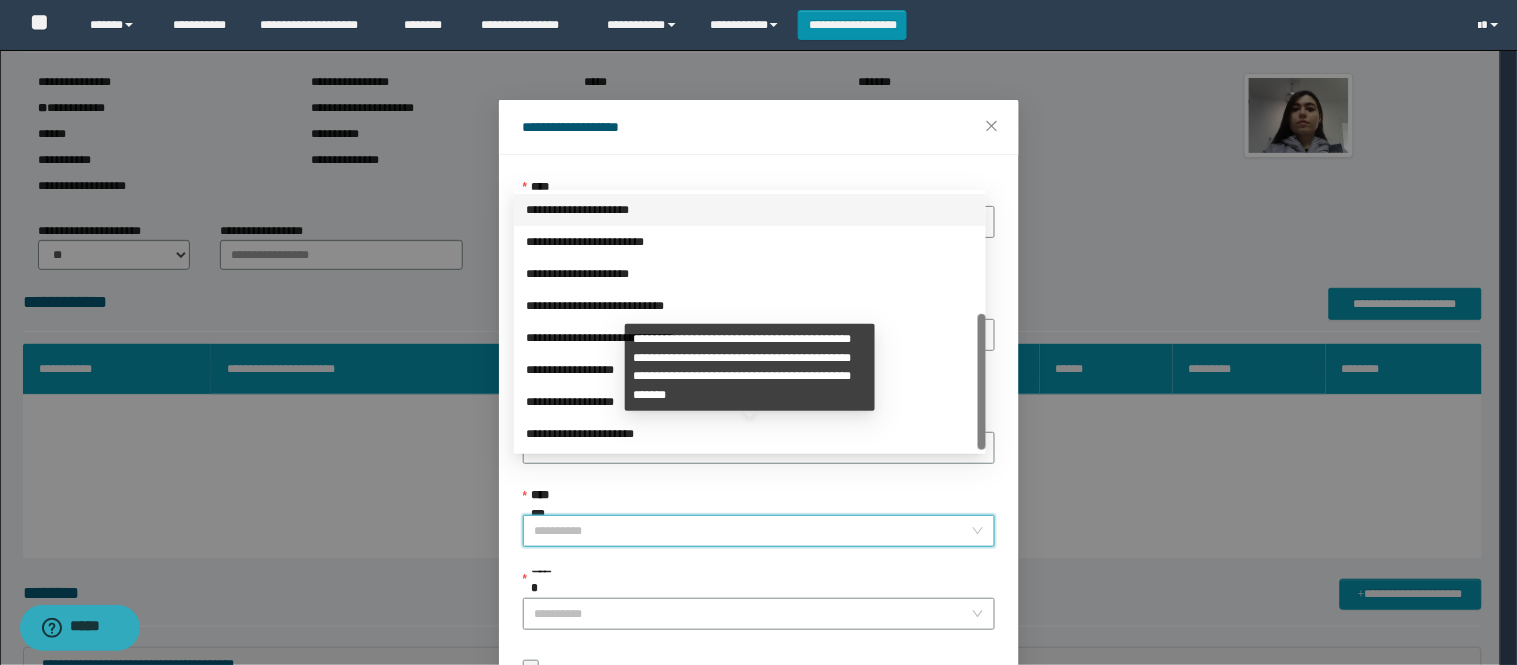 click on "**********" at bounding box center (750, 434) 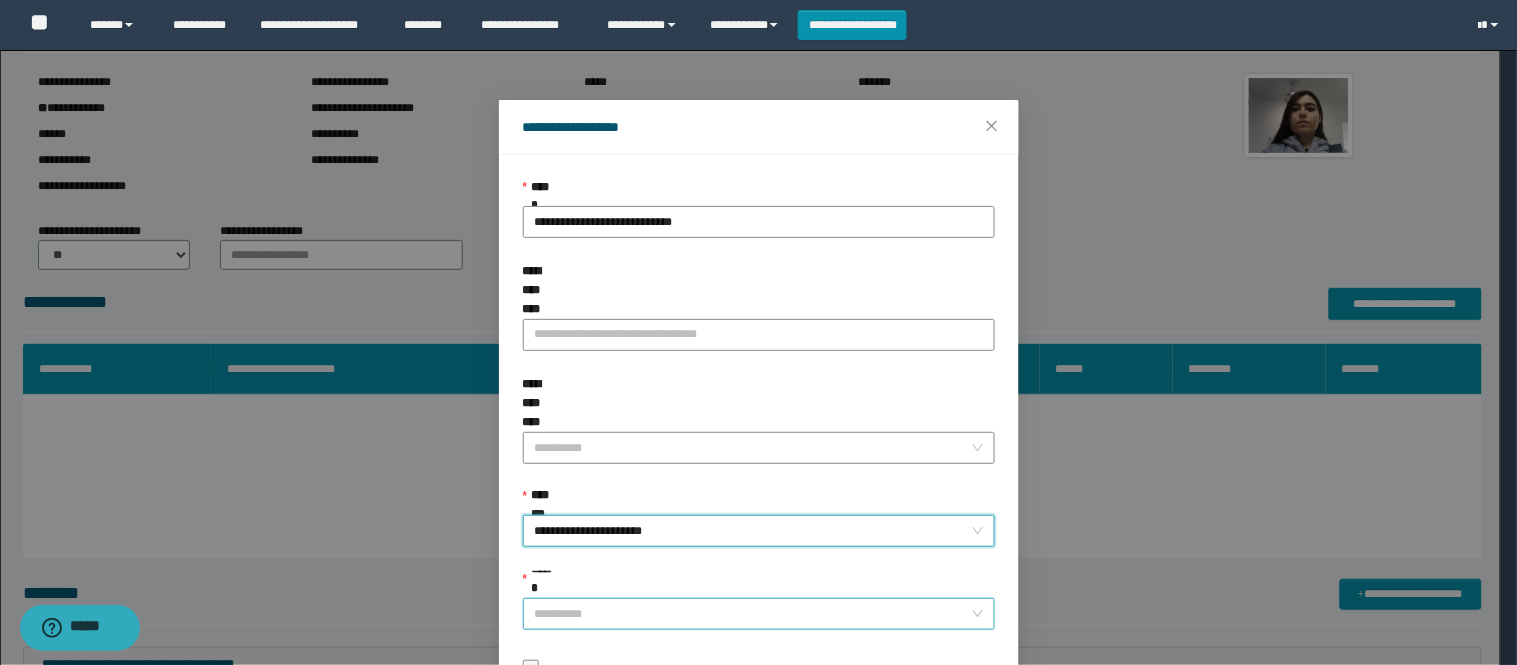 click on "******" at bounding box center (753, 614) 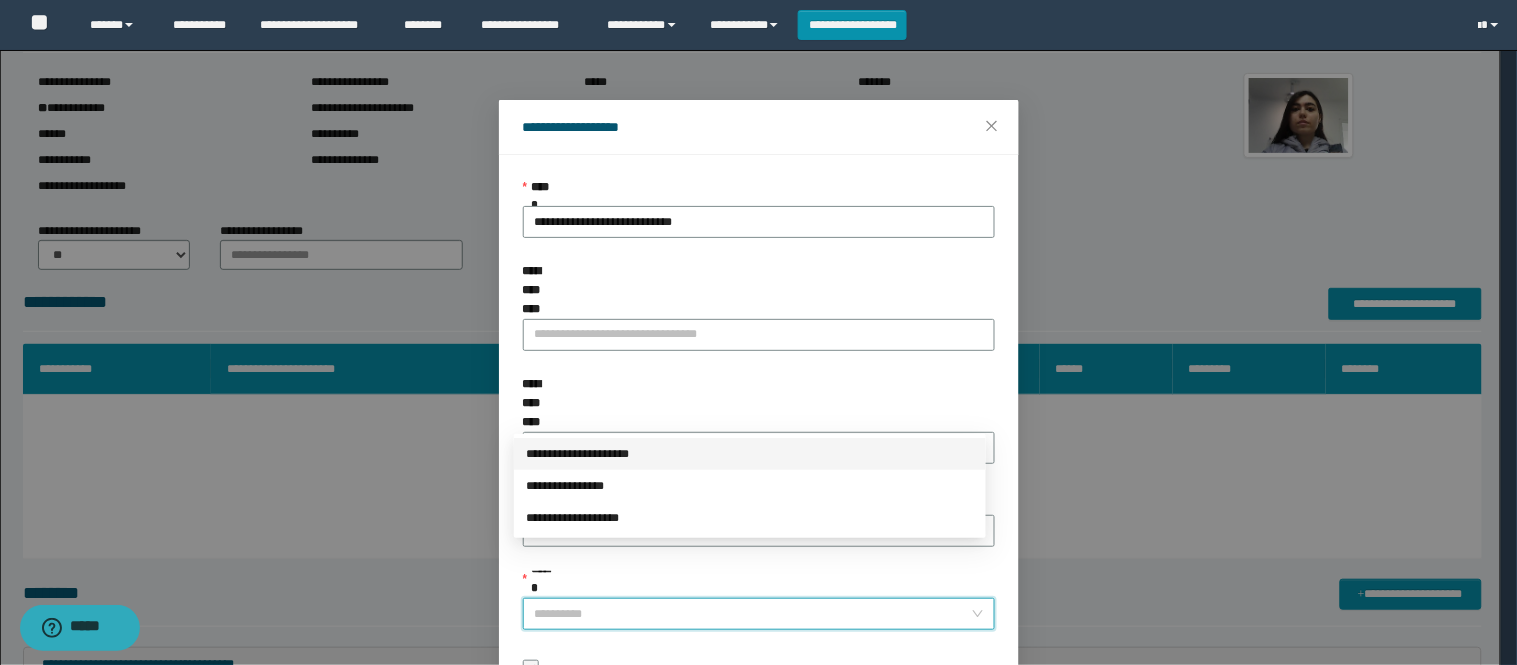 click on "**********" at bounding box center (750, 454) 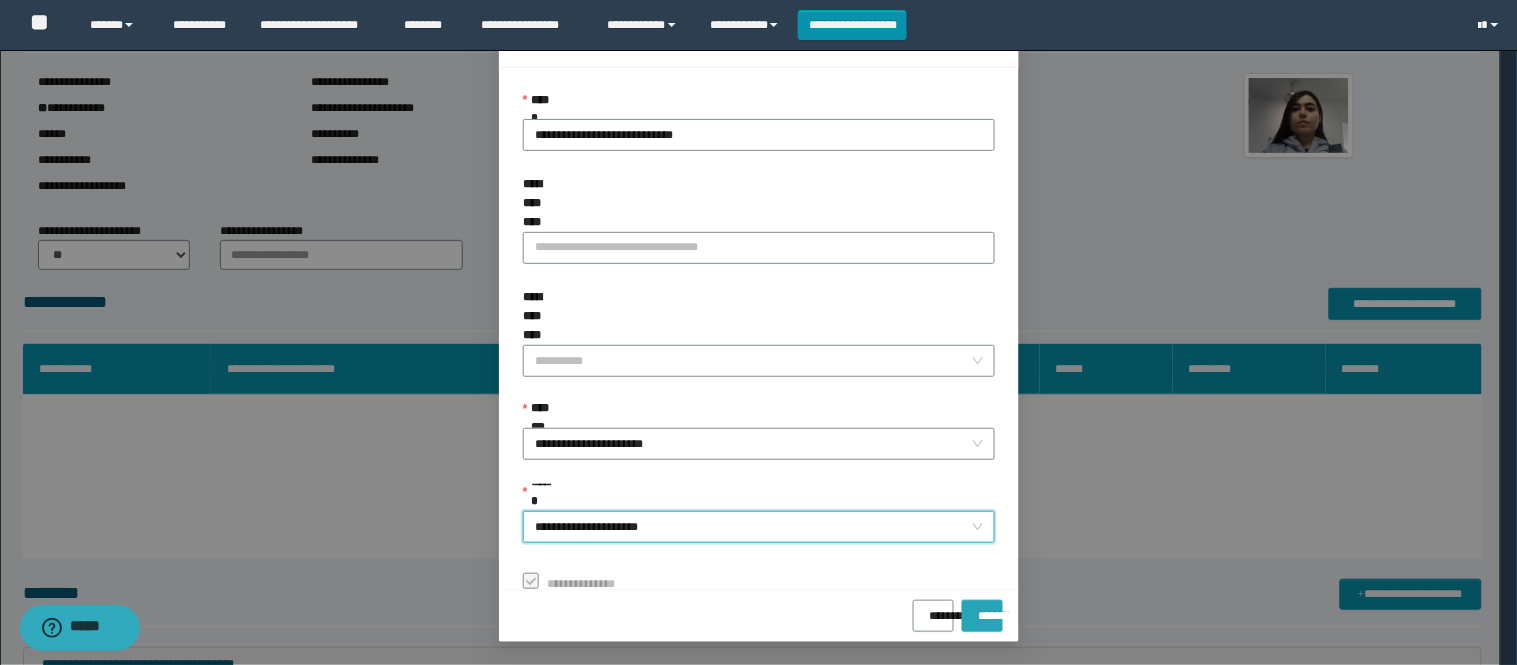 click on "*******" at bounding box center [982, 616] 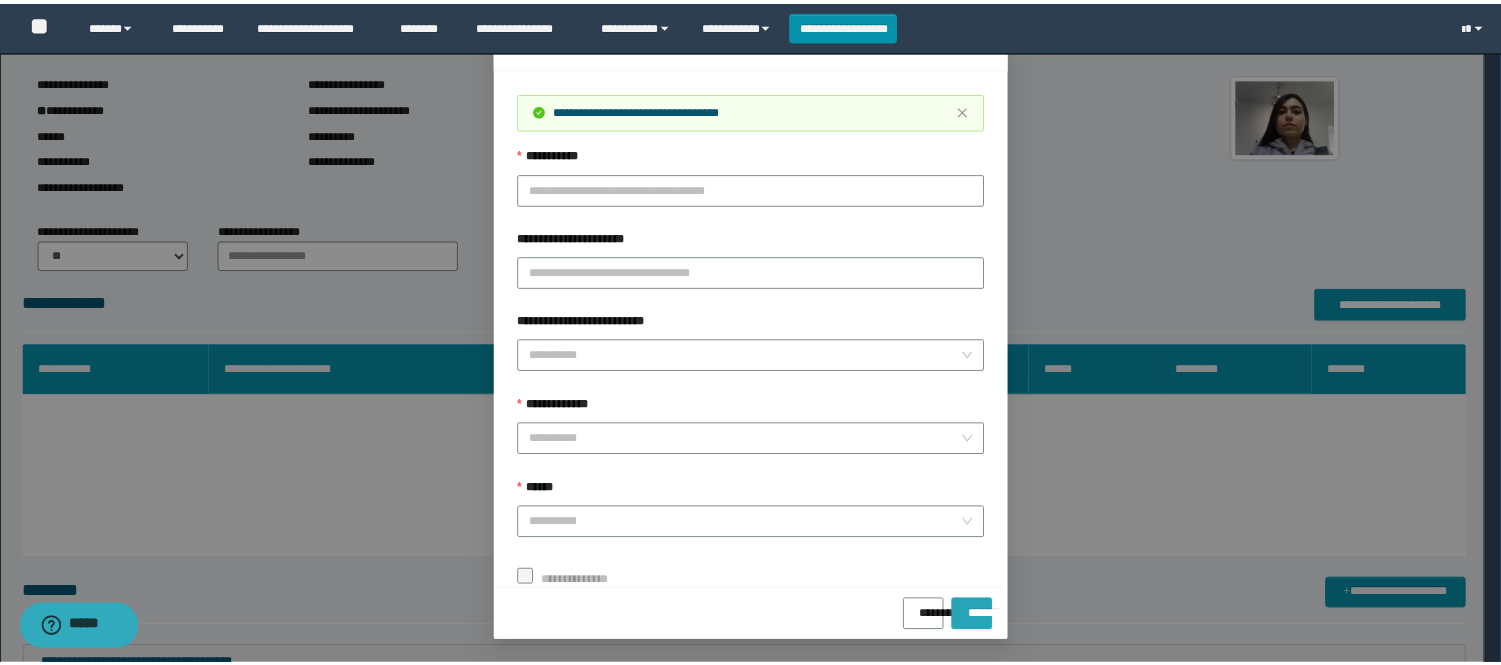 scroll, scrollTop: 41, scrollLeft: 0, axis: vertical 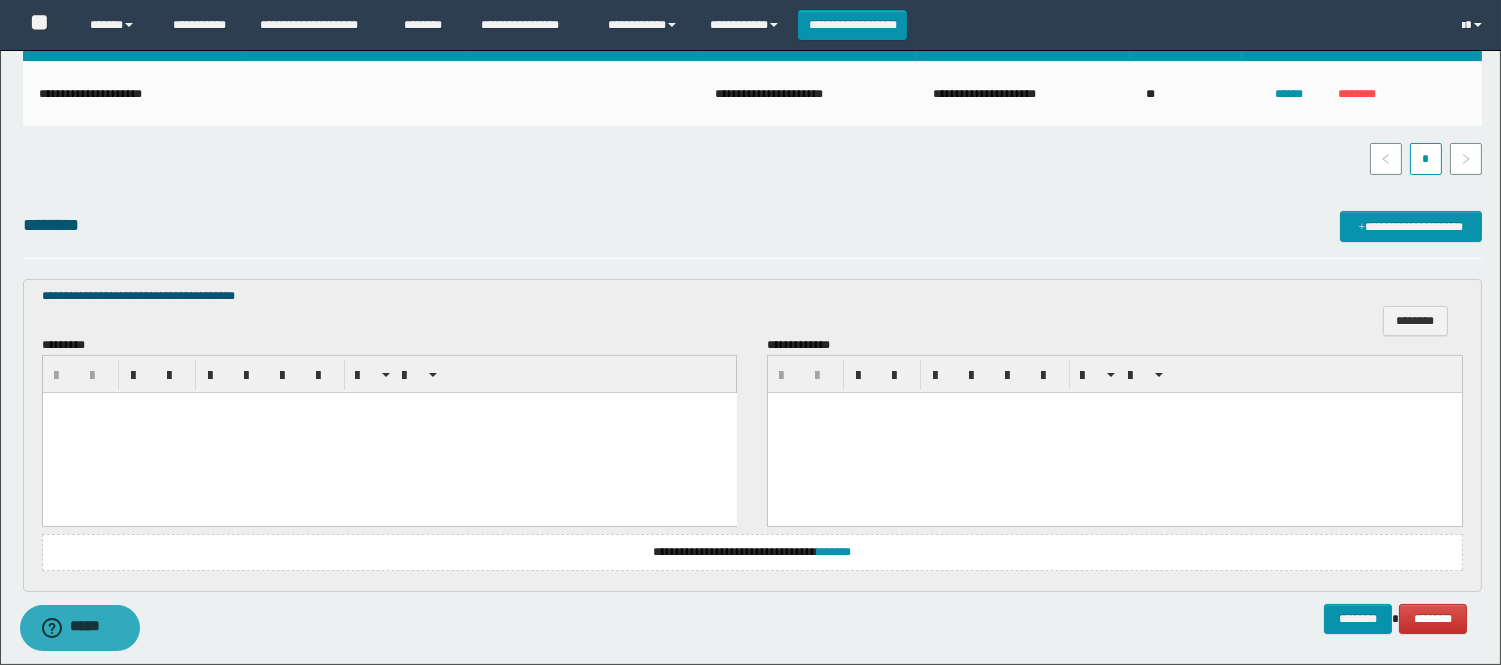 click at bounding box center (389, 432) 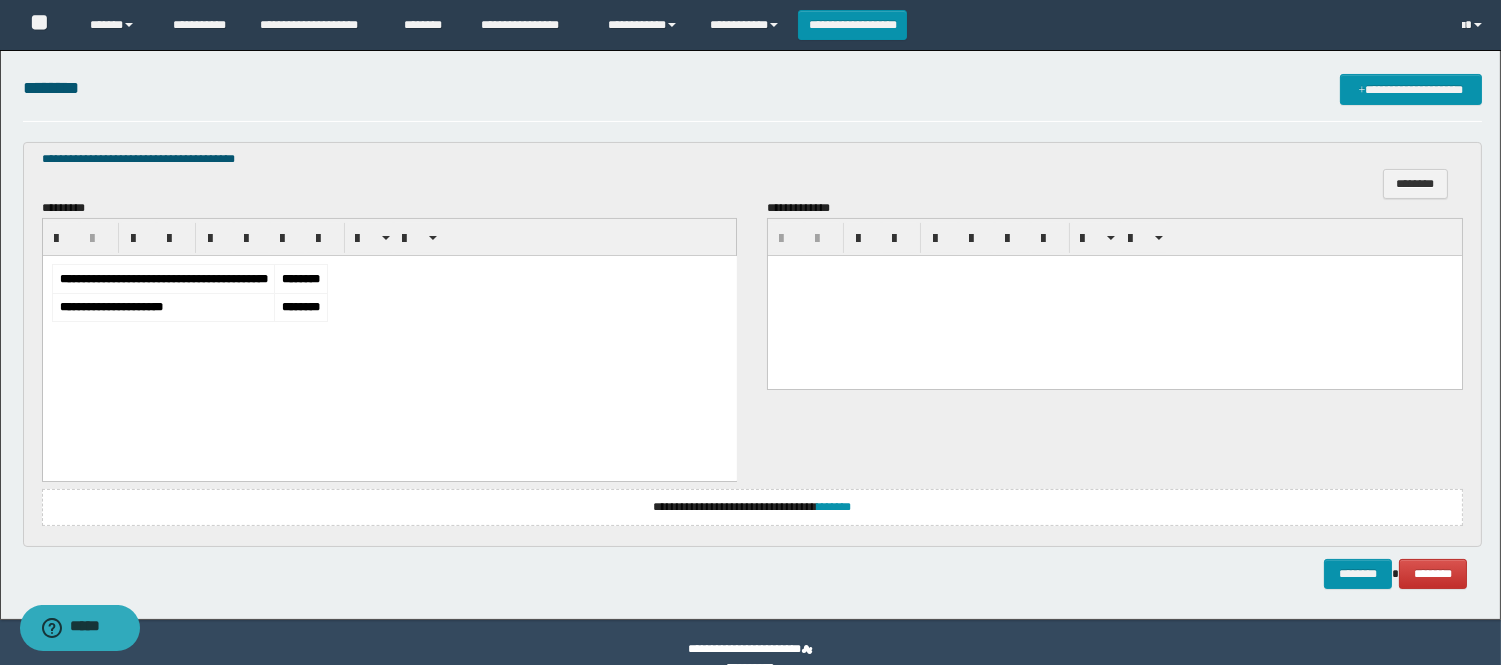 scroll, scrollTop: 555, scrollLeft: 0, axis: vertical 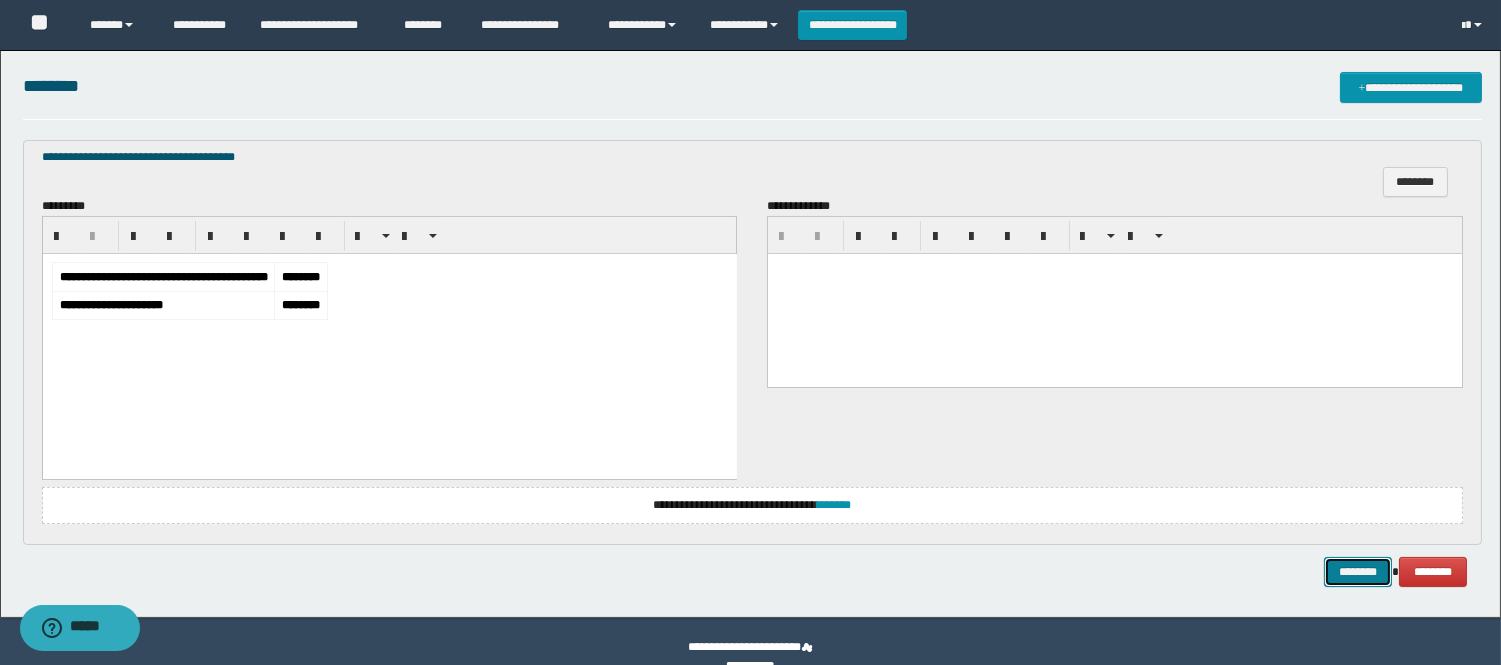 click on "********" at bounding box center [1358, 572] 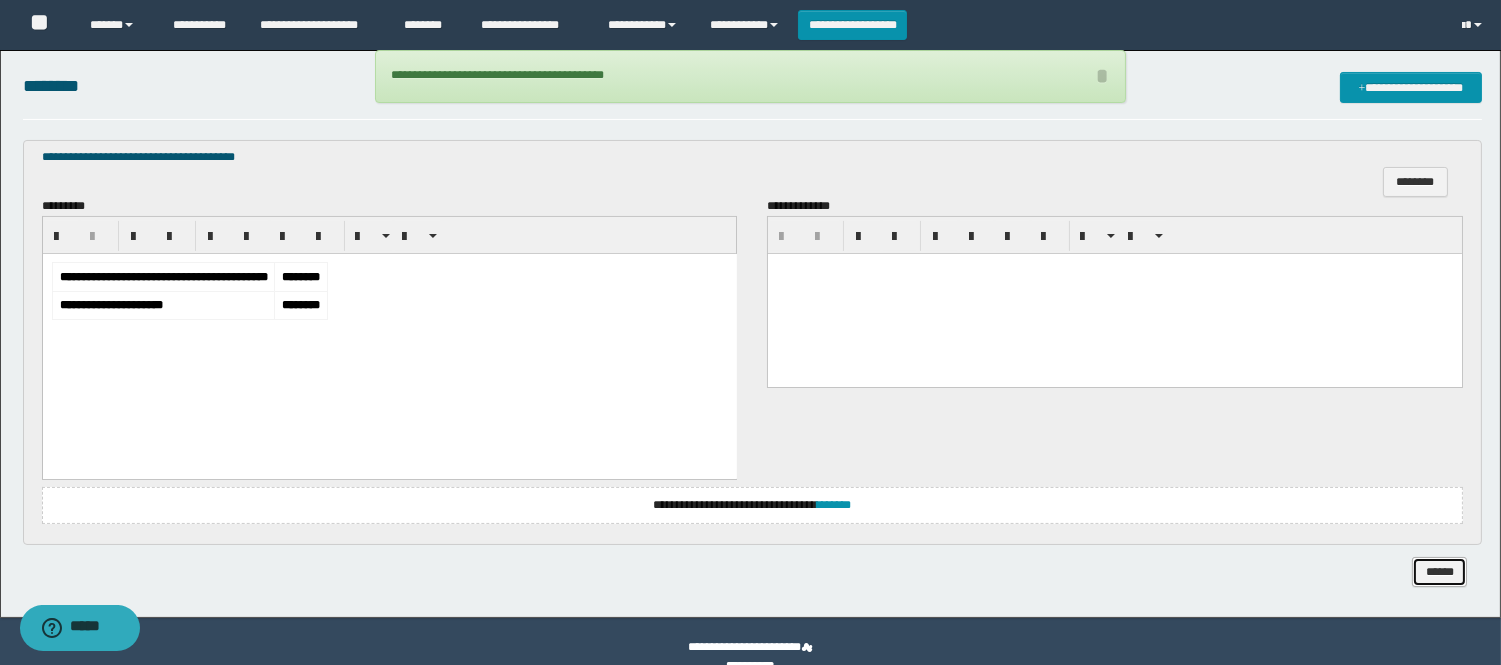 click on "******" at bounding box center [1439, 572] 